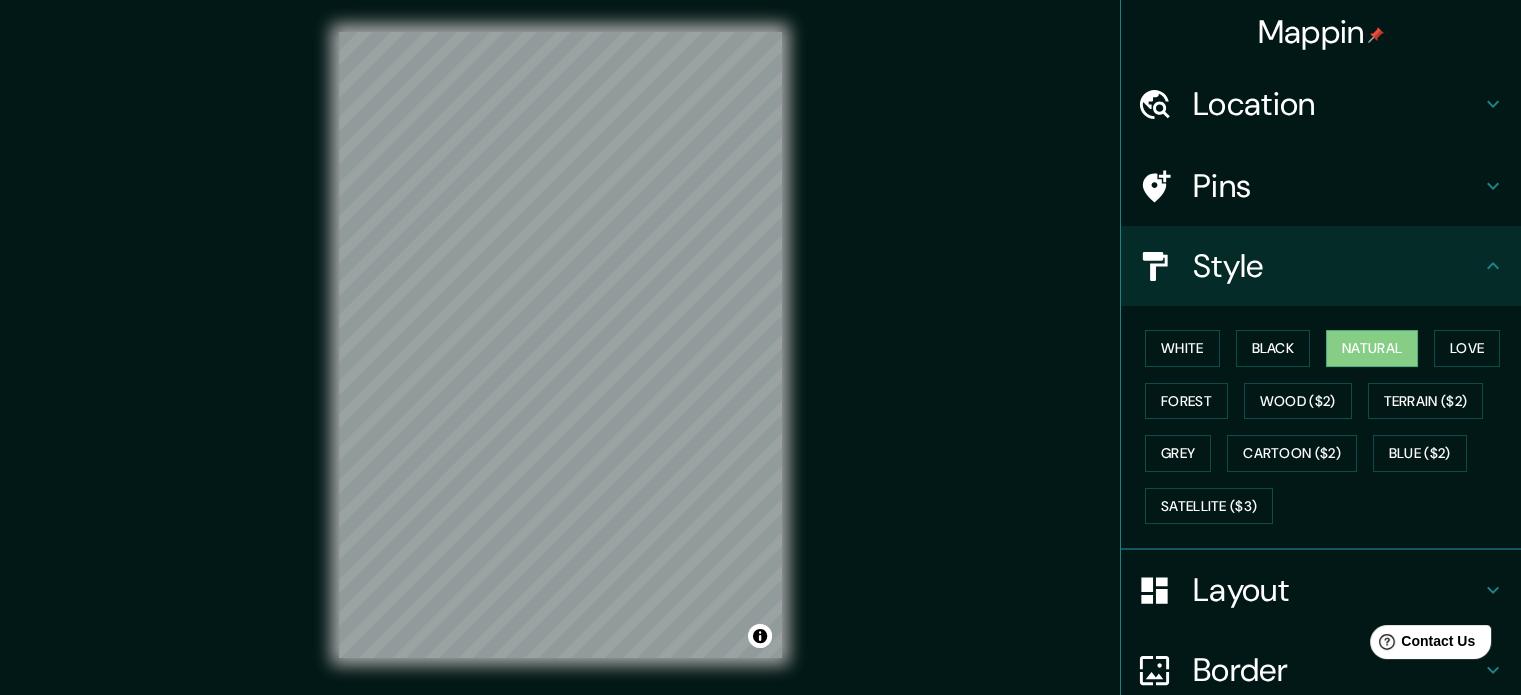 scroll, scrollTop: 0, scrollLeft: 0, axis: both 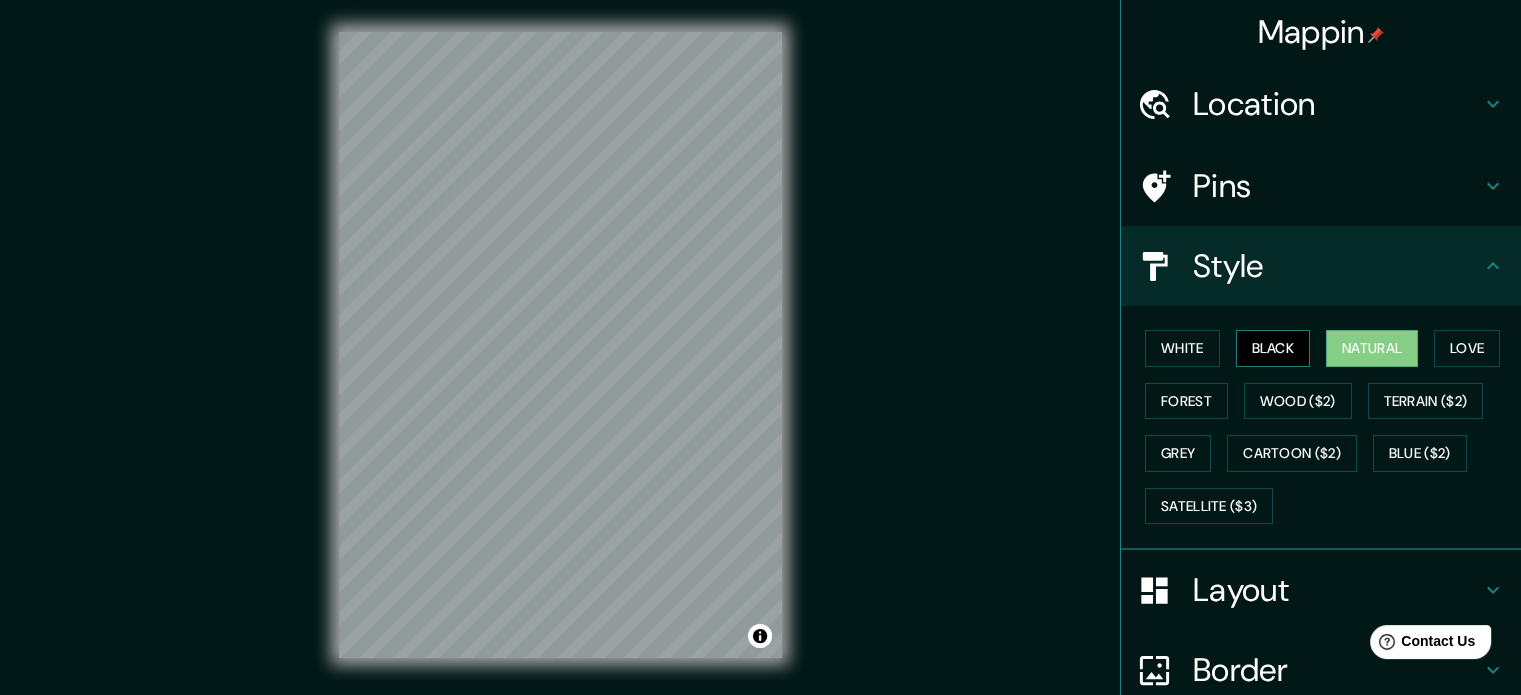 click on "Black" at bounding box center (1273, 348) 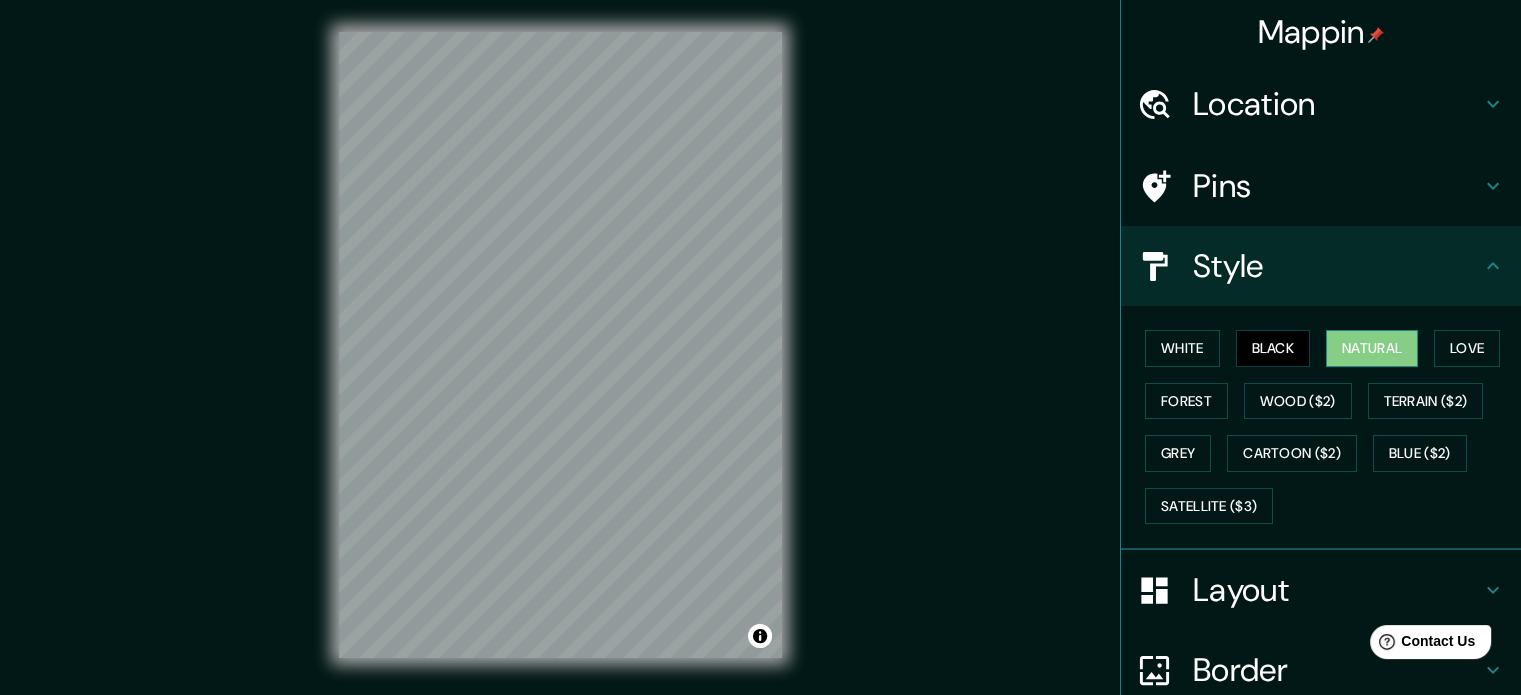 click on "Natural" at bounding box center [1372, 348] 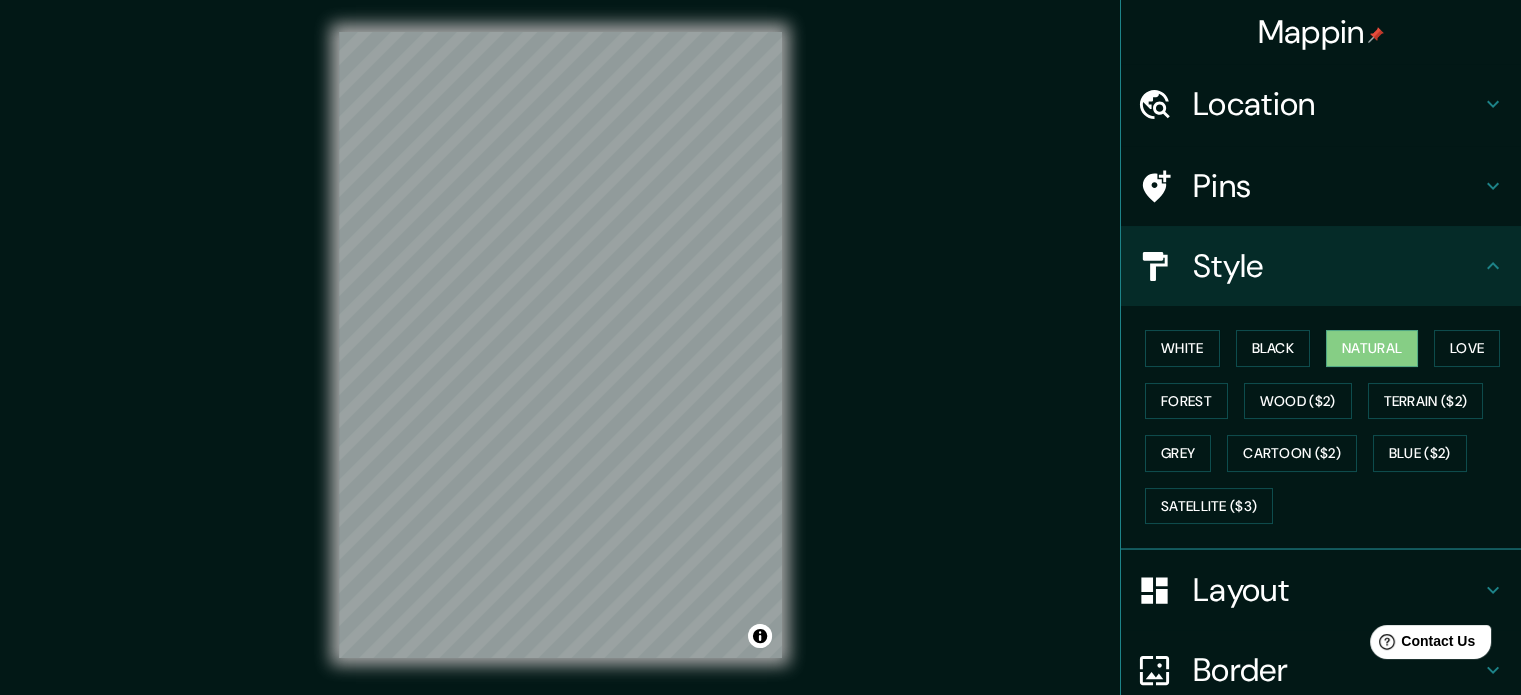 click on "Pins" at bounding box center [1321, 186] 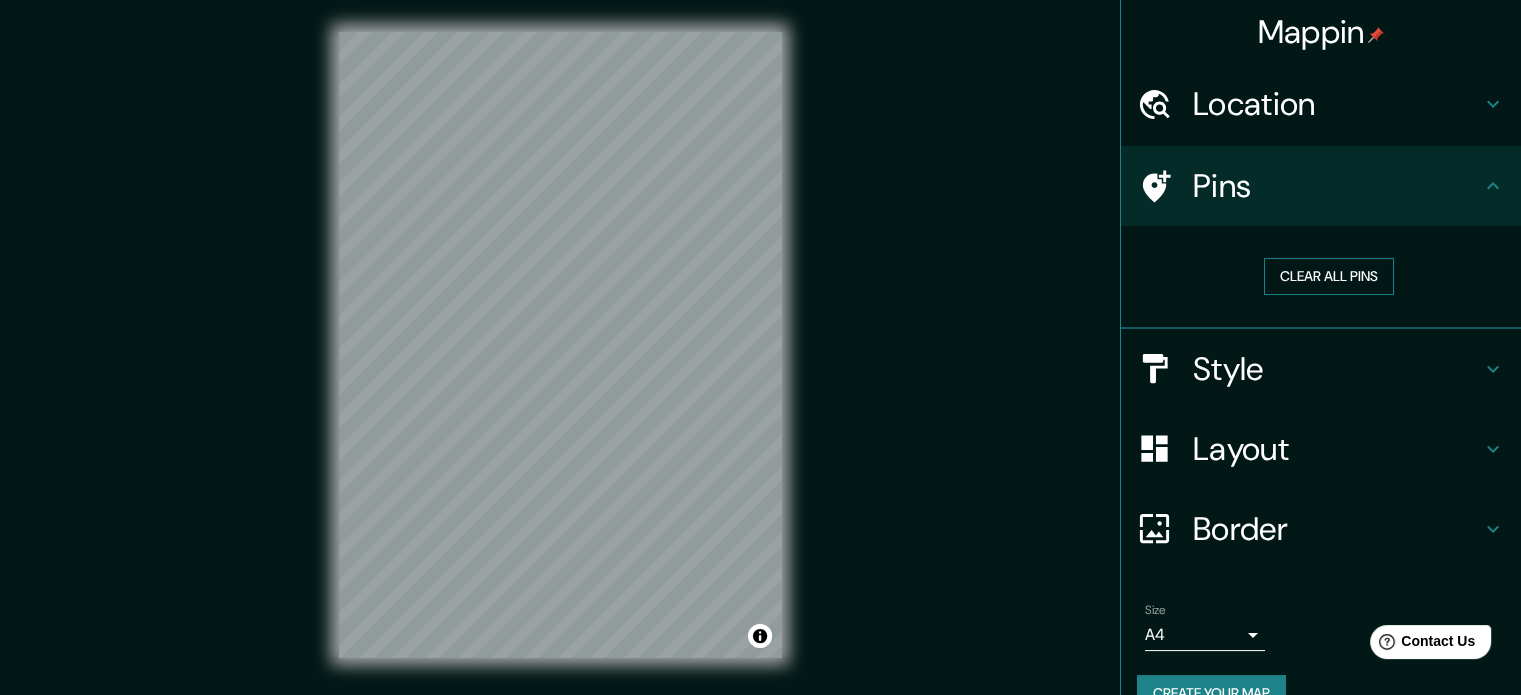 click on "Clear all pins" at bounding box center [1329, 276] 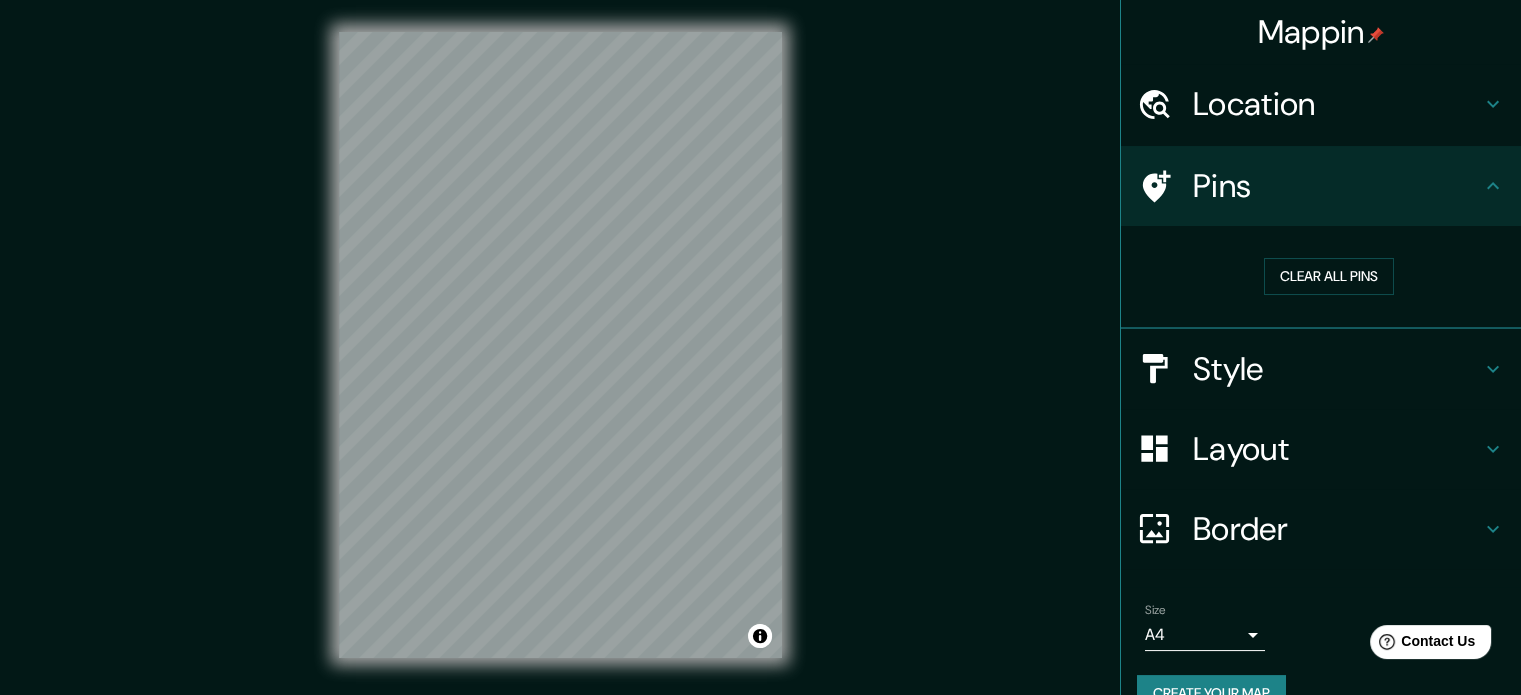 click at bounding box center [1493, 104] 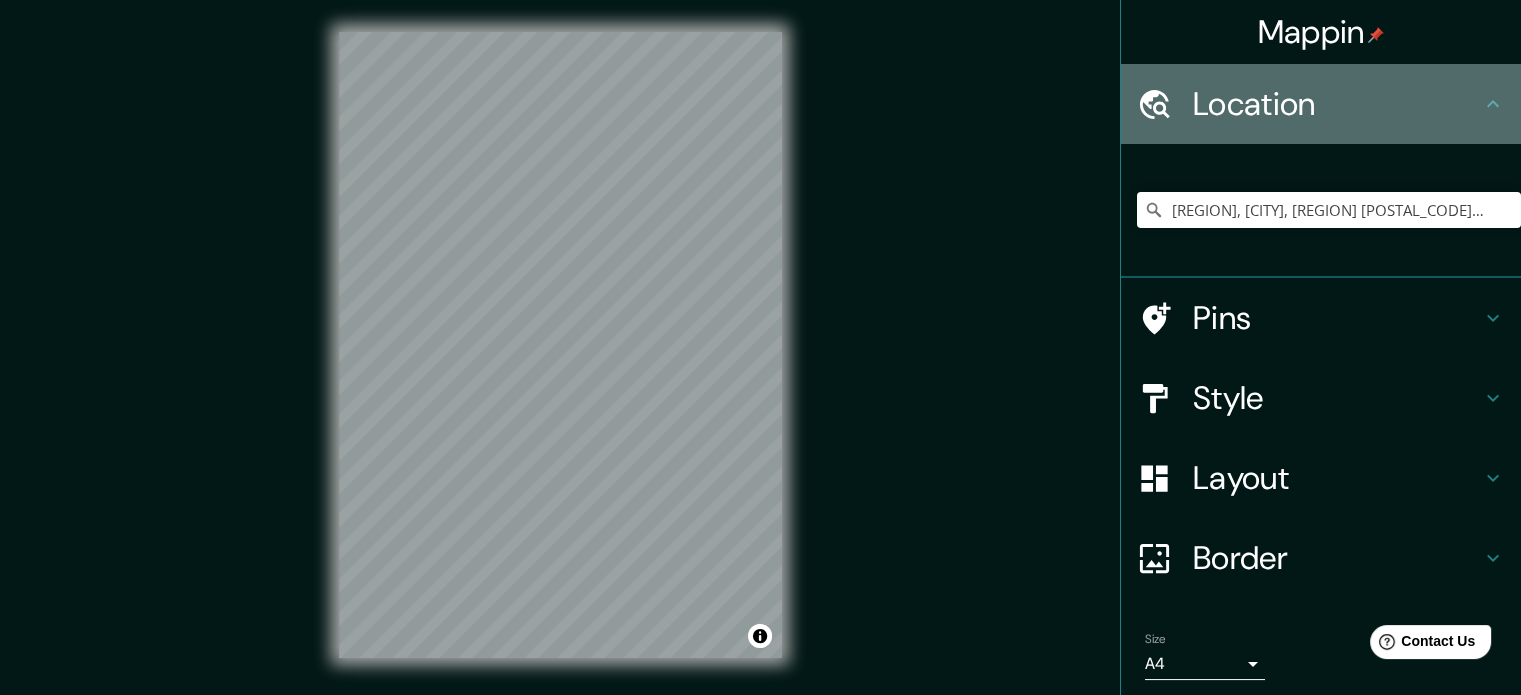 click at bounding box center [1493, 104] 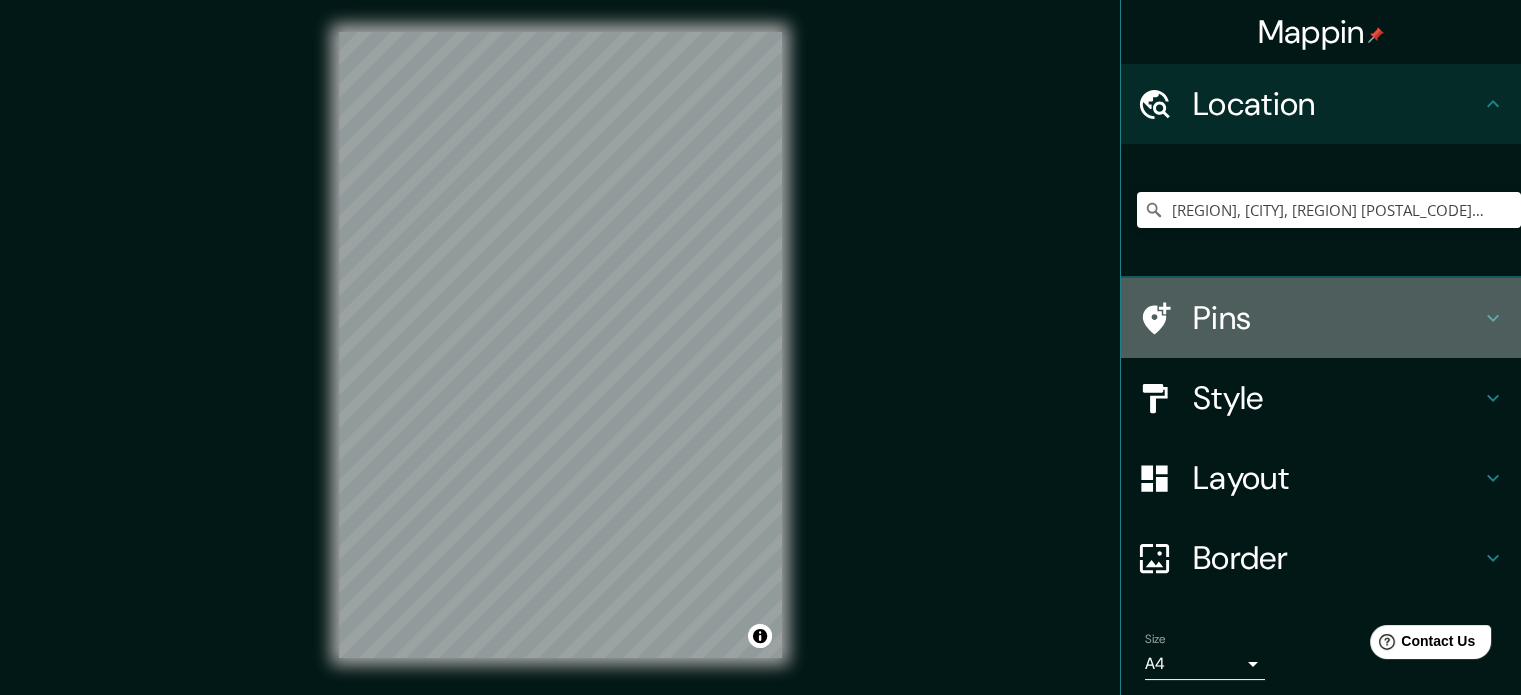 click at bounding box center [1493, 318] 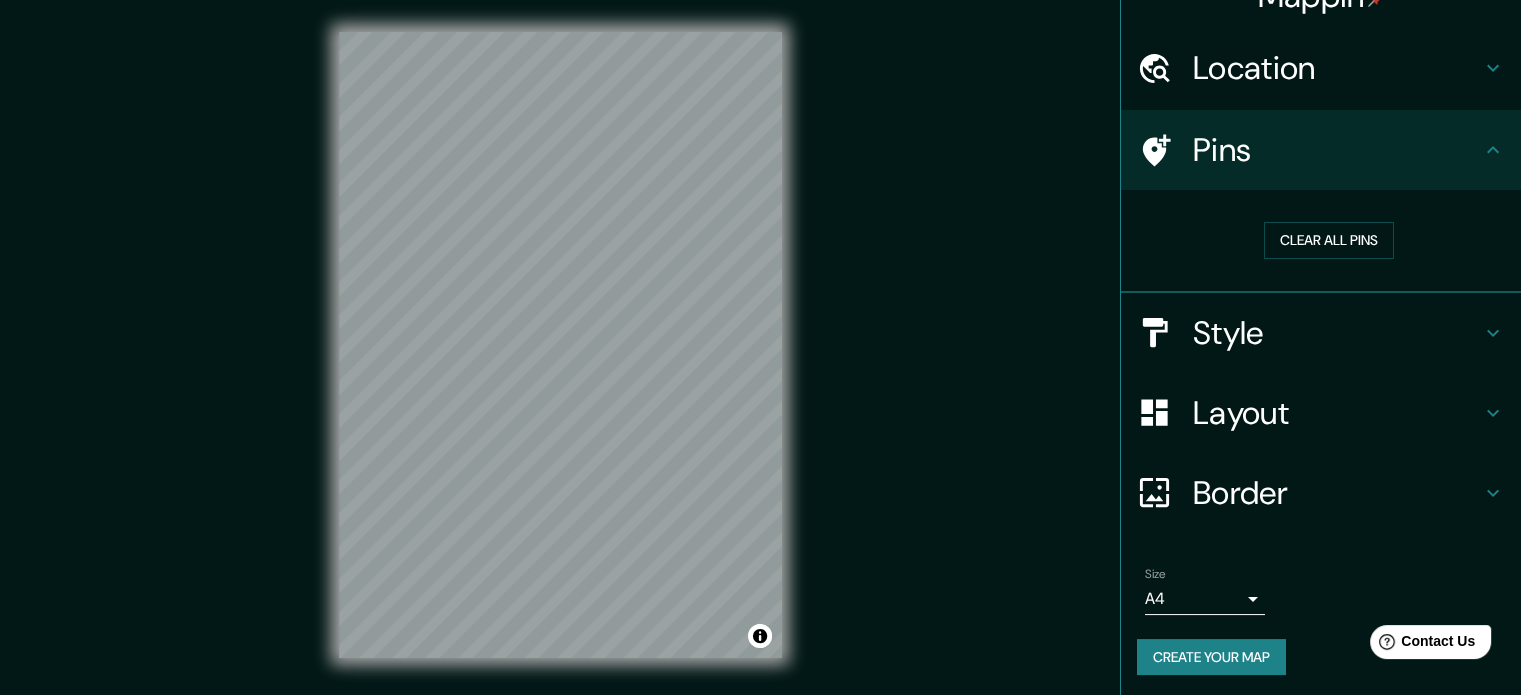 scroll, scrollTop: 38, scrollLeft: 0, axis: vertical 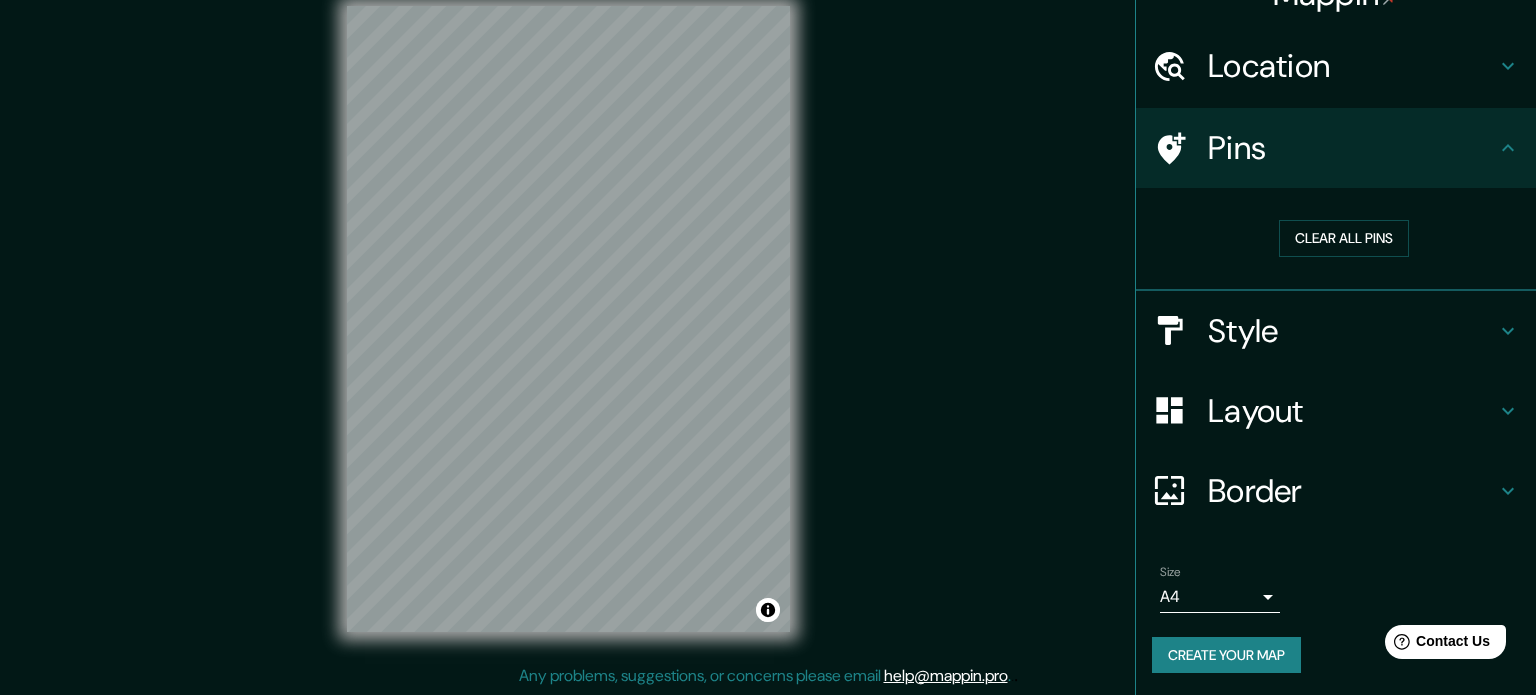 click on "[BRAND] Location [REGION], [CITY], [REGION] [POSTAL_CODE], [COUNTRY] [REGION]  [CITY], [REGION] [POSTAL_CODE], [COUNTRY] [CITY]  [REGION], [COUNTRY] [CITY]  [CITY], [REGION], [COUNTRY] [REGION]  [CITY], [REGION] [POSTAL_CODE], [COUNTRY] Pins Clear all pins Style Layout Border Choose a border.  Hint : you can make layers of the frame opaque to create some cool effects. None Simple Transparent Fancy Size A4 single Create your map © Mapbox   © OpenStreetMap   Improve this map Any problems, suggestions, or concerns please email    help@mappin.pro . . ." at bounding box center [768, 321] 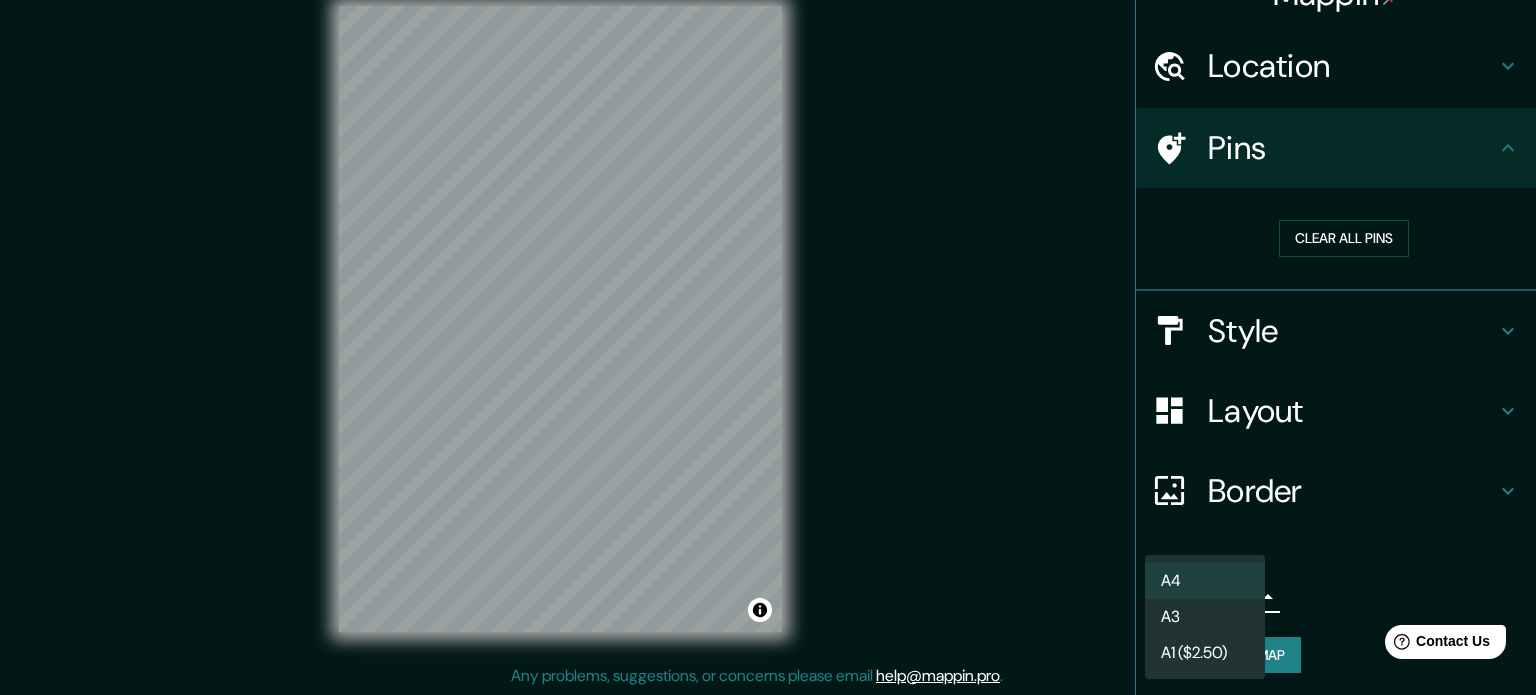 click on "A3" at bounding box center (1205, 617) 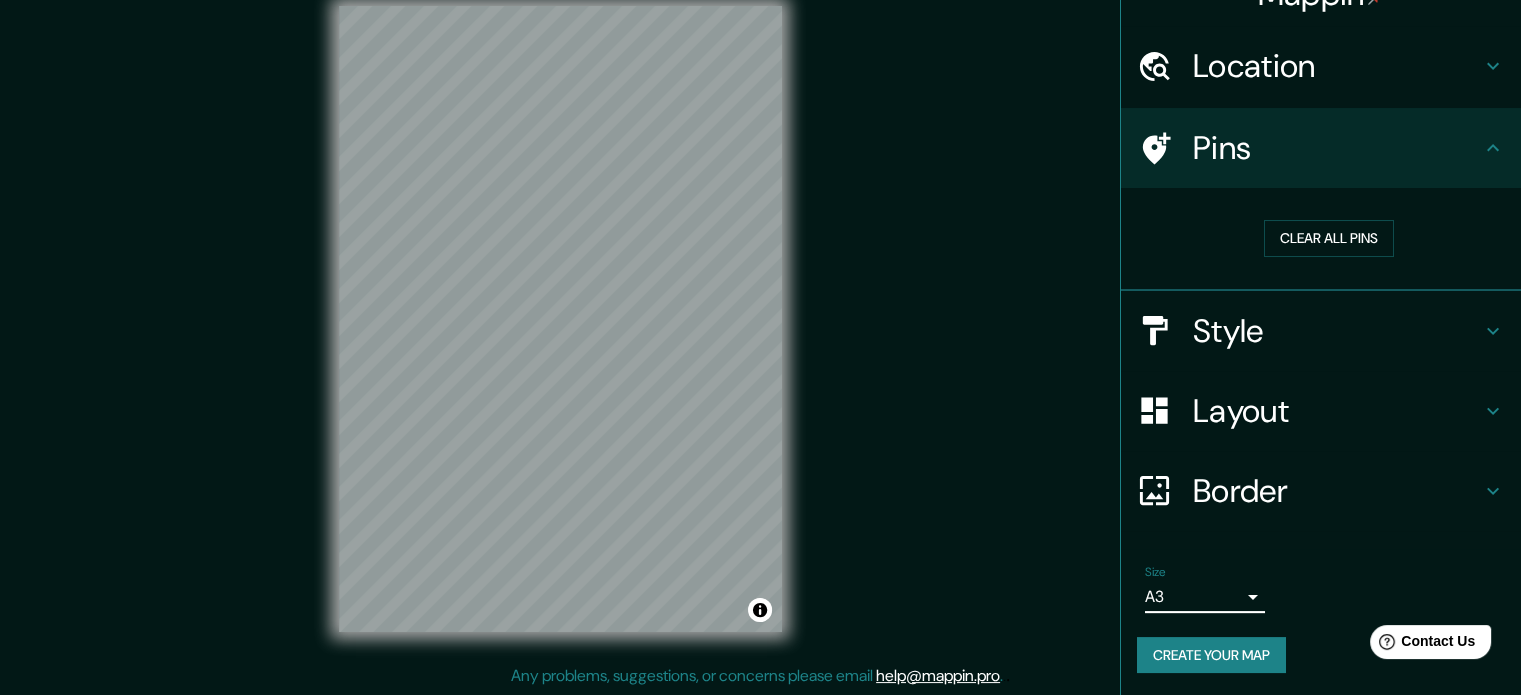 click on "Create your map" at bounding box center (1211, 655) 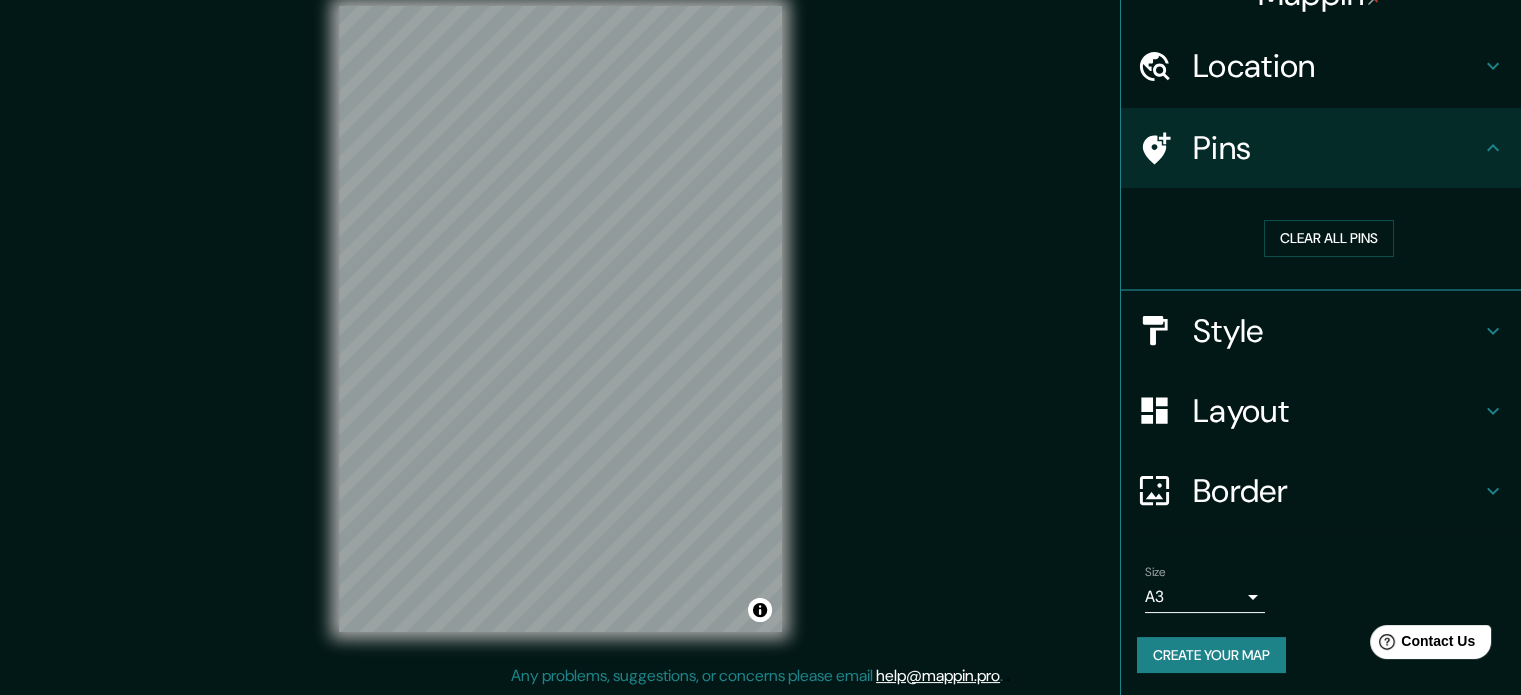 click on "Style" at bounding box center (1321, 331) 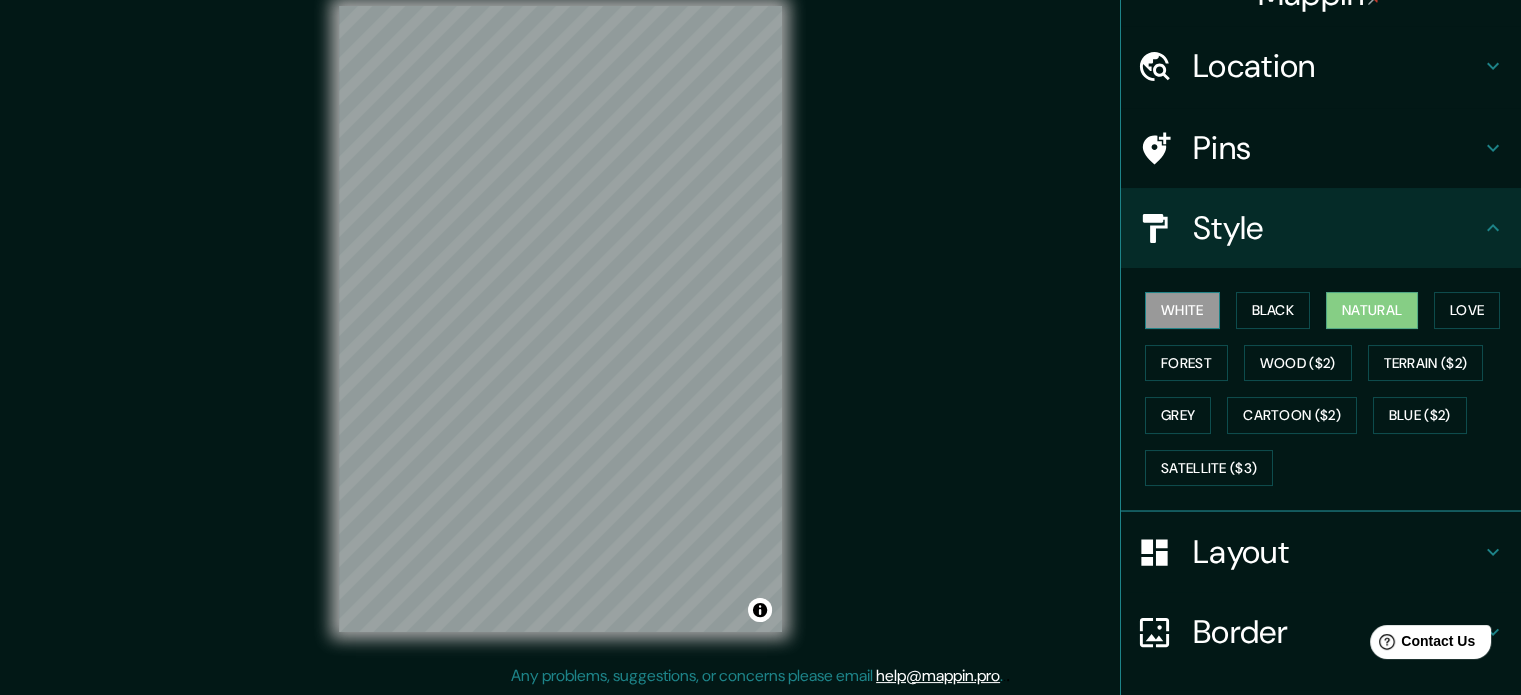 click on "White" at bounding box center [1182, 310] 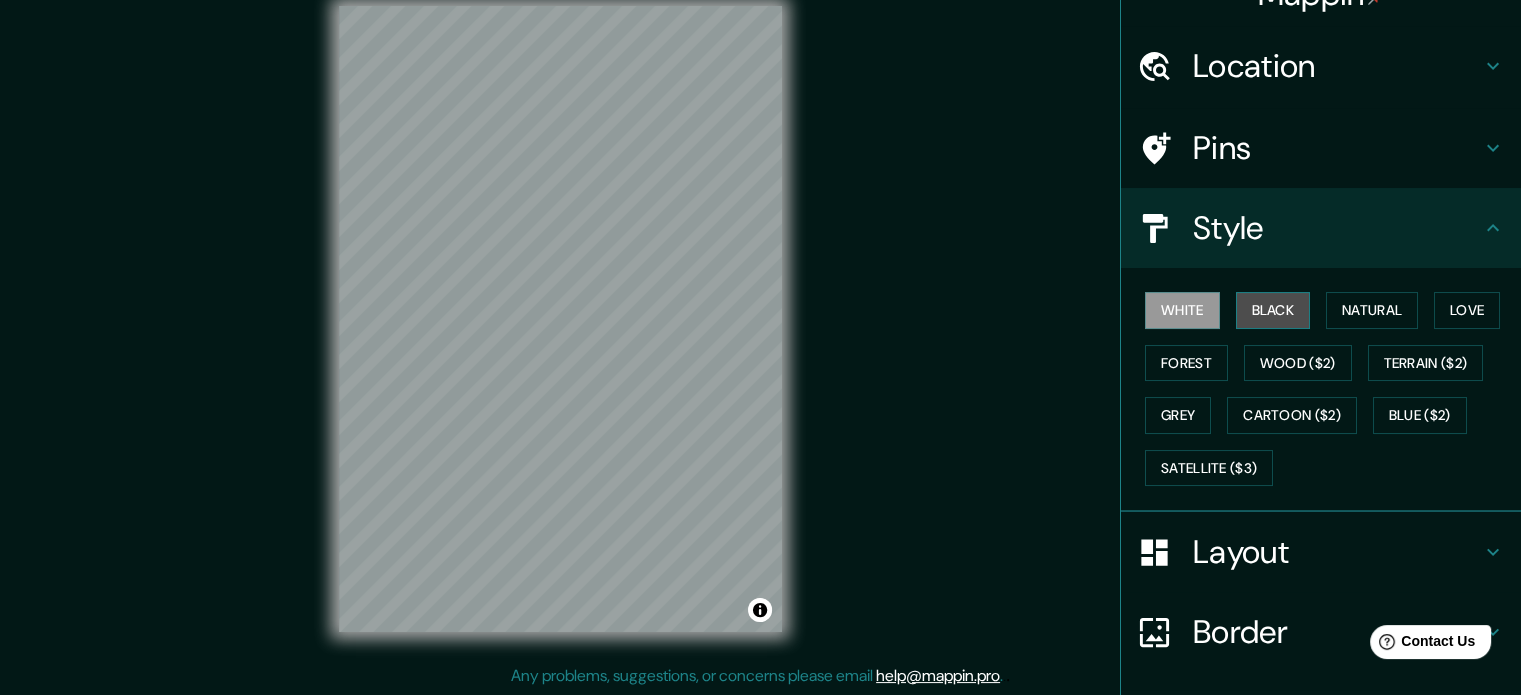 click on "Black" at bounding box center [1273, 310] 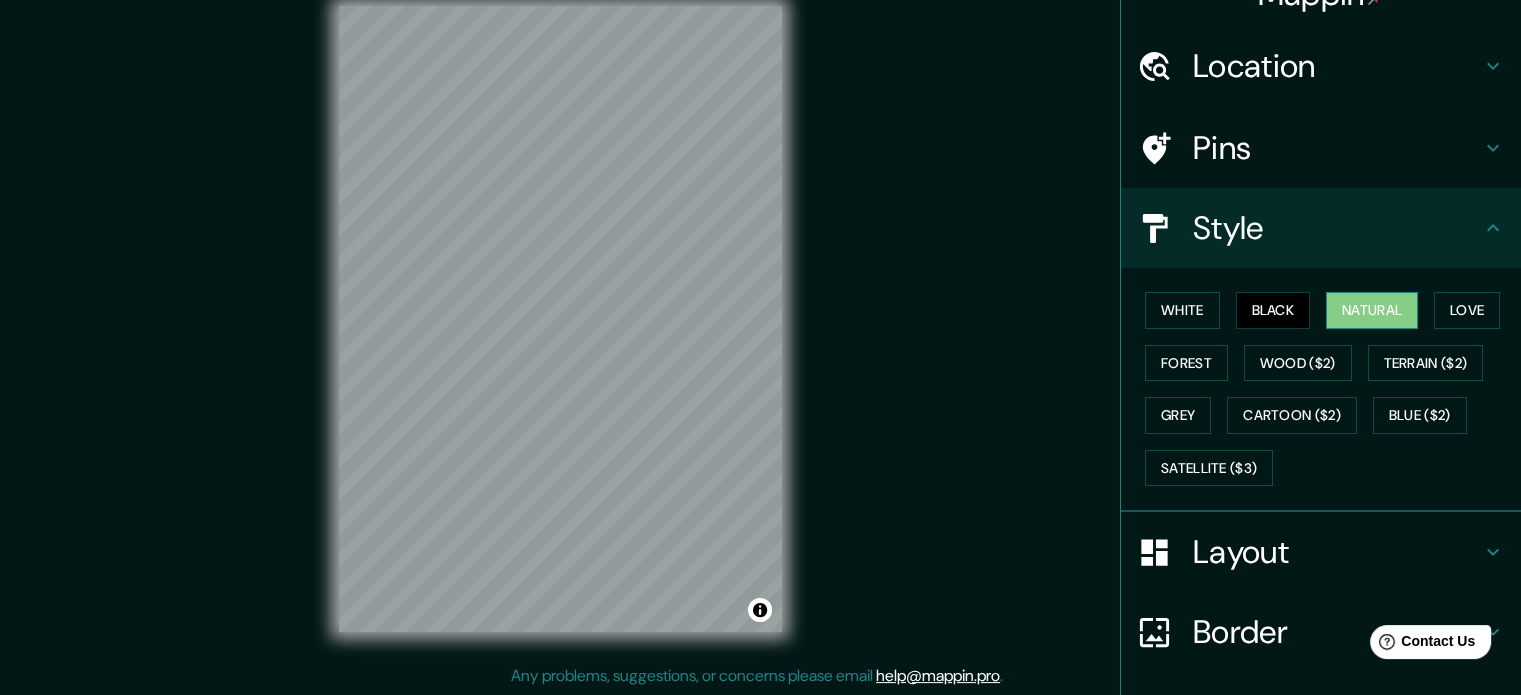 click on "Natural" at bounding box center [1372, 310] 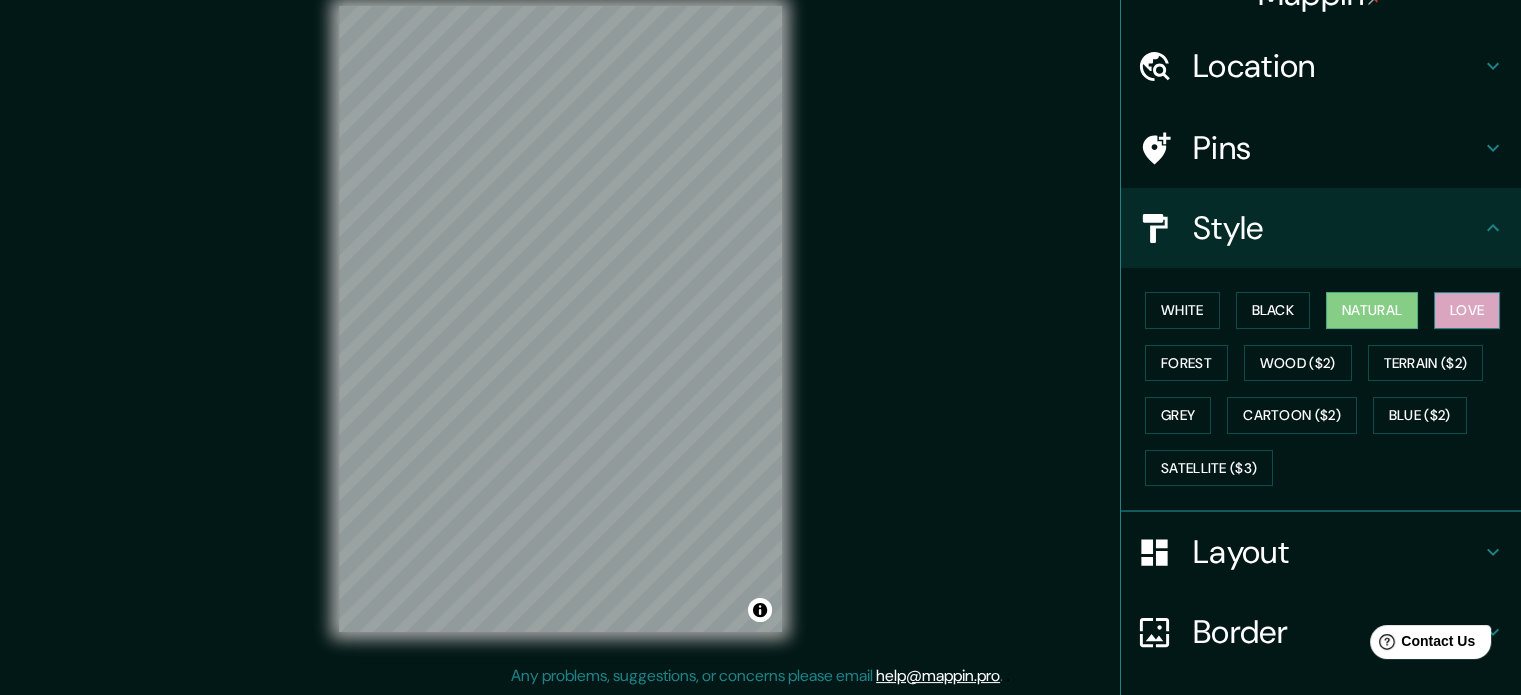 click on "Love" at bounding box center [1467, 310] 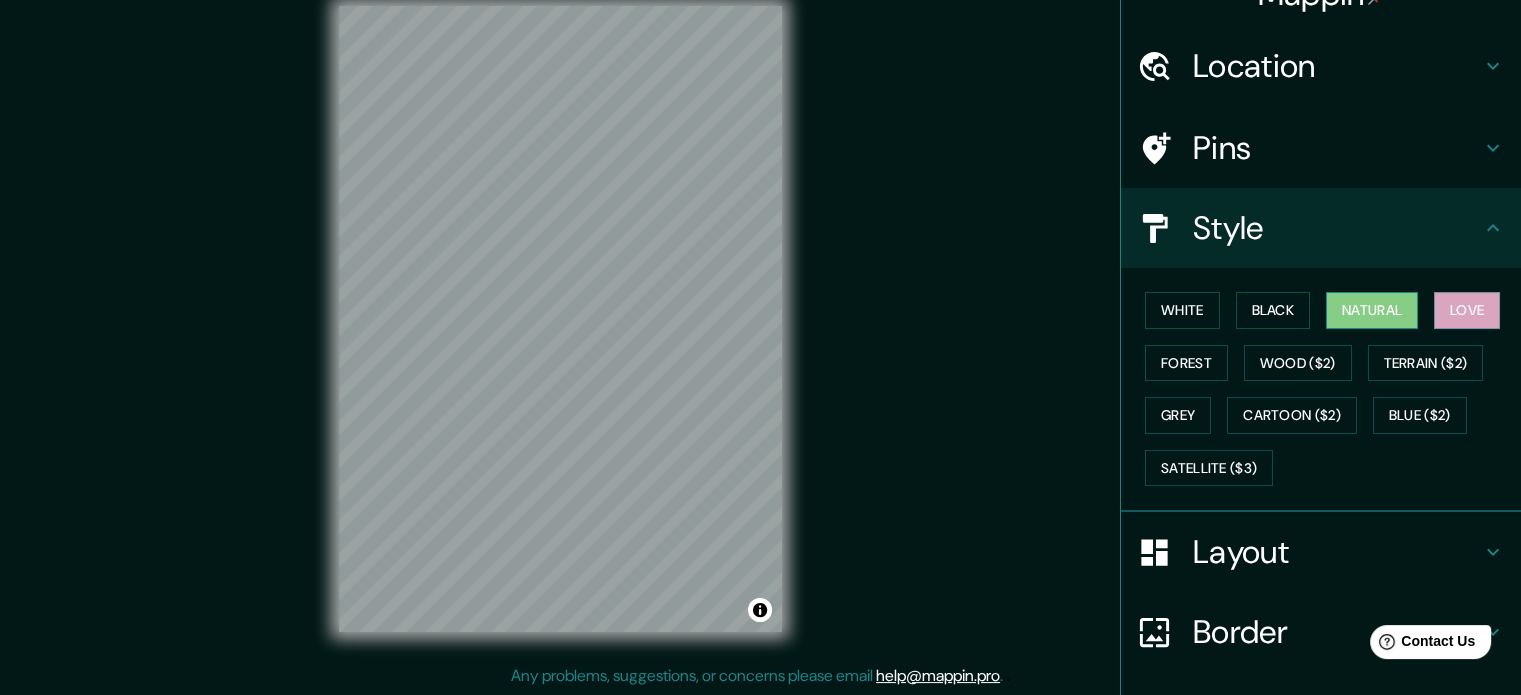 click on "Natural" at bounding box center [1372, 310] 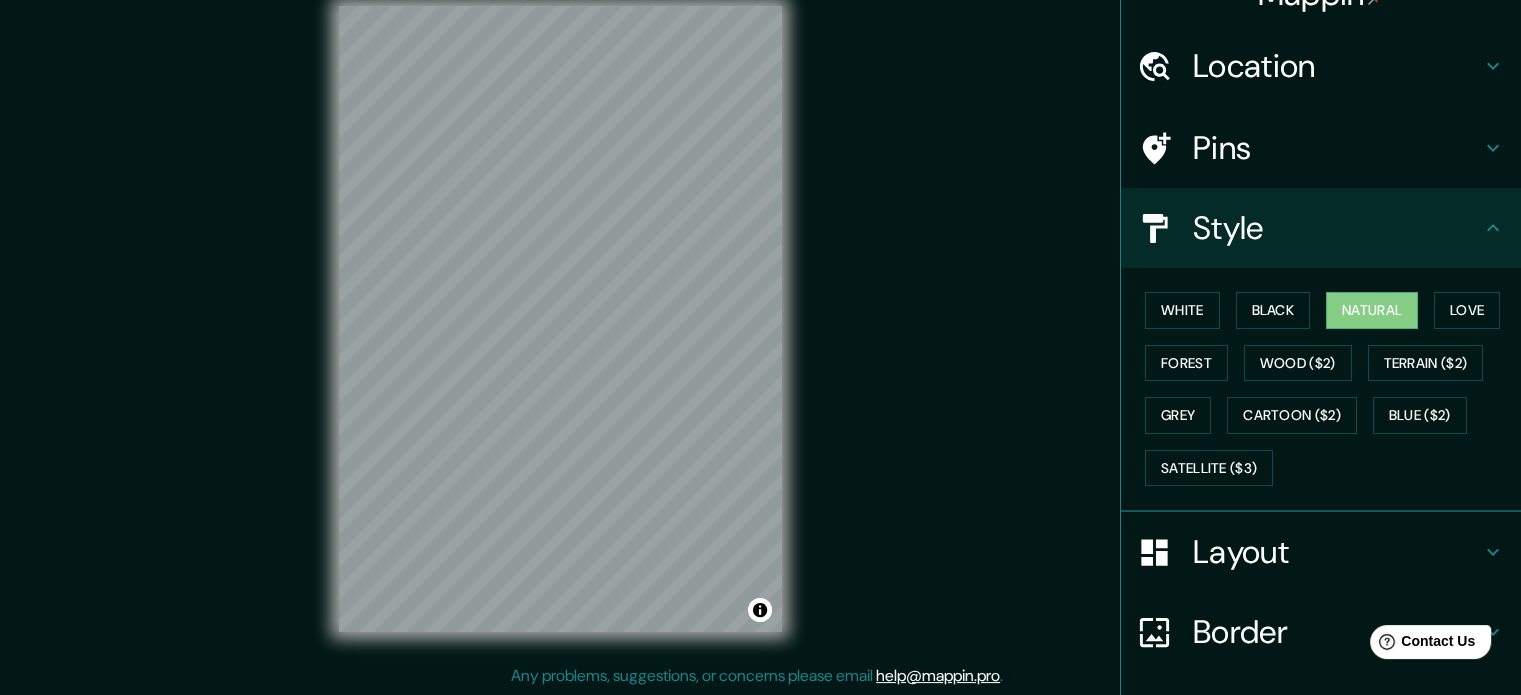 click at bounding box center [1493, 228] 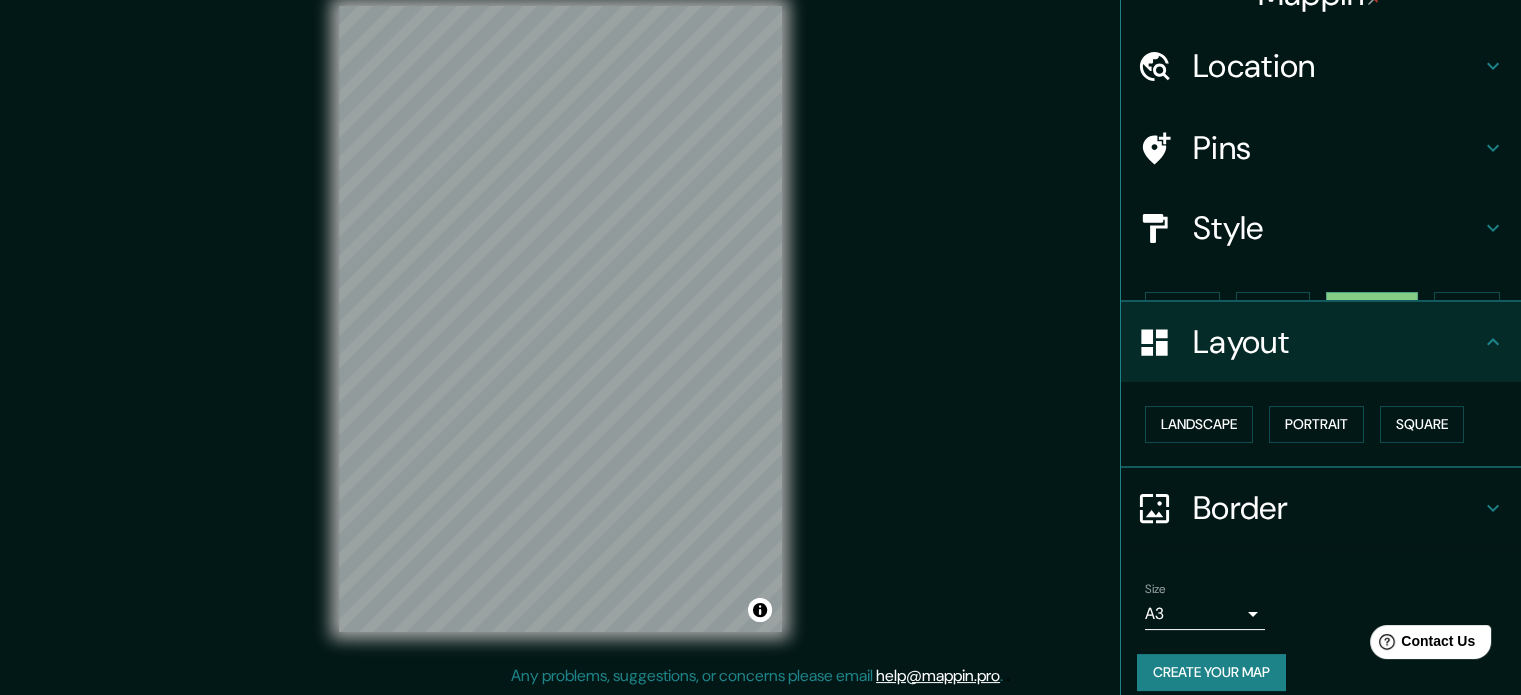 scroll, scrollTop: 22, scrollLeft: 0, axis: vertical 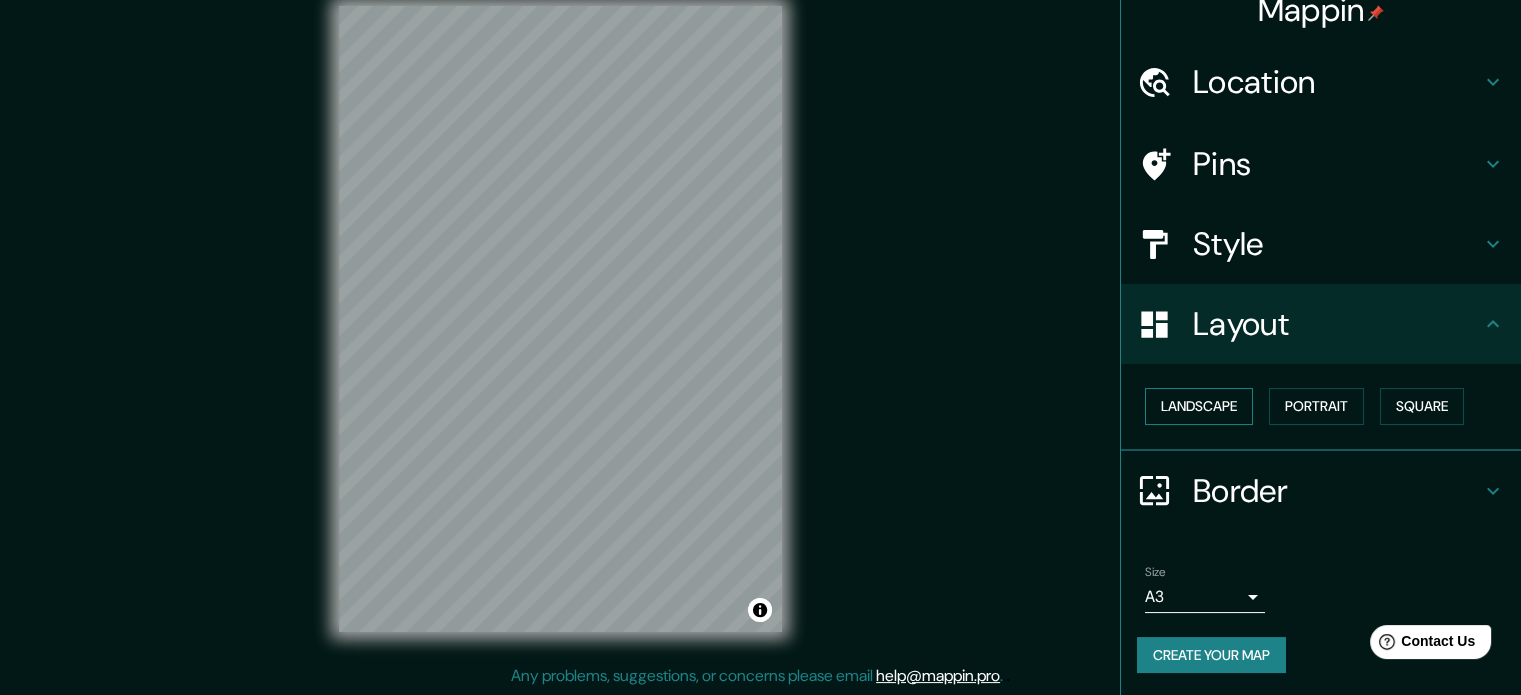 click on "Landscape" at bounding box center (1199, 406) 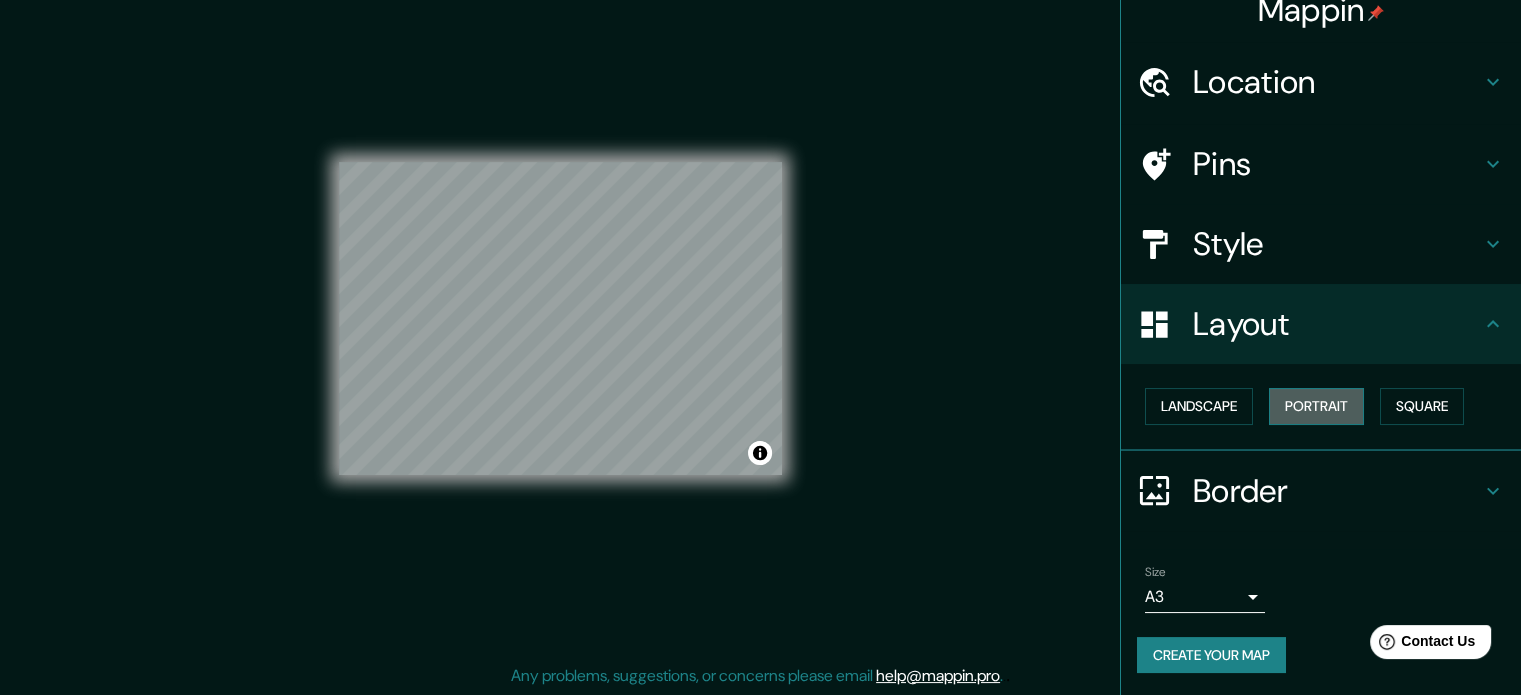 click on "Portrait" at bounding box center [1316, 406] 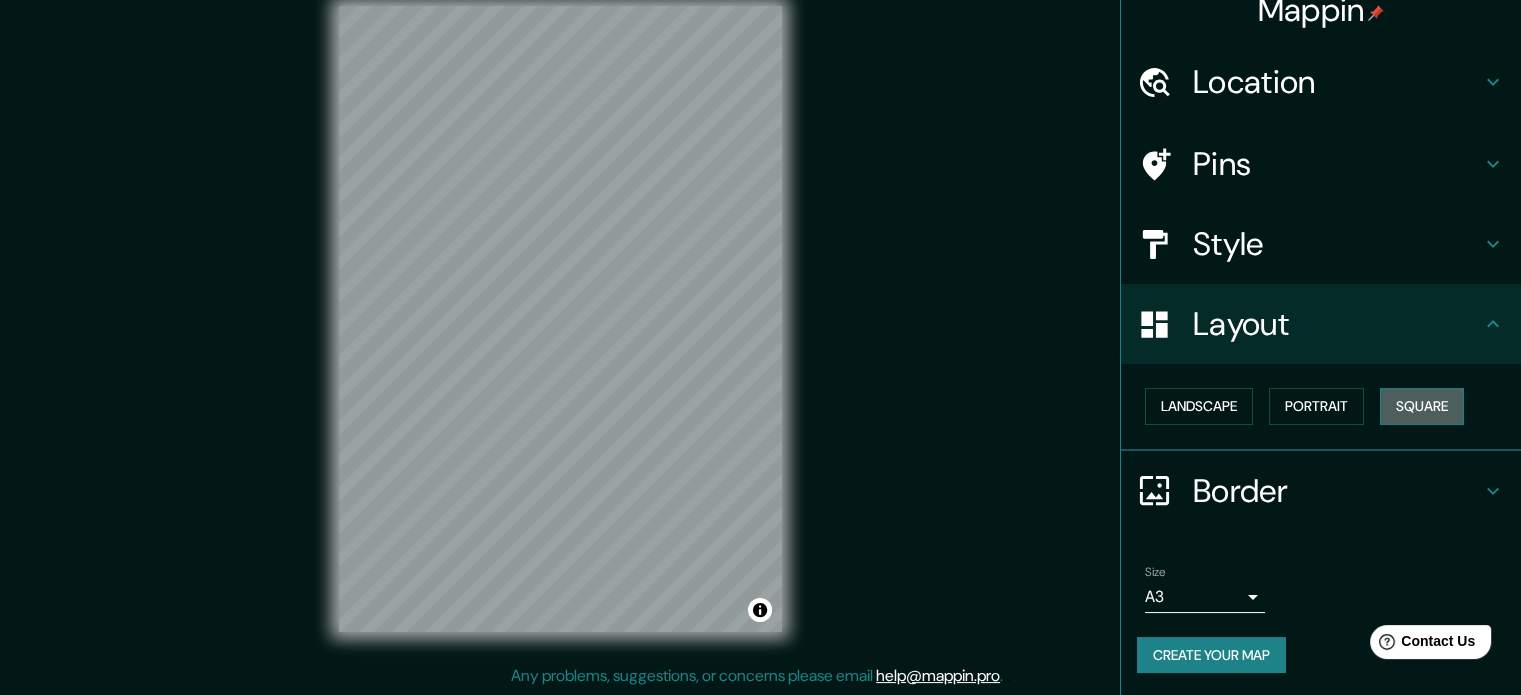 click on "Square" at bounding box center (1422, 406) 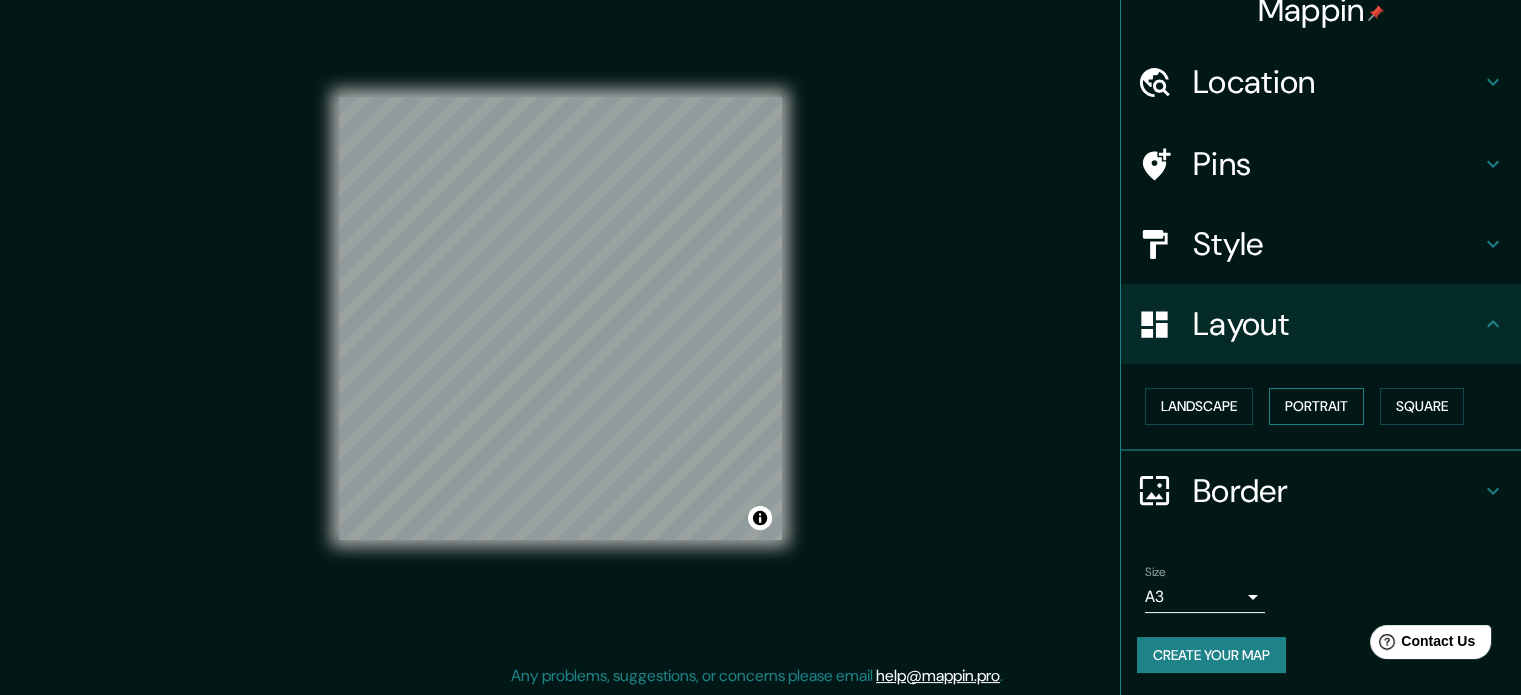 click on "Portrait" at bounding box center (1316, 406) 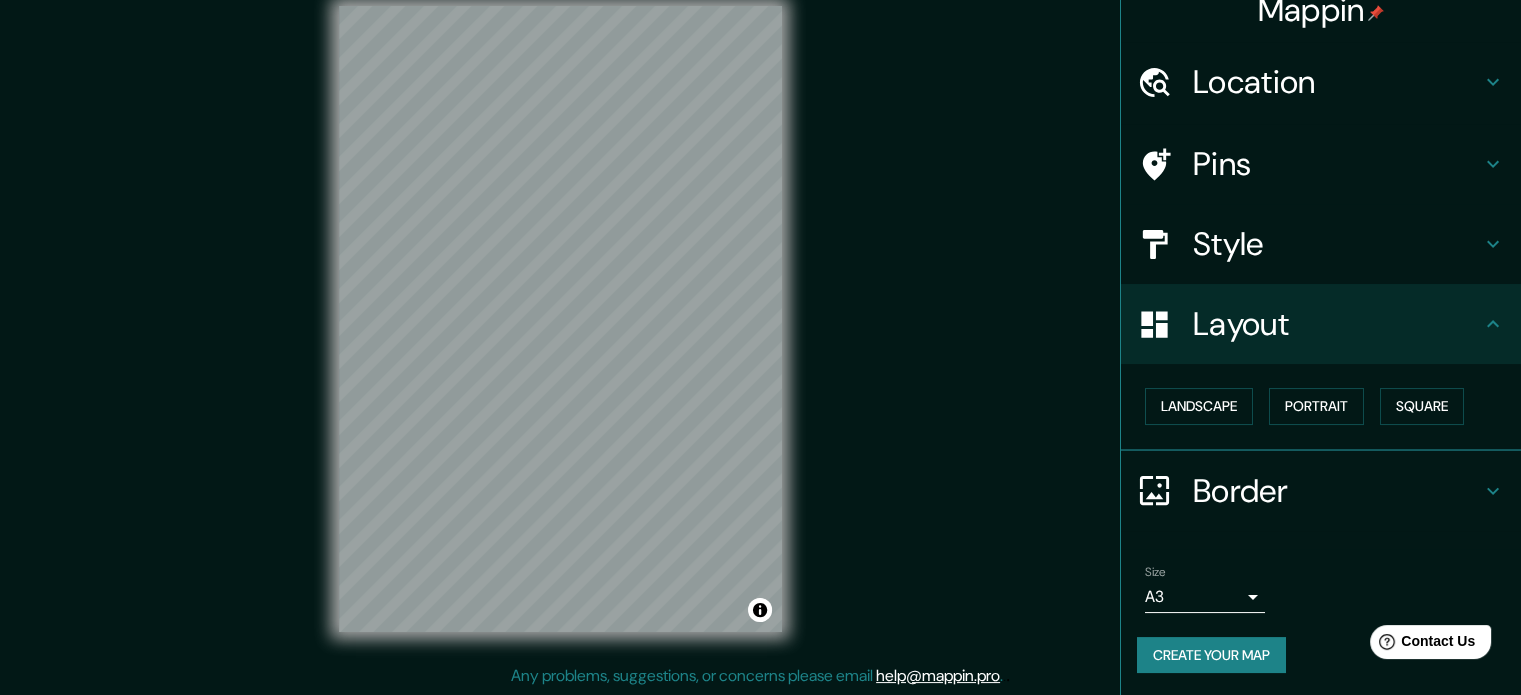 click at bounding box center [1493, 82] 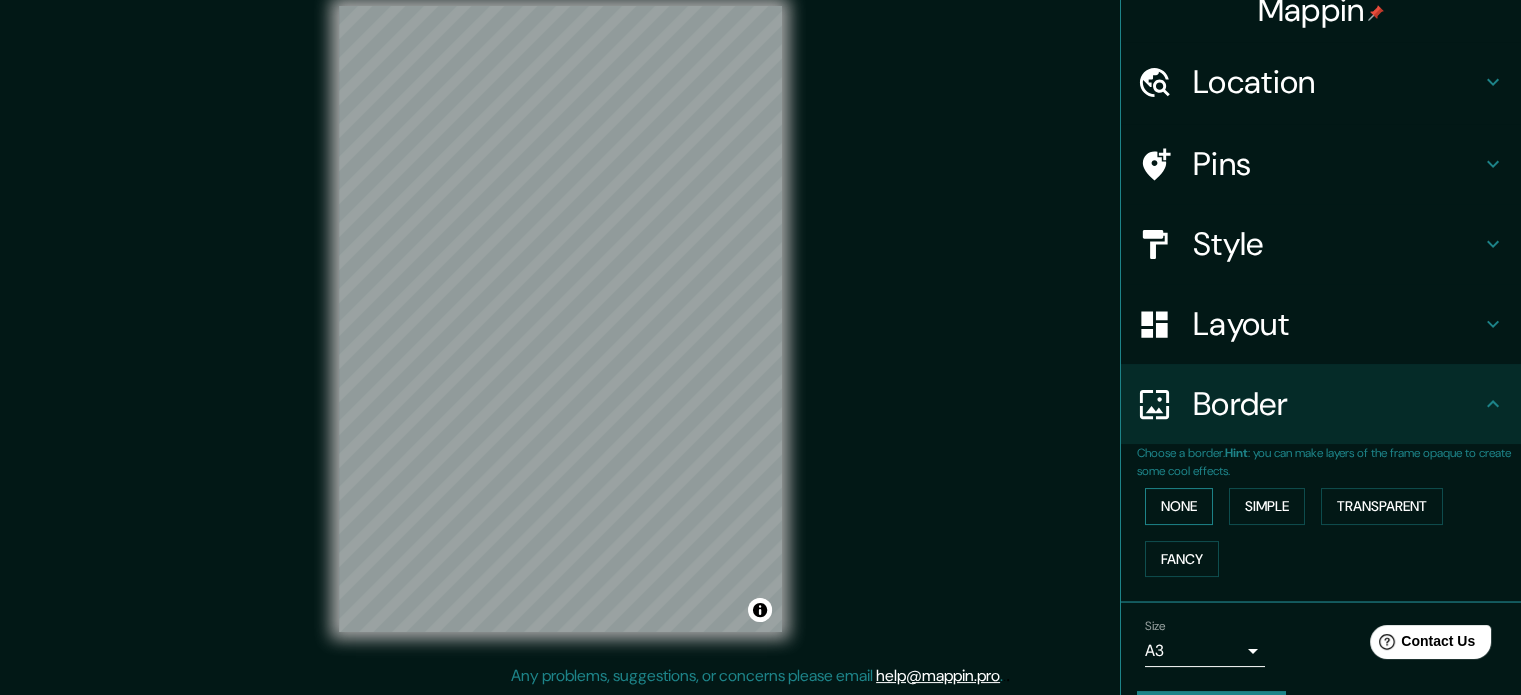 click on "None" at bounding box center [1179, 506] 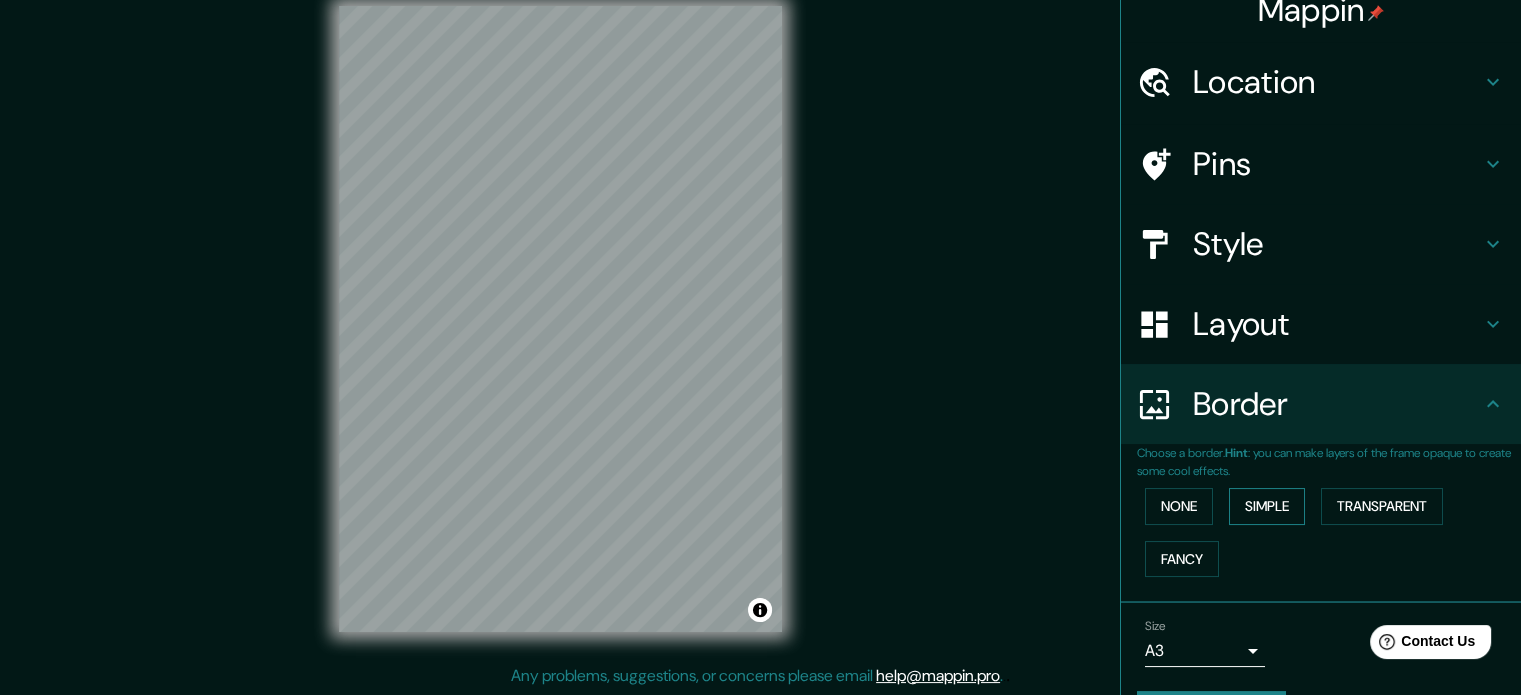 click on "Simple" at bounding box center [1267, 506] 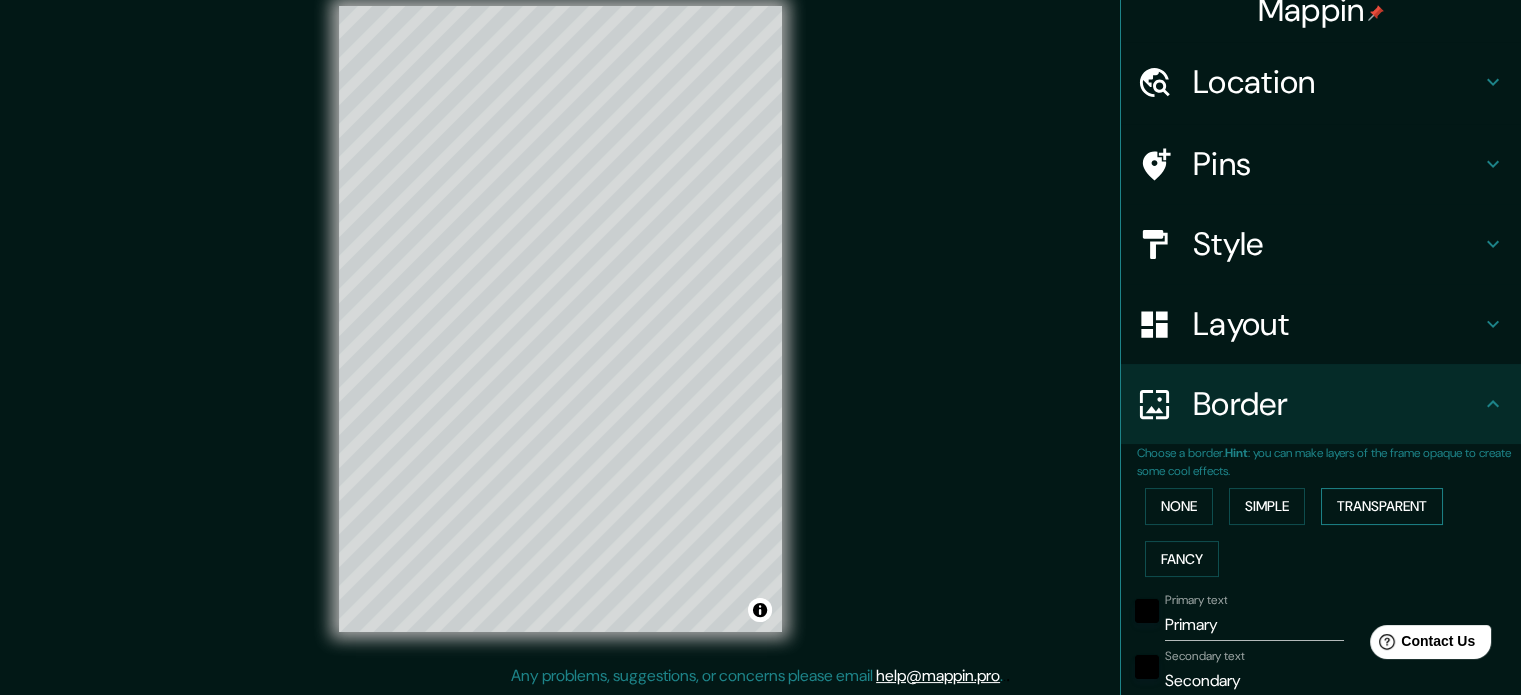 click on "Transparent" at bounding box center [1382, 506] 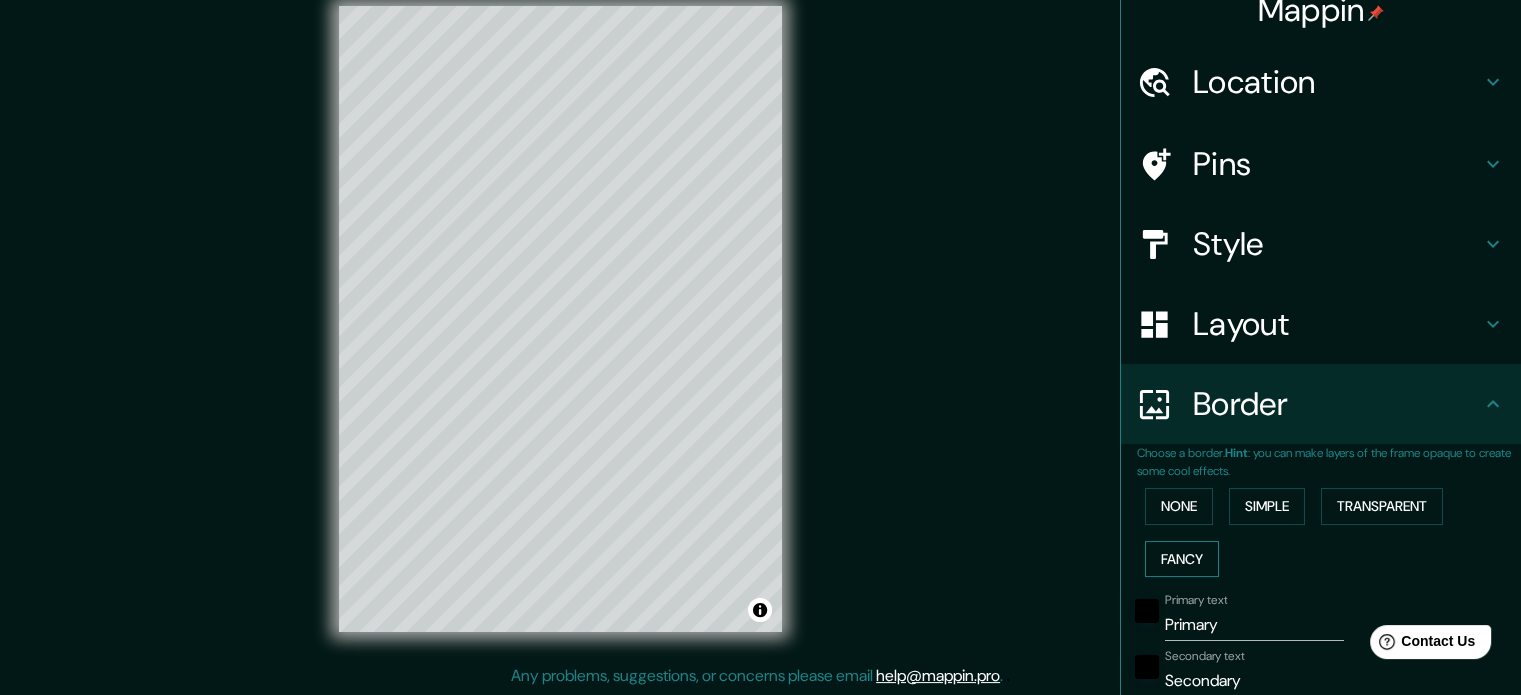 click on "Fancy" at bounding box center [1182, 559] 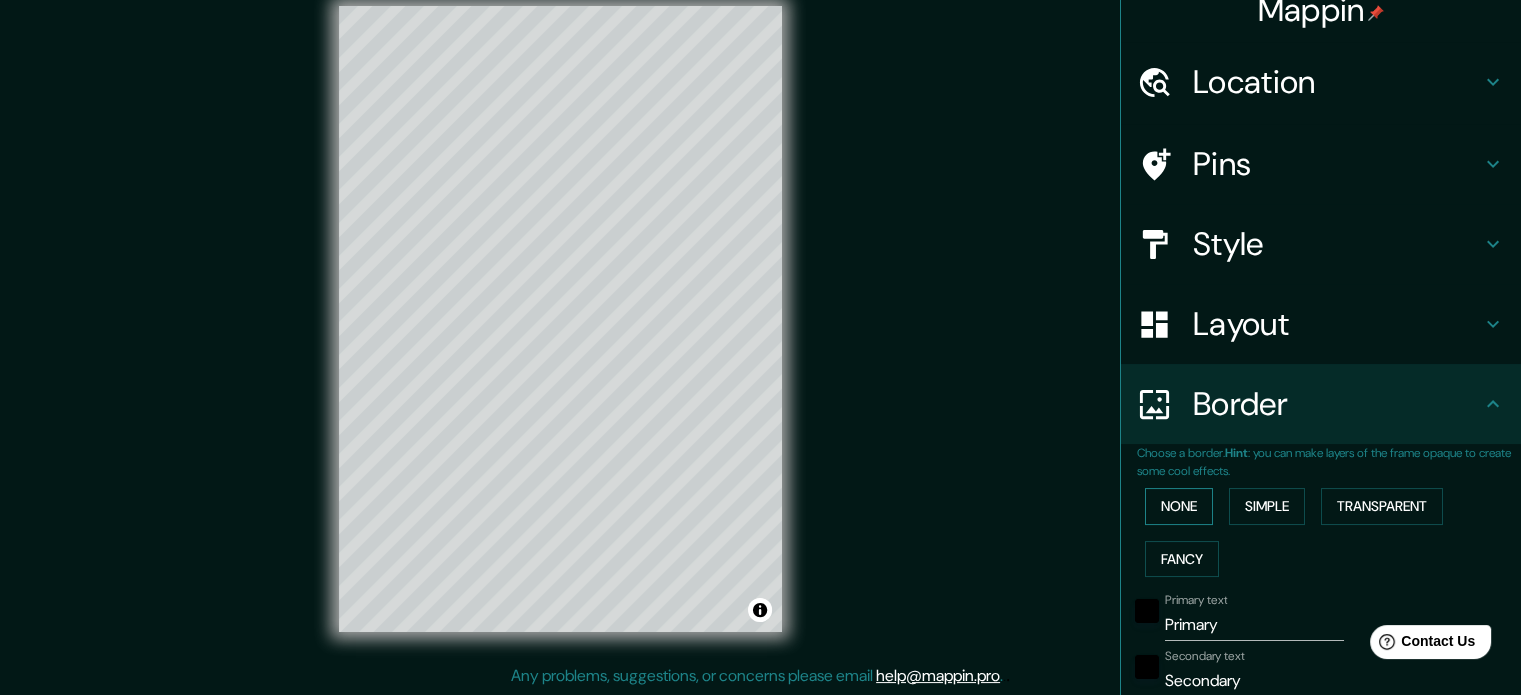 click on "None" at bounding box center [1179, 506] 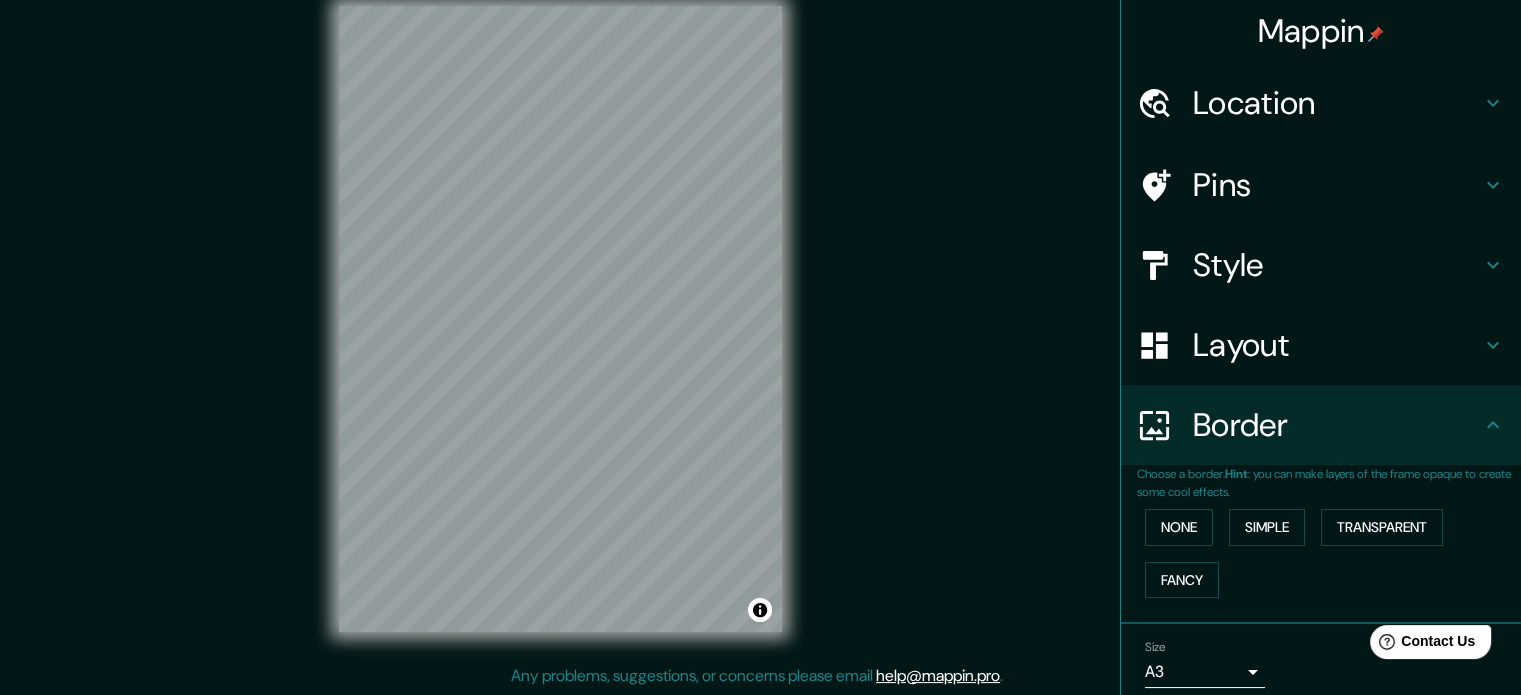scroll, scrollTop: 0, scrollLeft: 0, axis: both 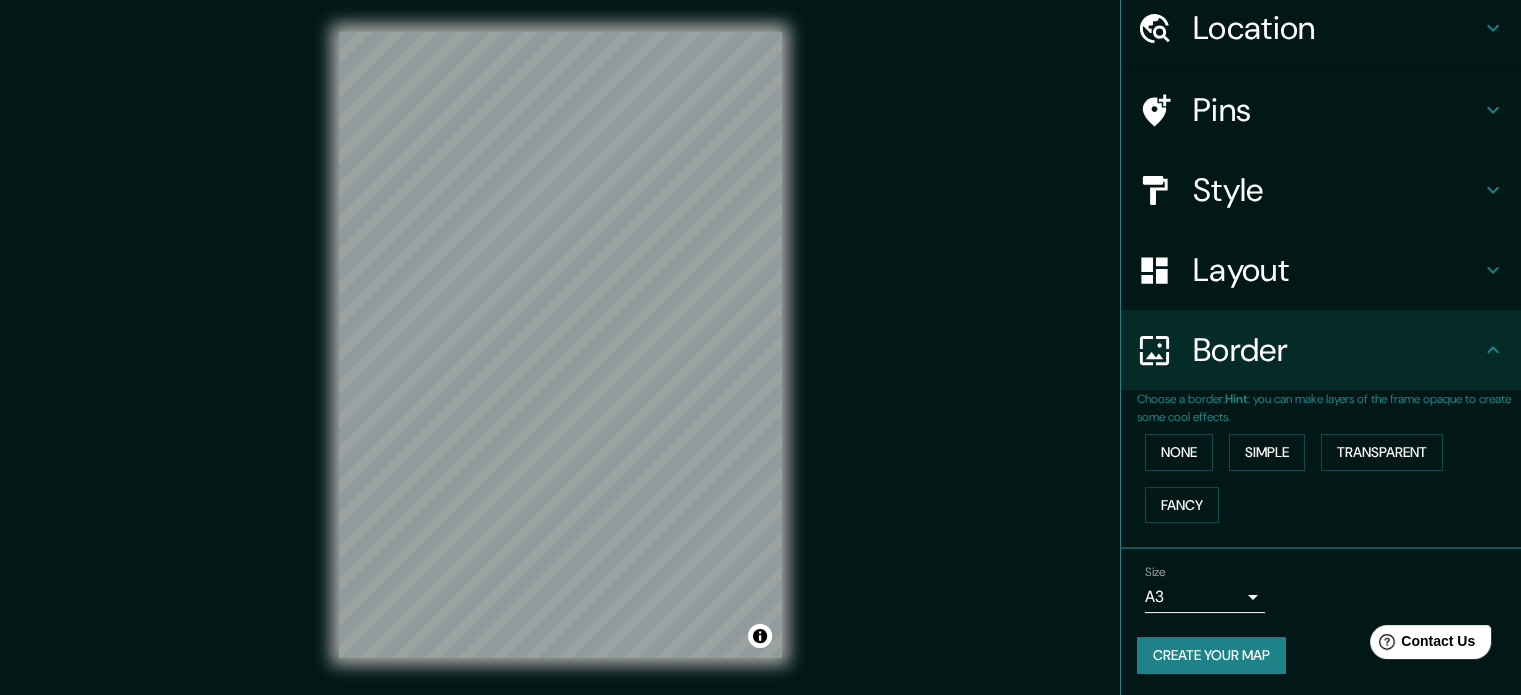 click on "Create your map" at bounding box center [1211, 655] 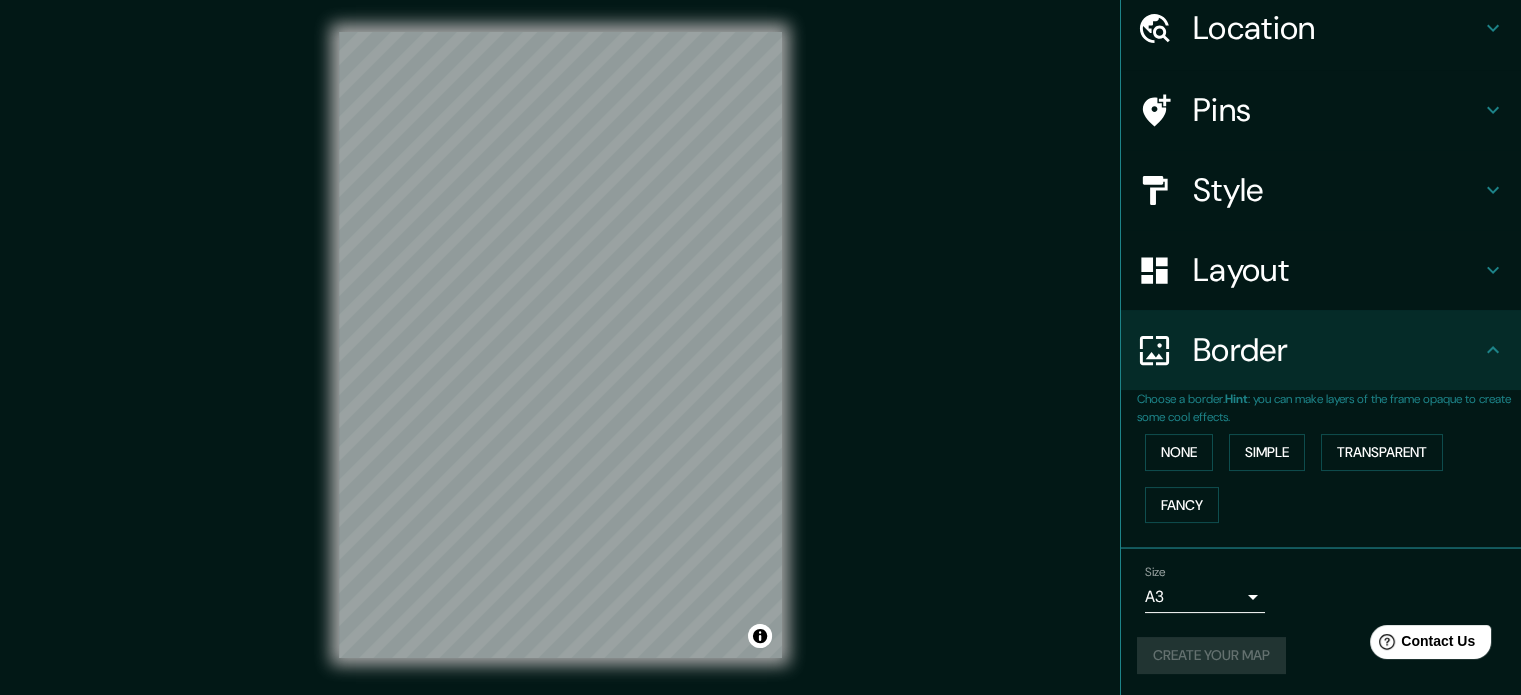 scroll, scrollTop: 26, scrollLeft: 0, axis: vertical 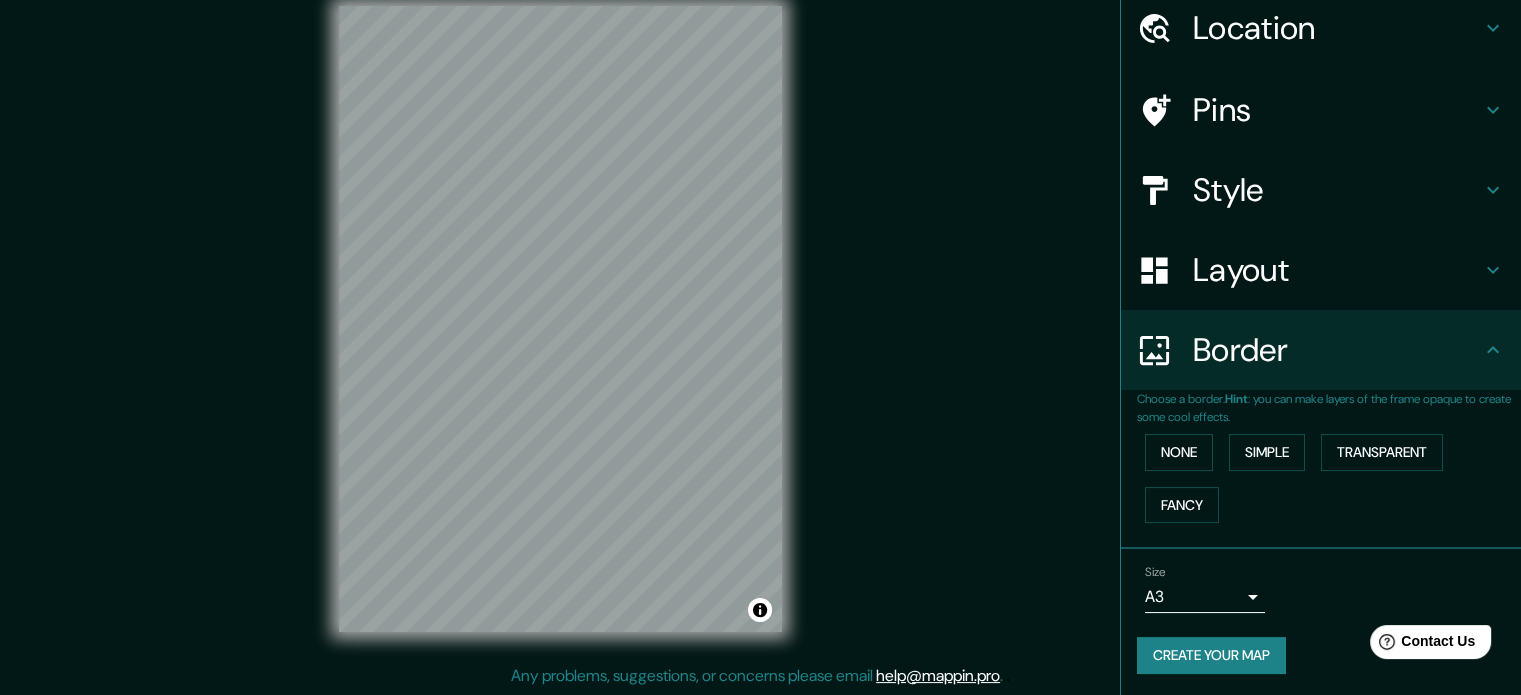 click on "Layout" at bounding box center (1337, 28) 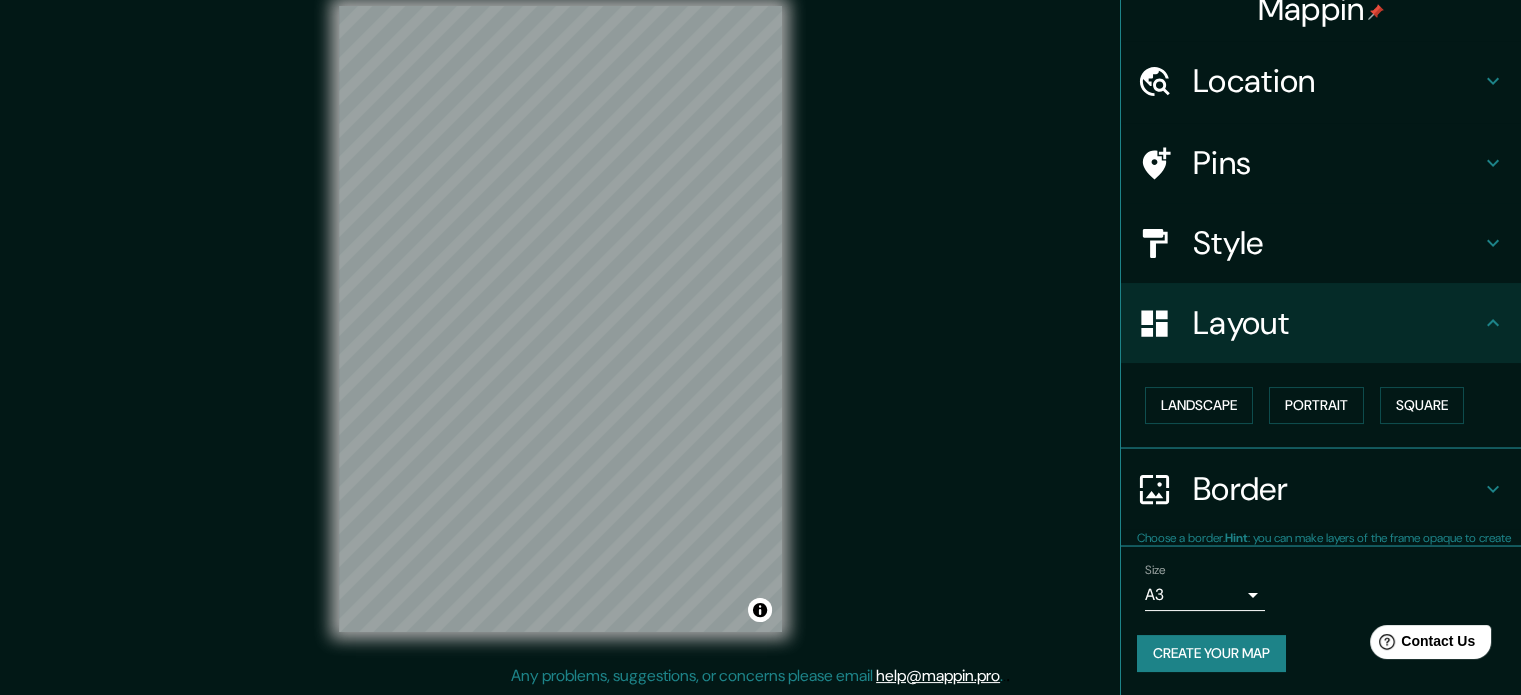 scroll, scrollTop: 22, scrollLeft: 0, axis: vertical 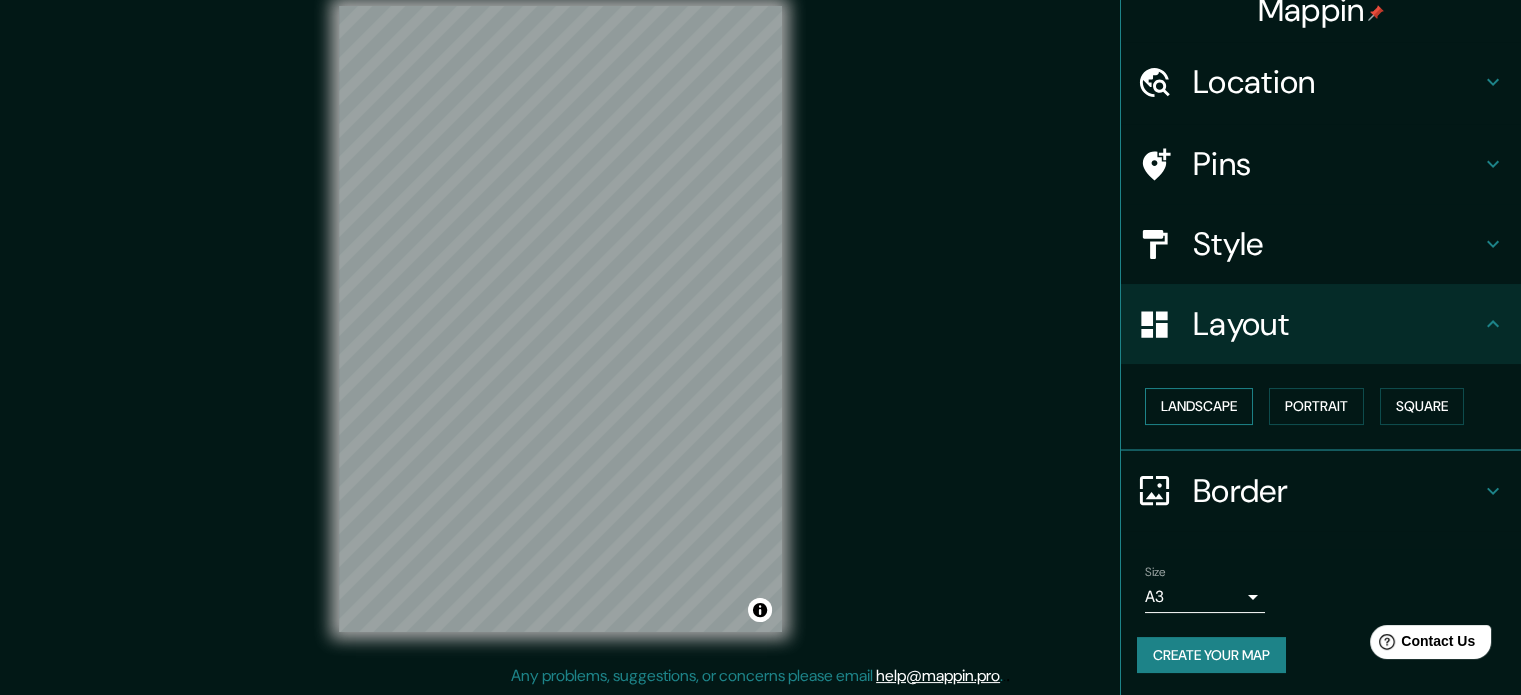click on "Landscape" at bounding box center [1199, 406] 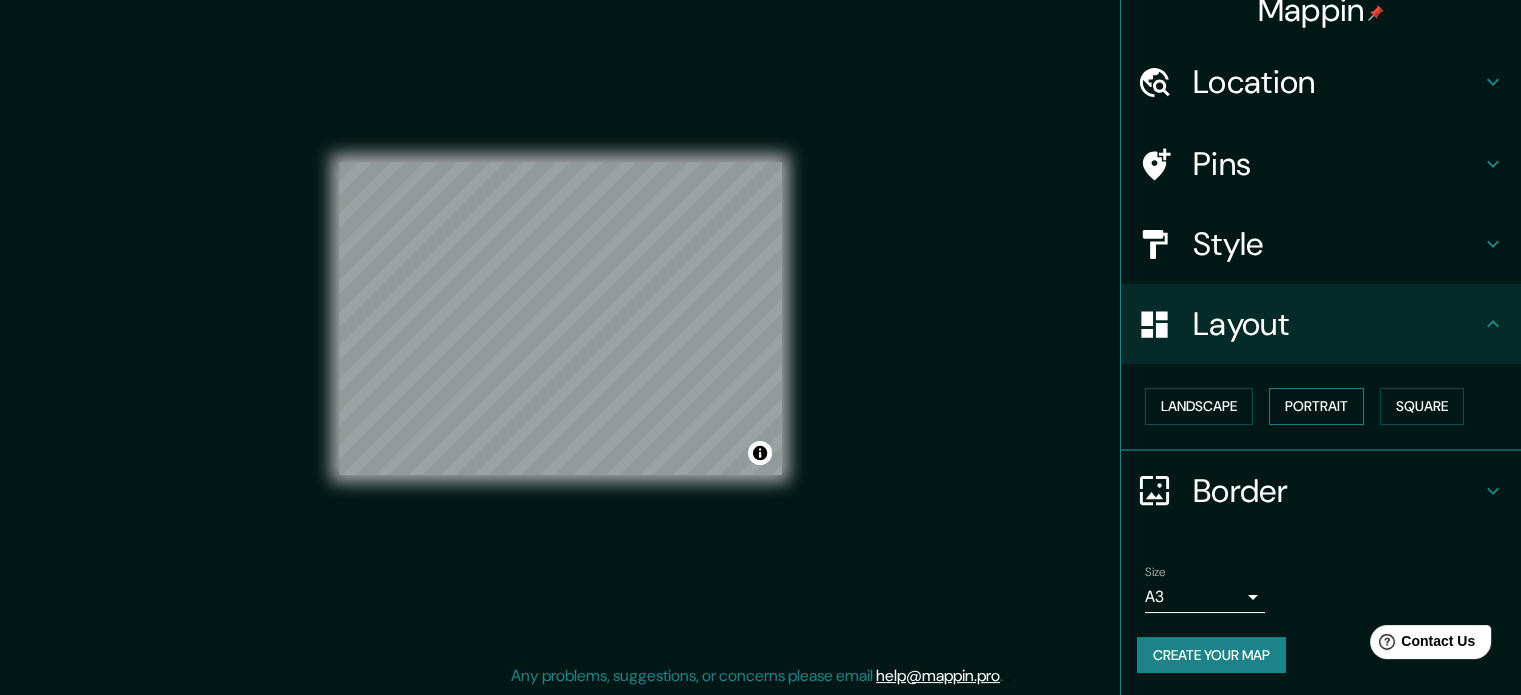 click on "Portrait" at bounding box center [1316, 406] 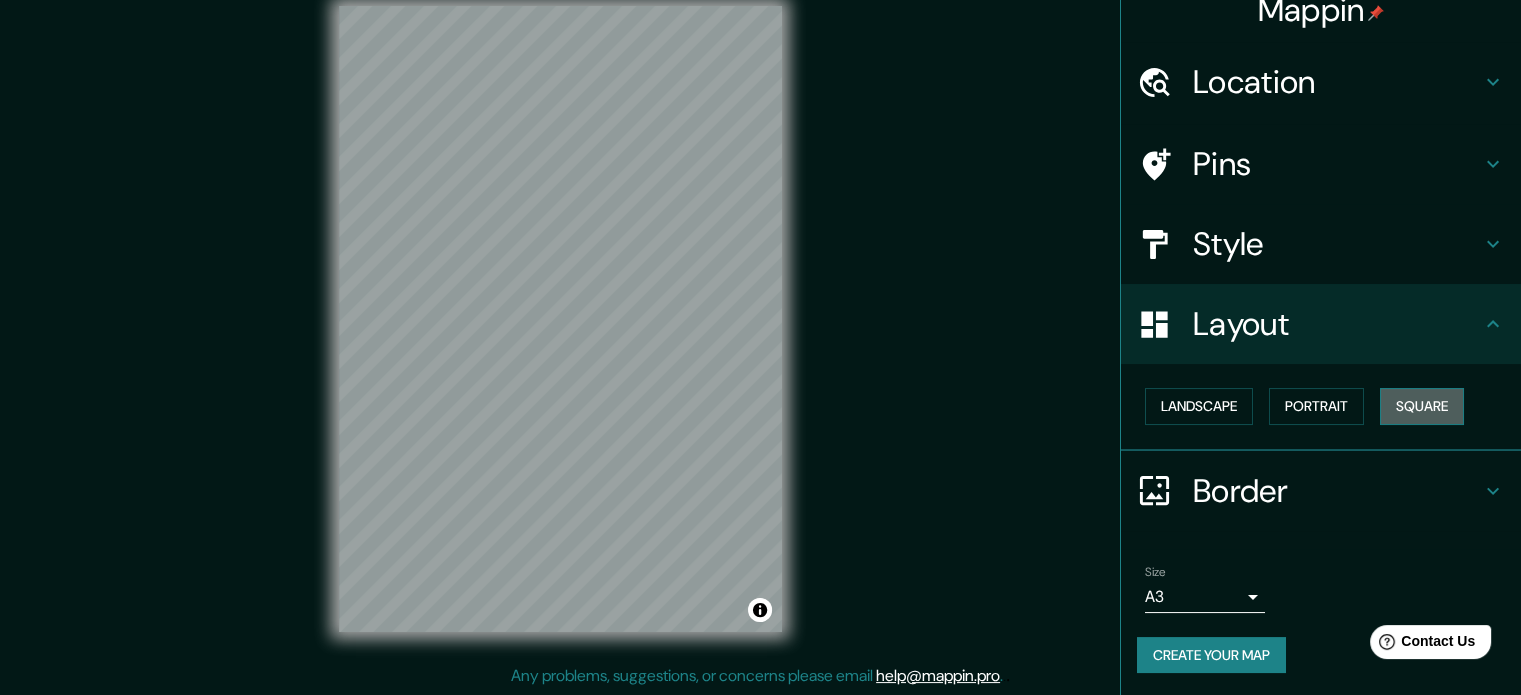 click on "Square" at bounding box center [1422, 406] 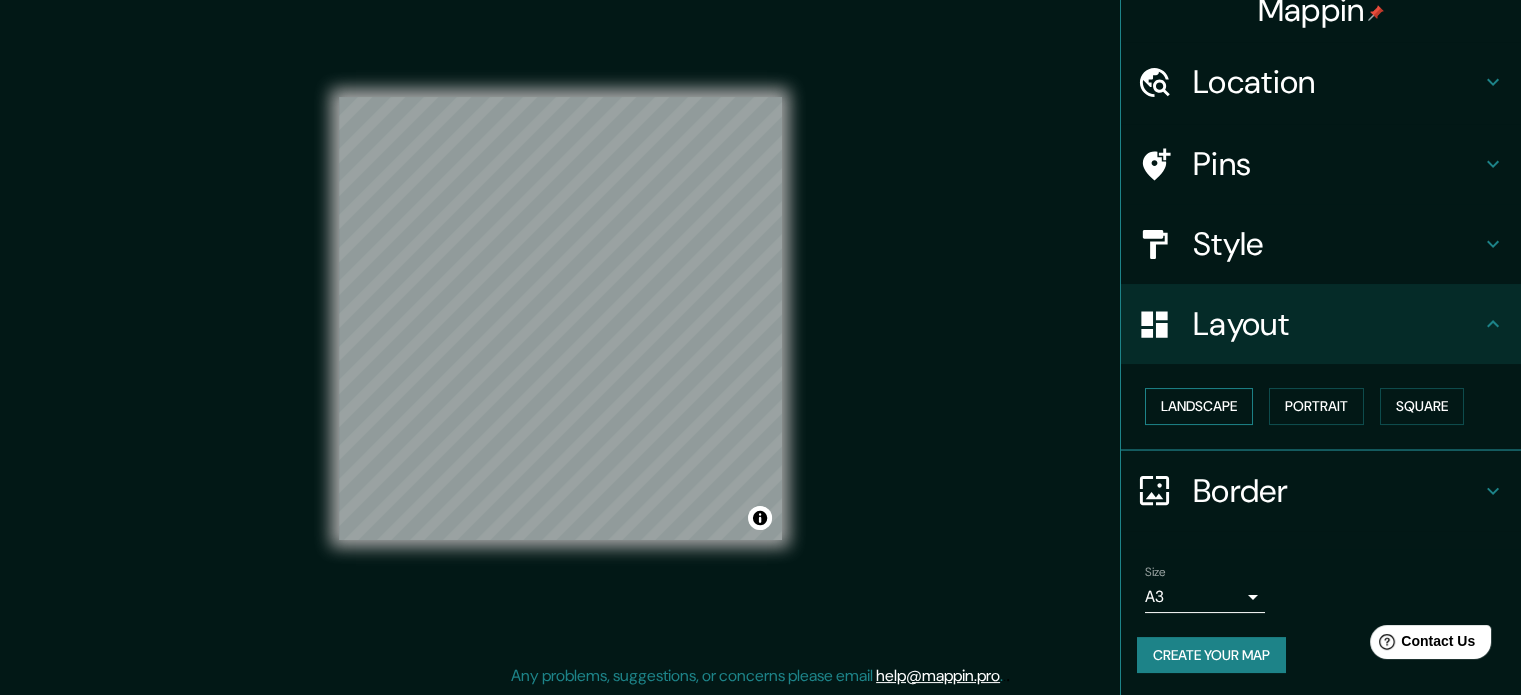 click on "Landscape" at bounding box center [1199, 406] 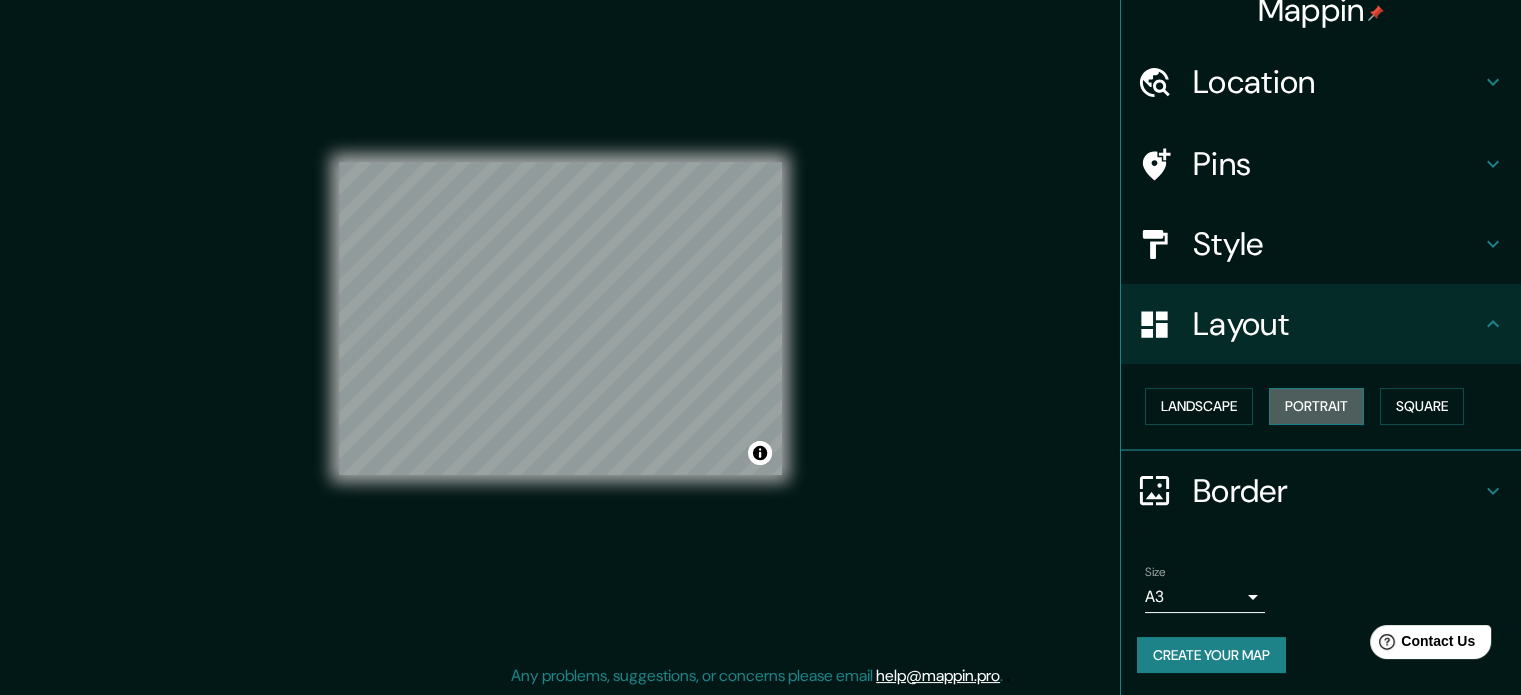 click on "Portrait" at bounding box center (1316, 406) 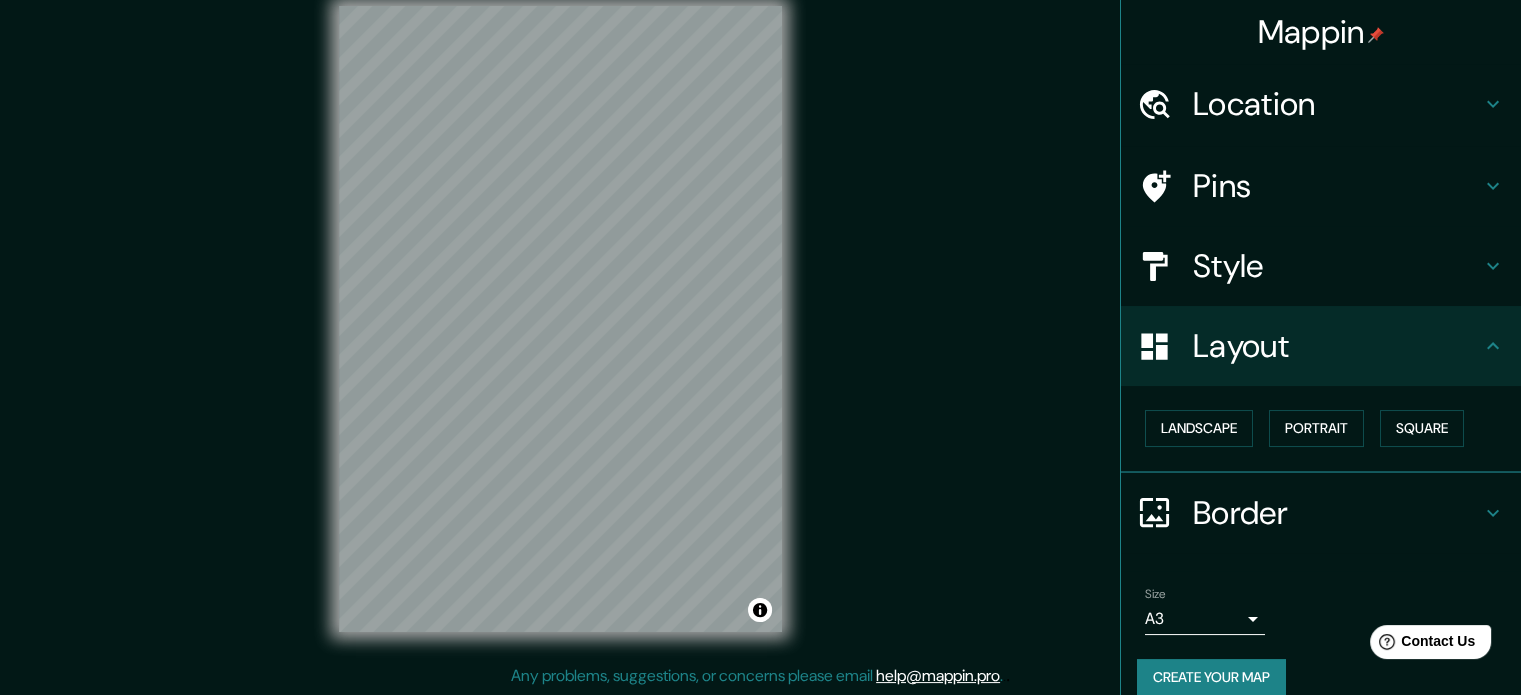 scroll, scrollTop: 22, scrollLeft: 0, axis: vertical 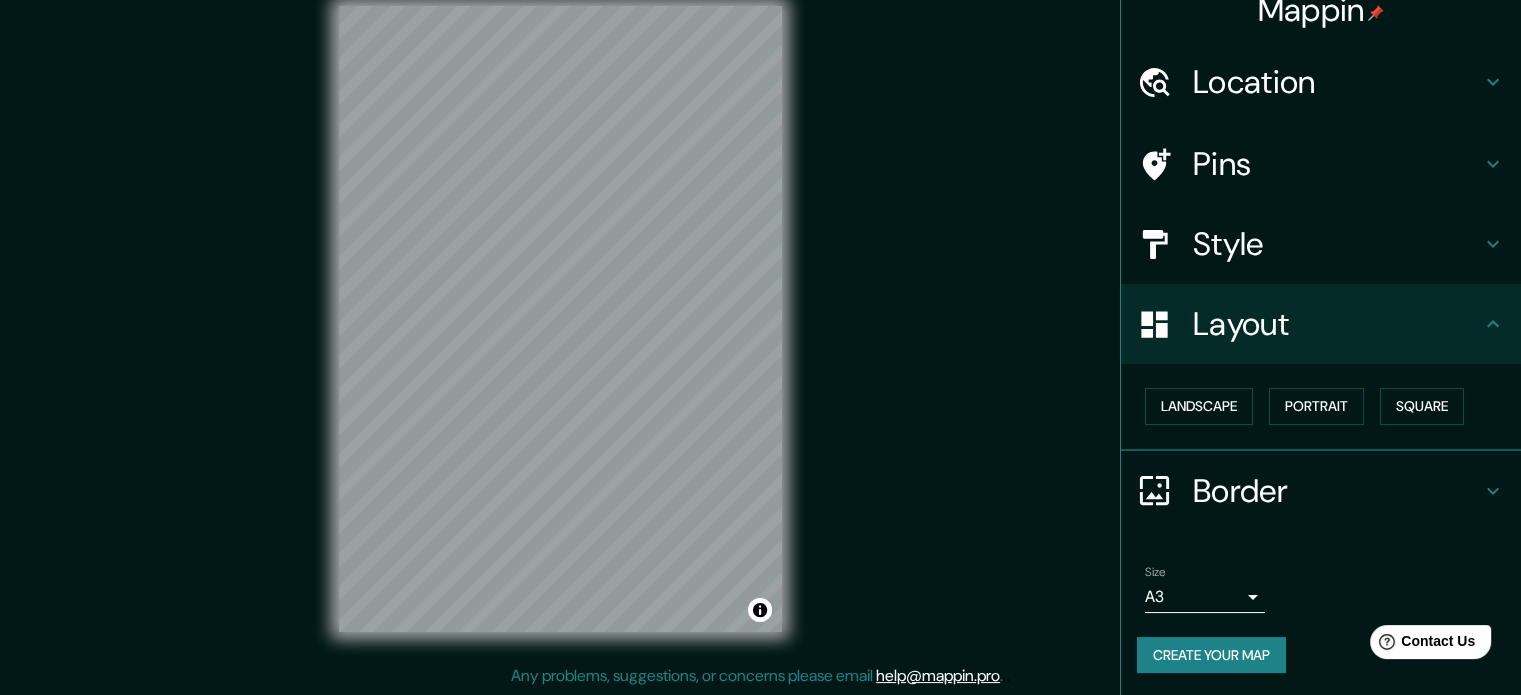 click on "Pins" at bounding box center (1337, 82) 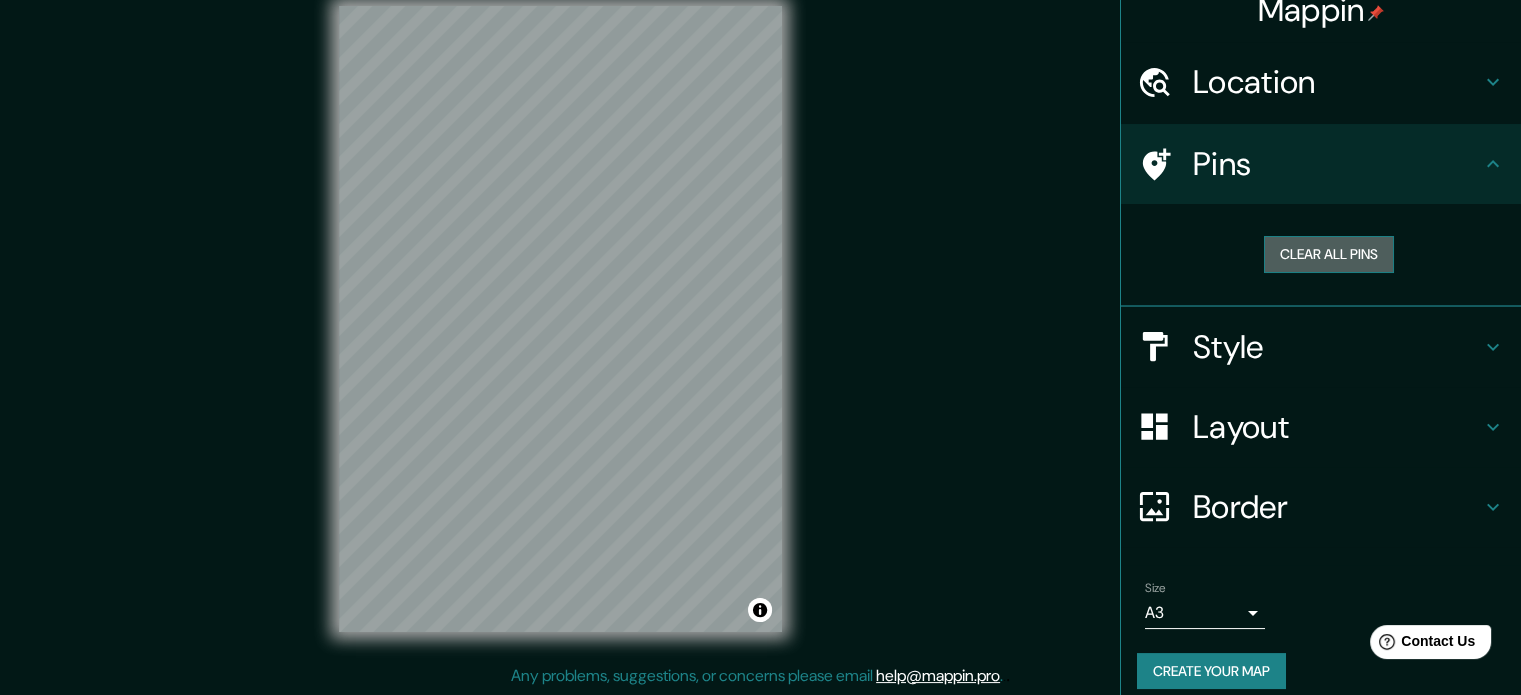 click on "Clear all pins" at bounding box center [1329, 254] 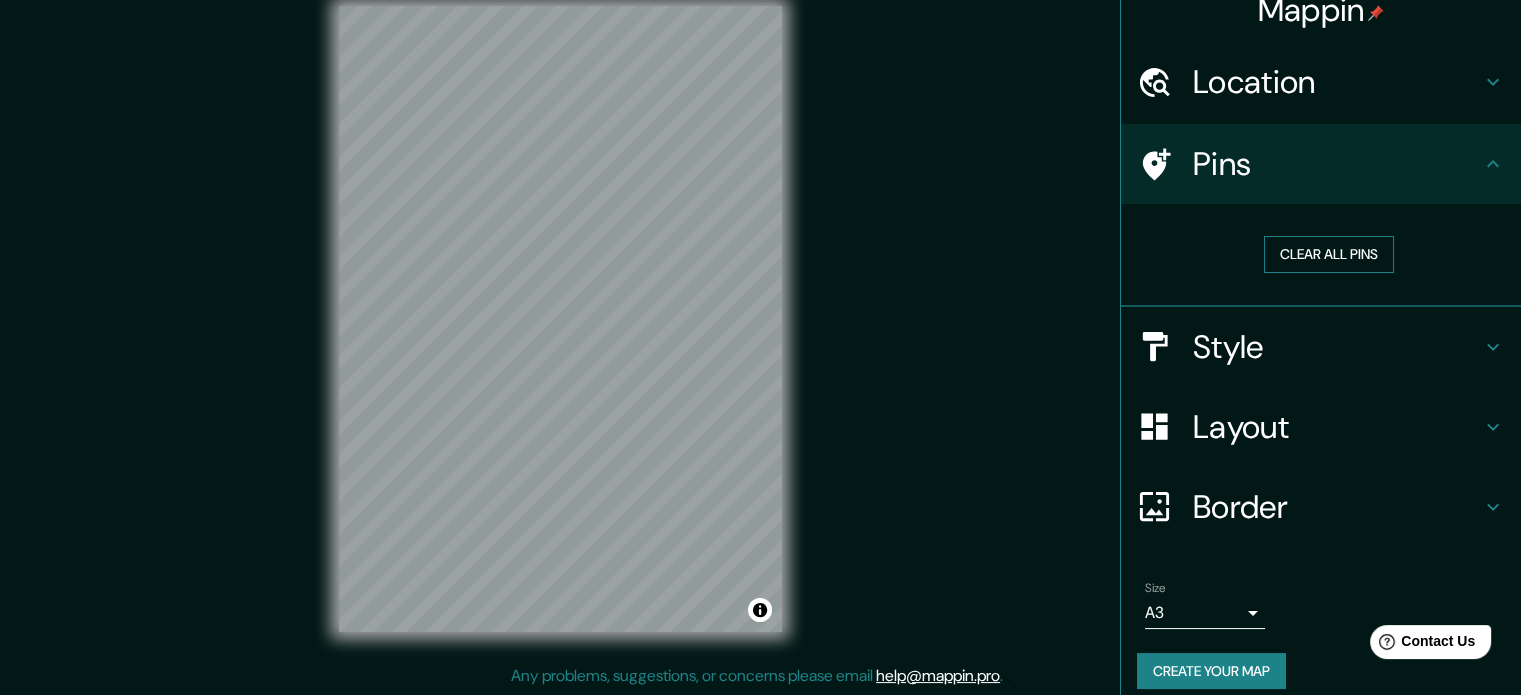 click on "Clear all pins" at bounding box center (1329, 254) 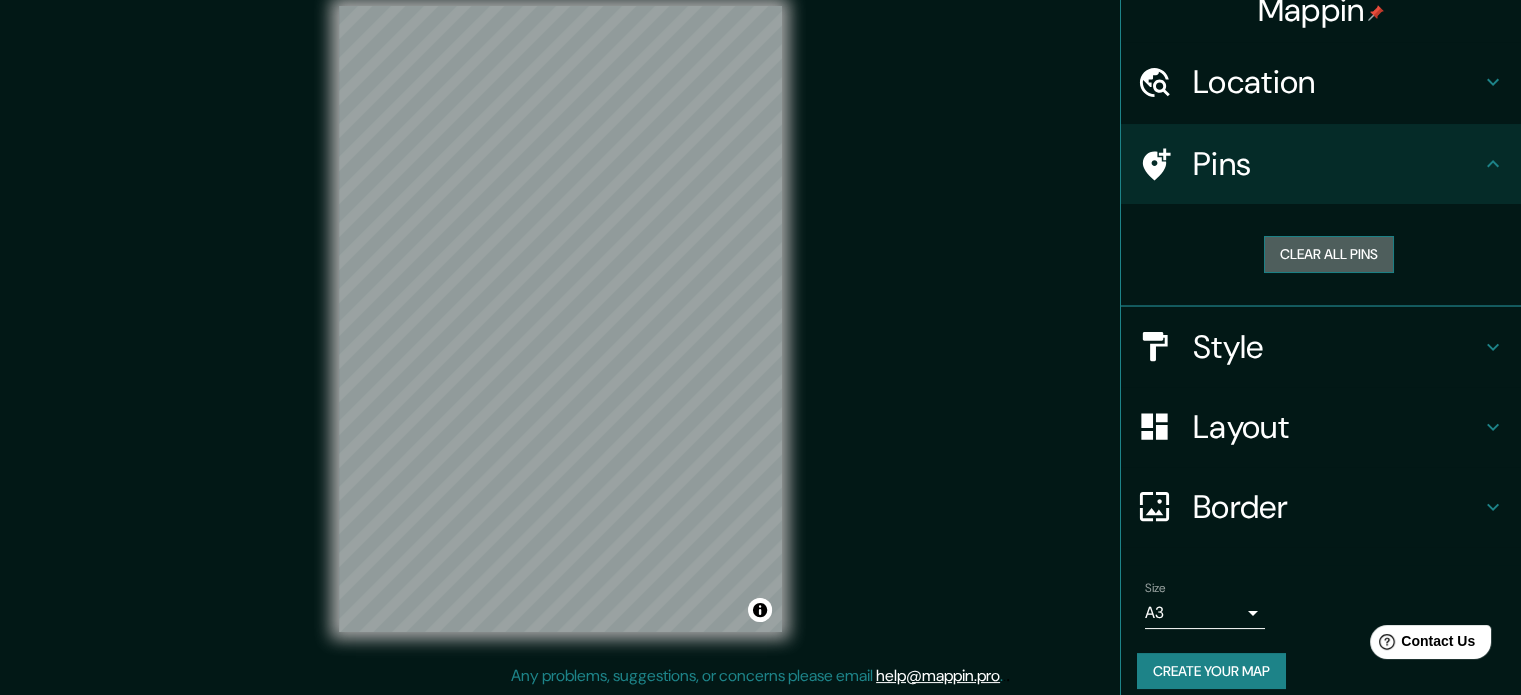 click on "Clear all pins" at bounding box center [1329, 254] 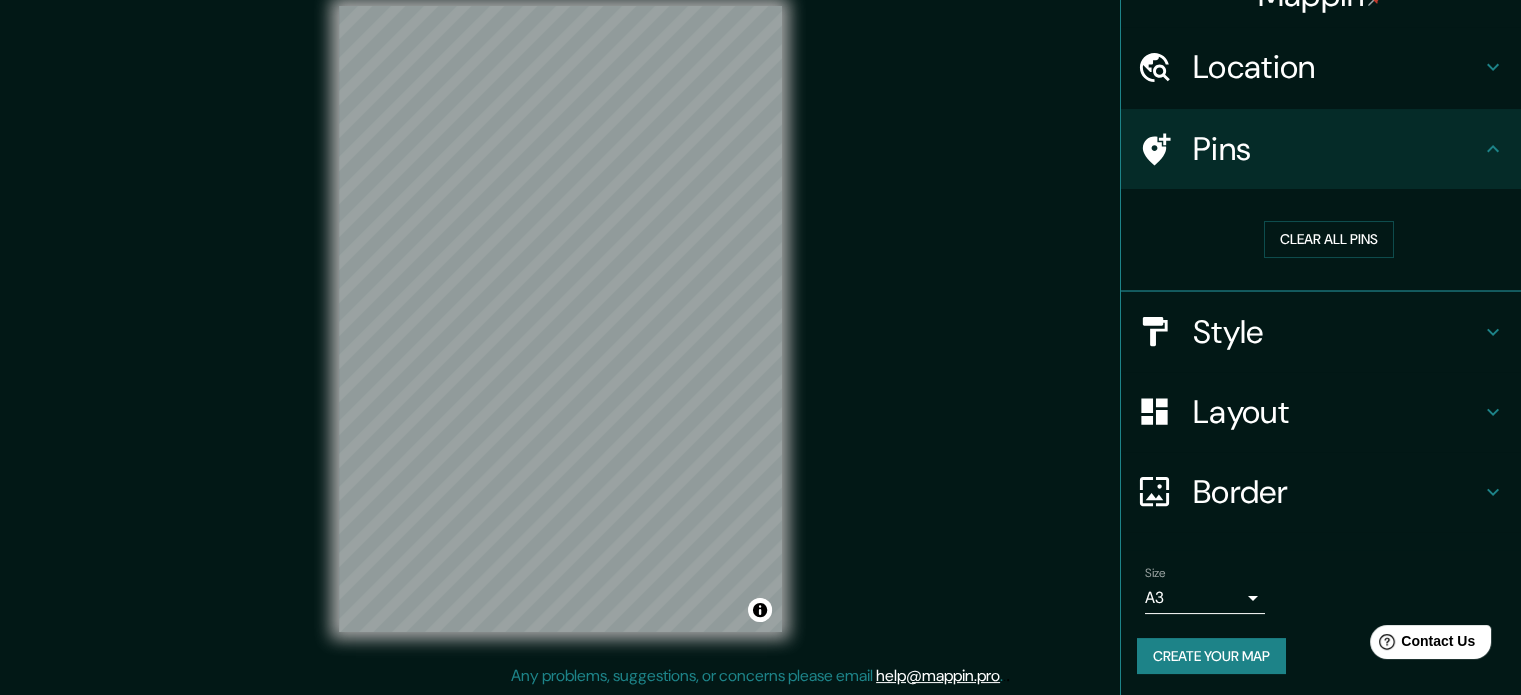 scroll, scrollTop: 38, scrollLeft: 0, axis: vertical 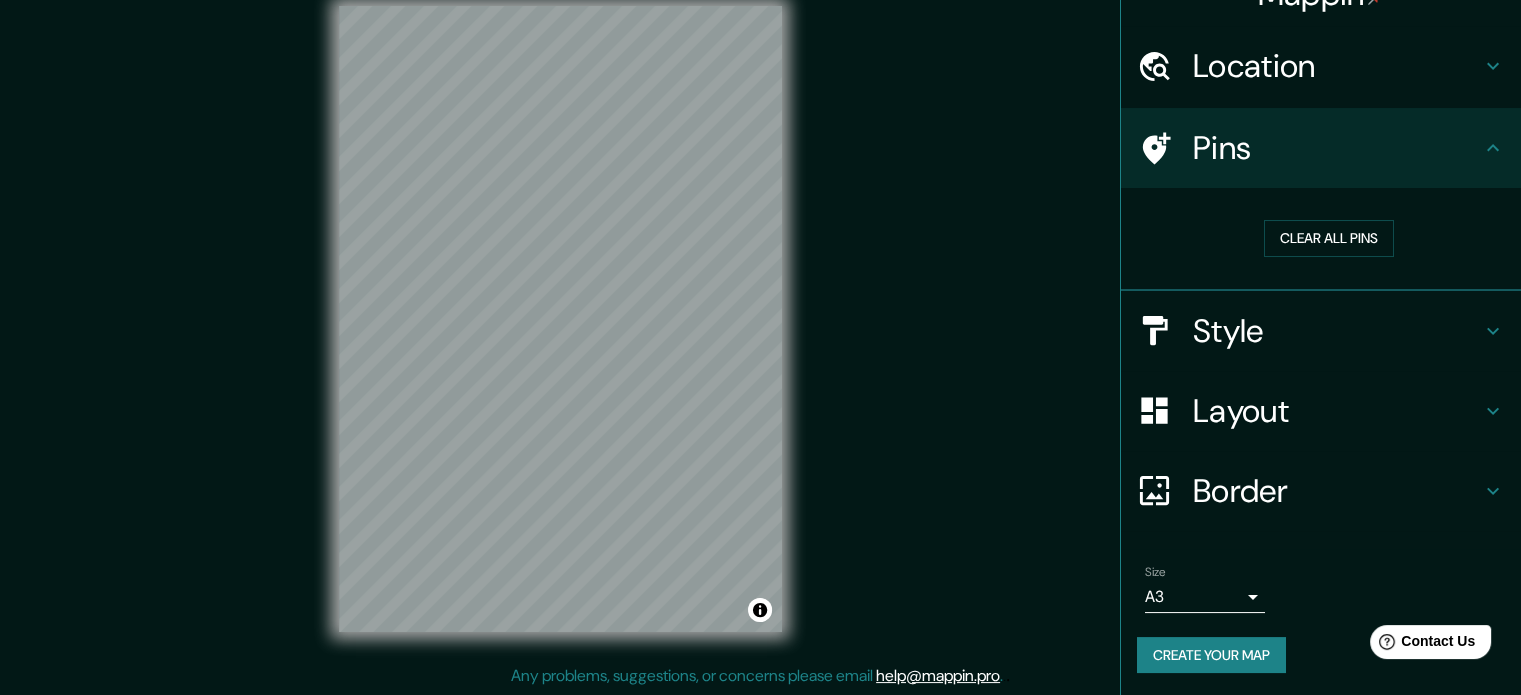 click on "Create your map" at bounding box center (1211, 655) 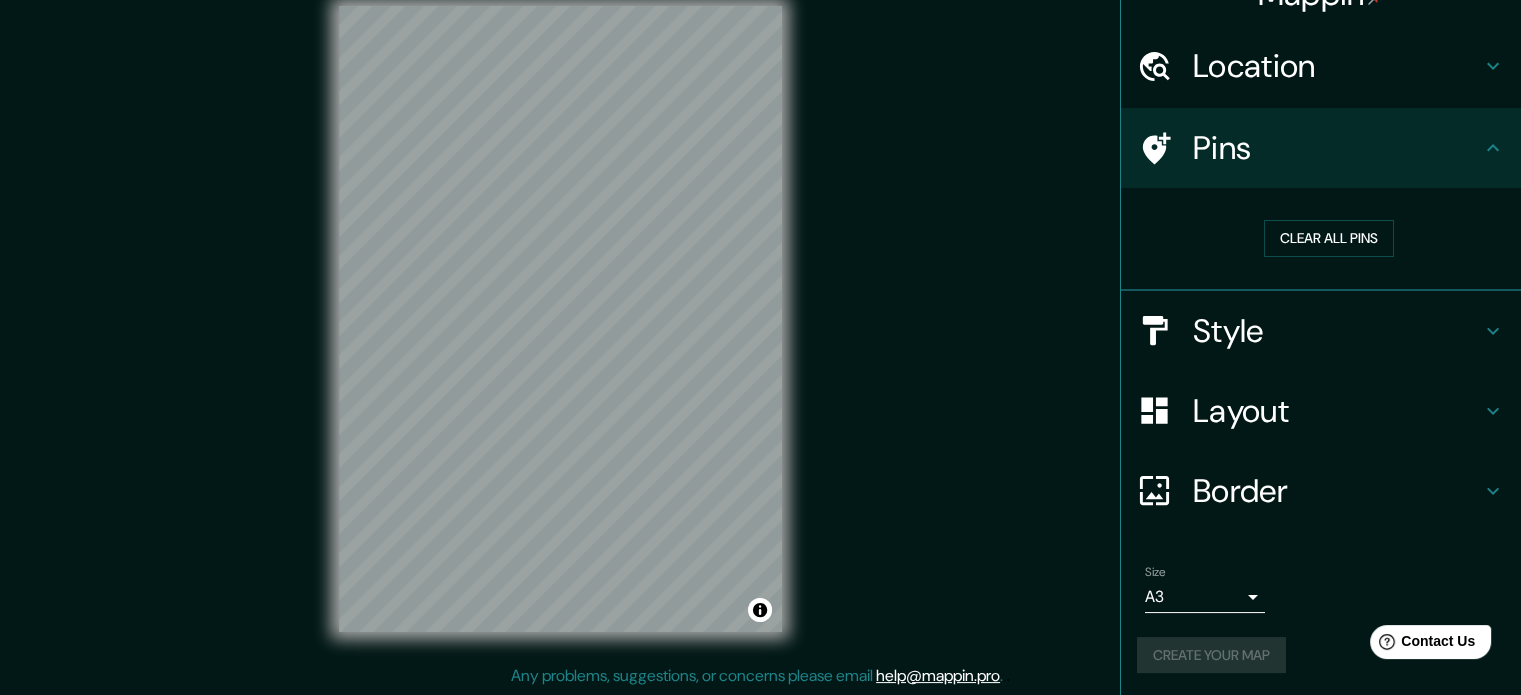 click on "Create your map" at bounding box center [1321, 655] 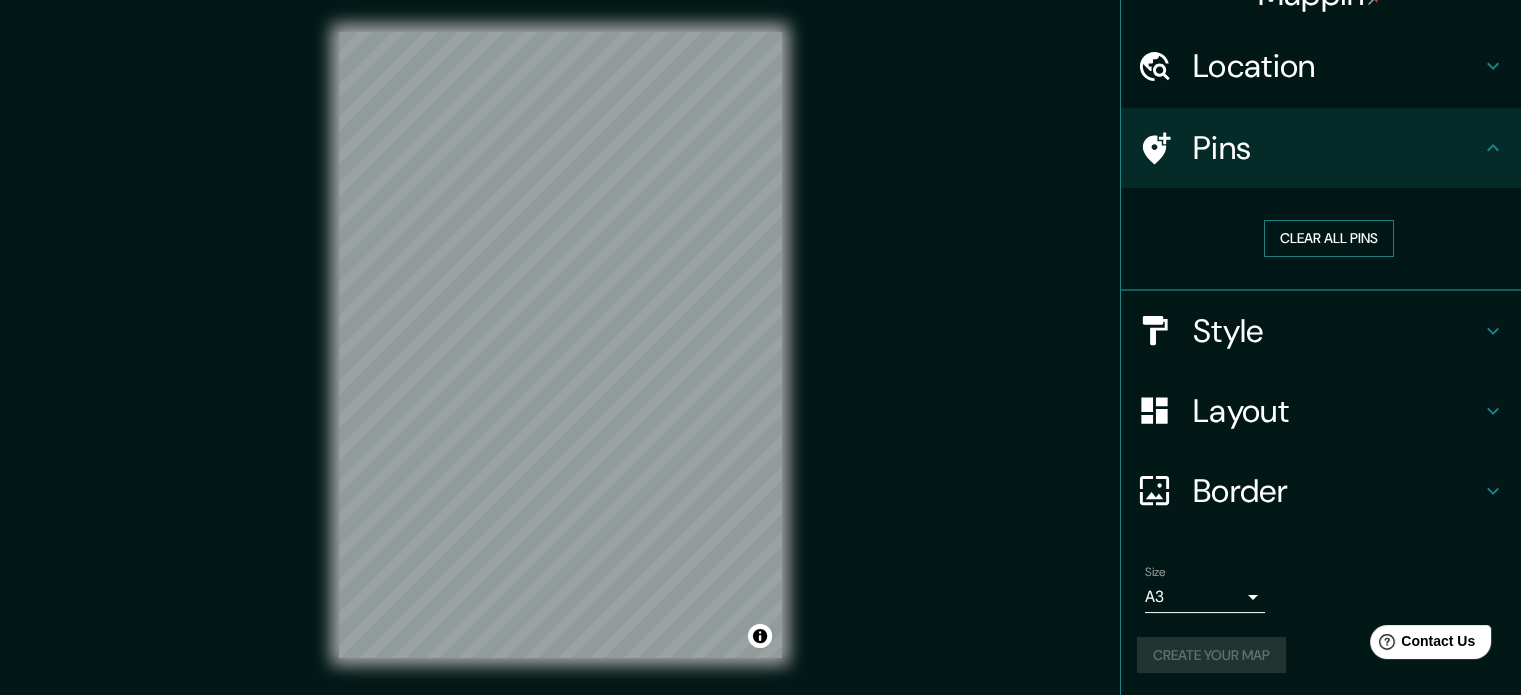 click on "Clear all pins" at bounding box center (1329, 238) 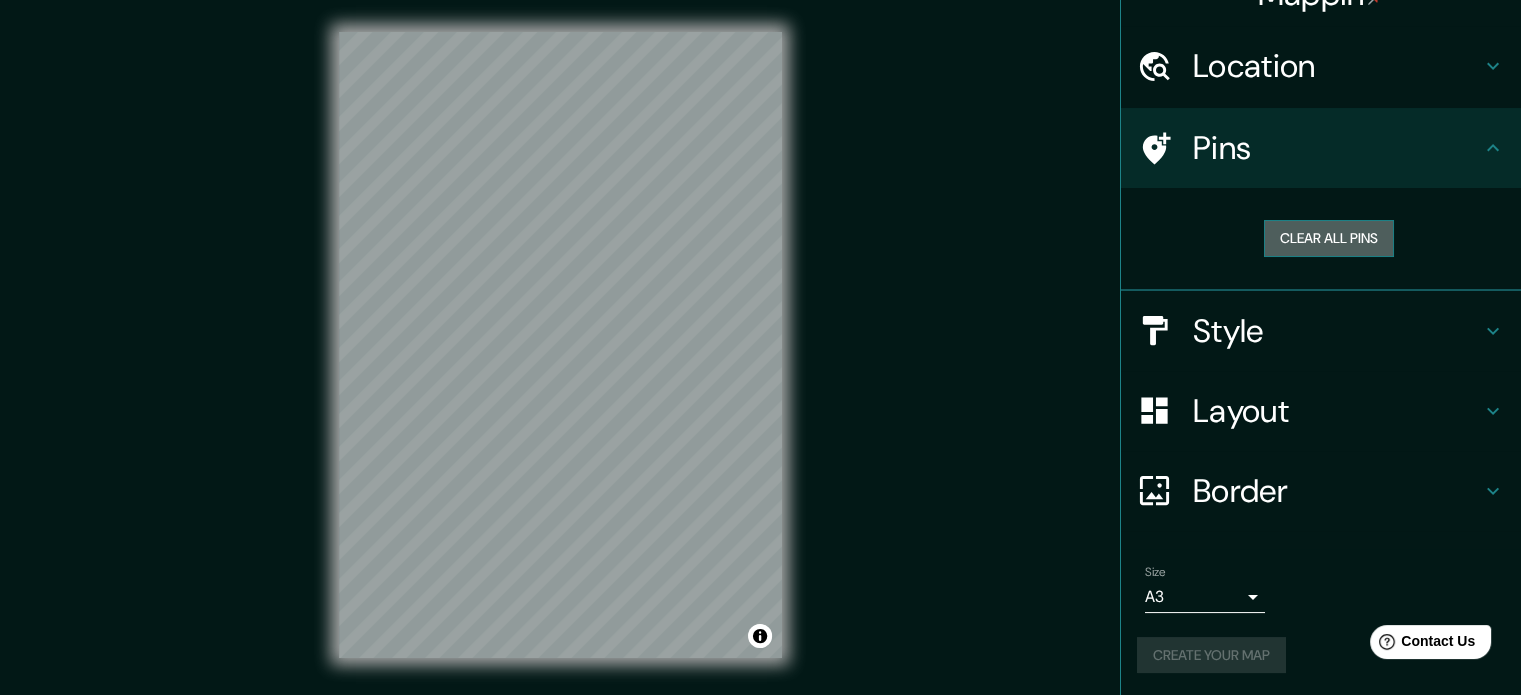 click on "Clear all pins" at bounding box center [1329, 238] 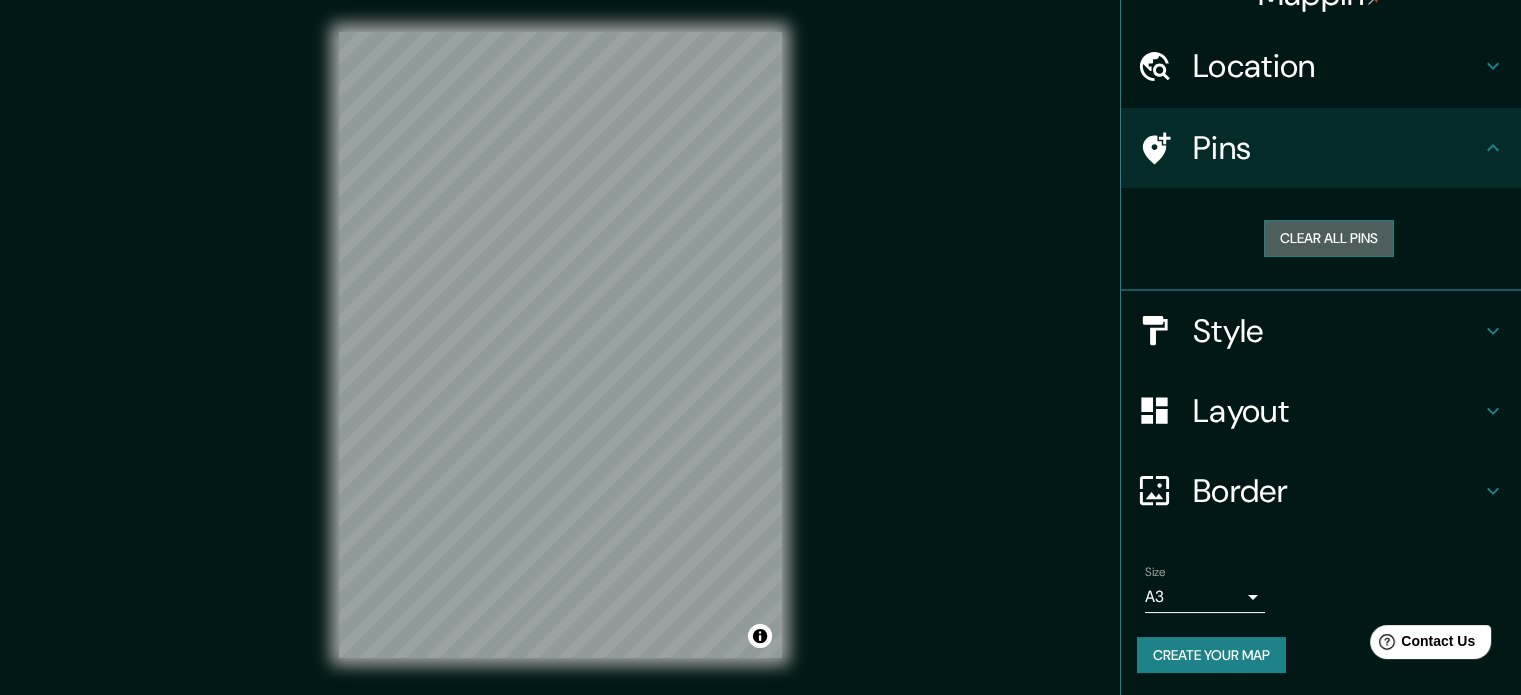 click on "Clear all pins" at bounding box center (1329, 238) 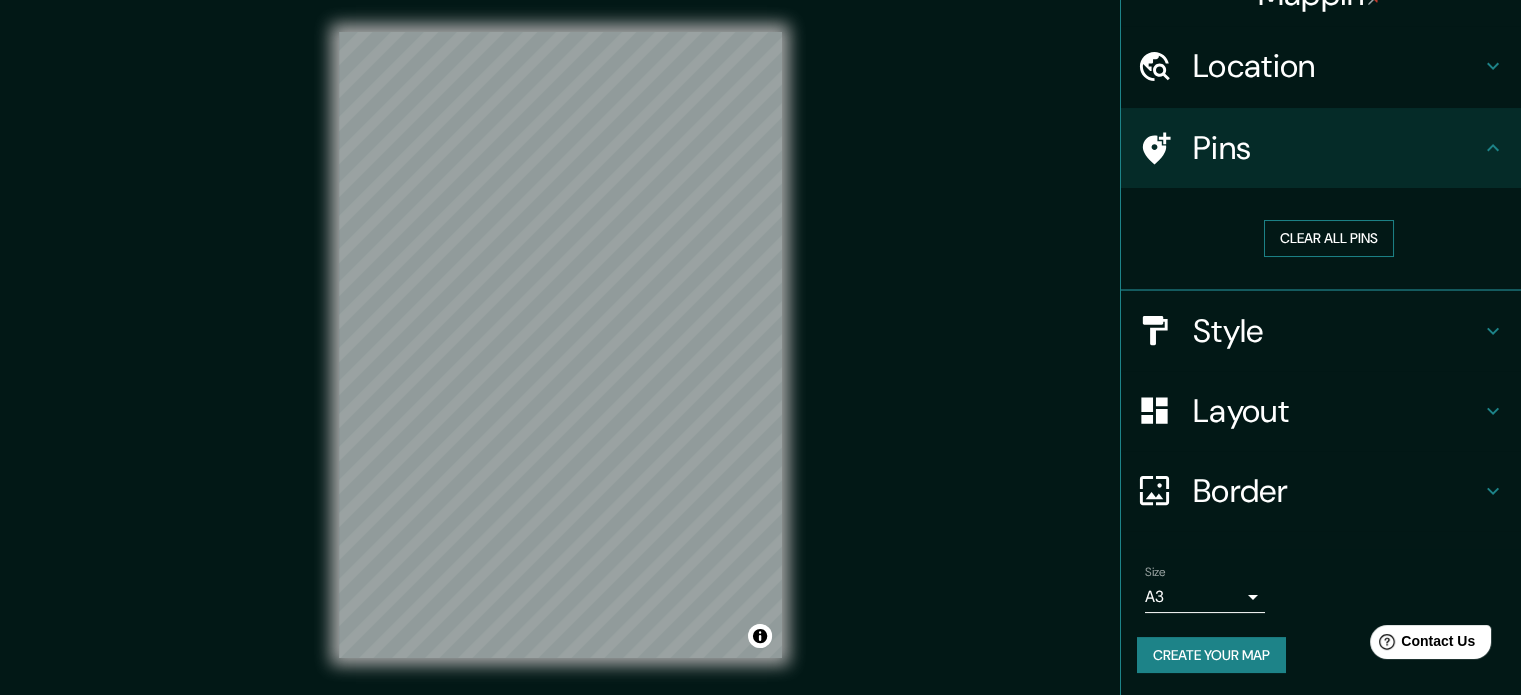 click on "Clear all pins" at bounding box center (1329, 238) 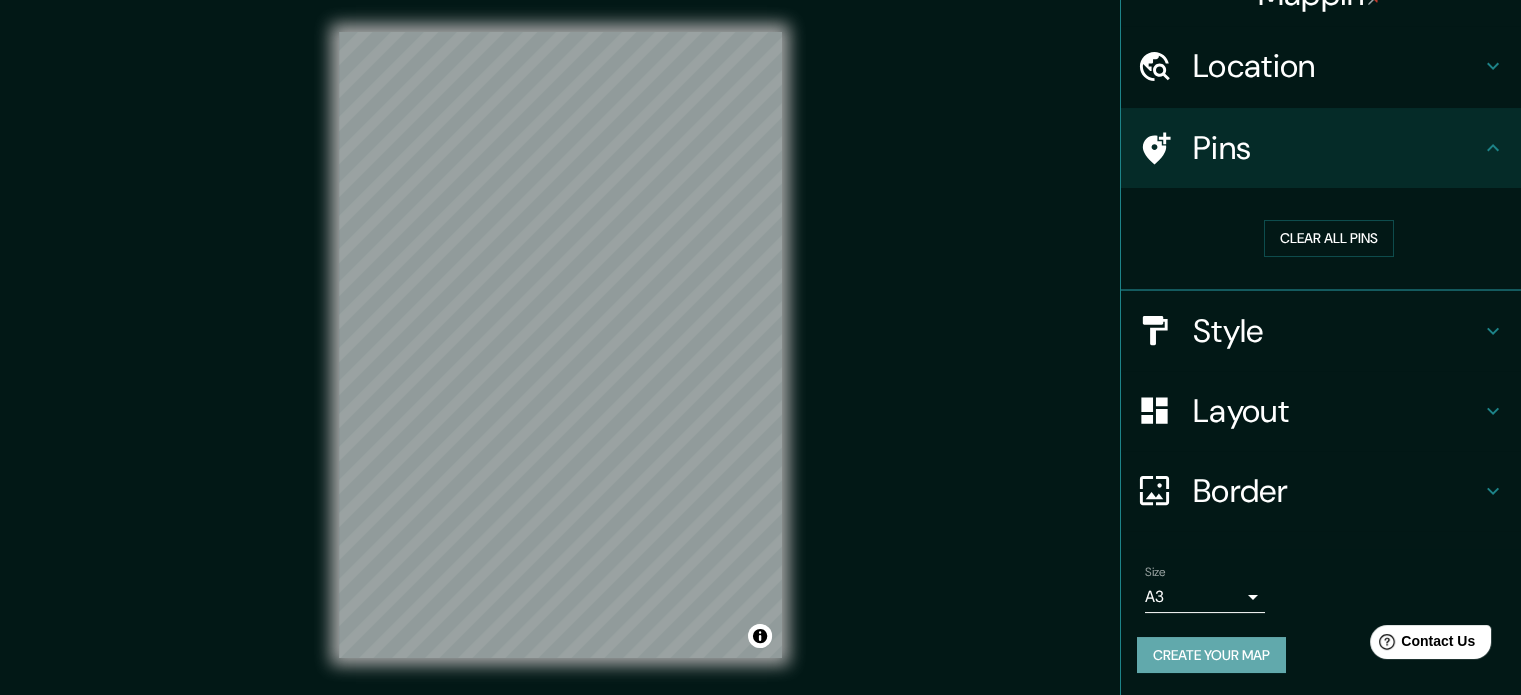 click on "Create your map" at bounding box center (1211, 655) 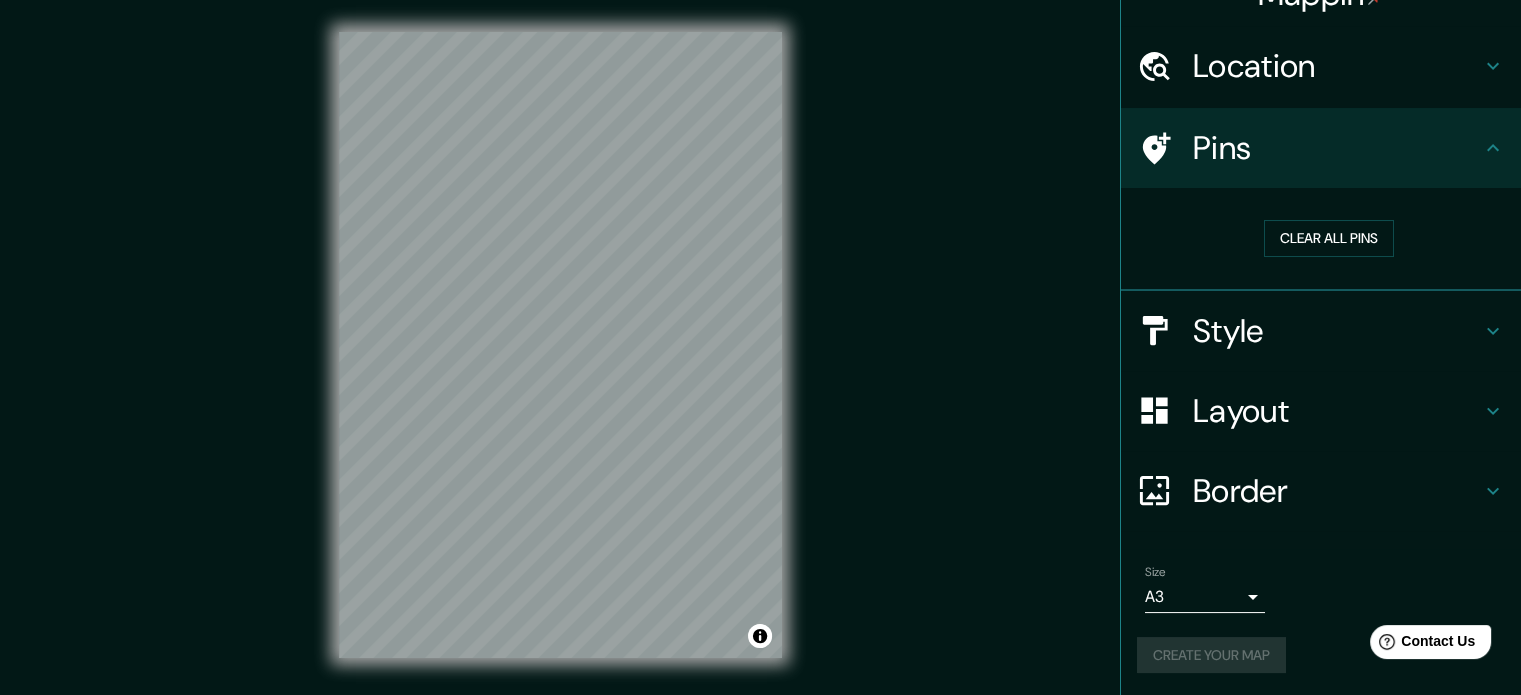 click on "Create your map" at bounding box center (1321, 655) 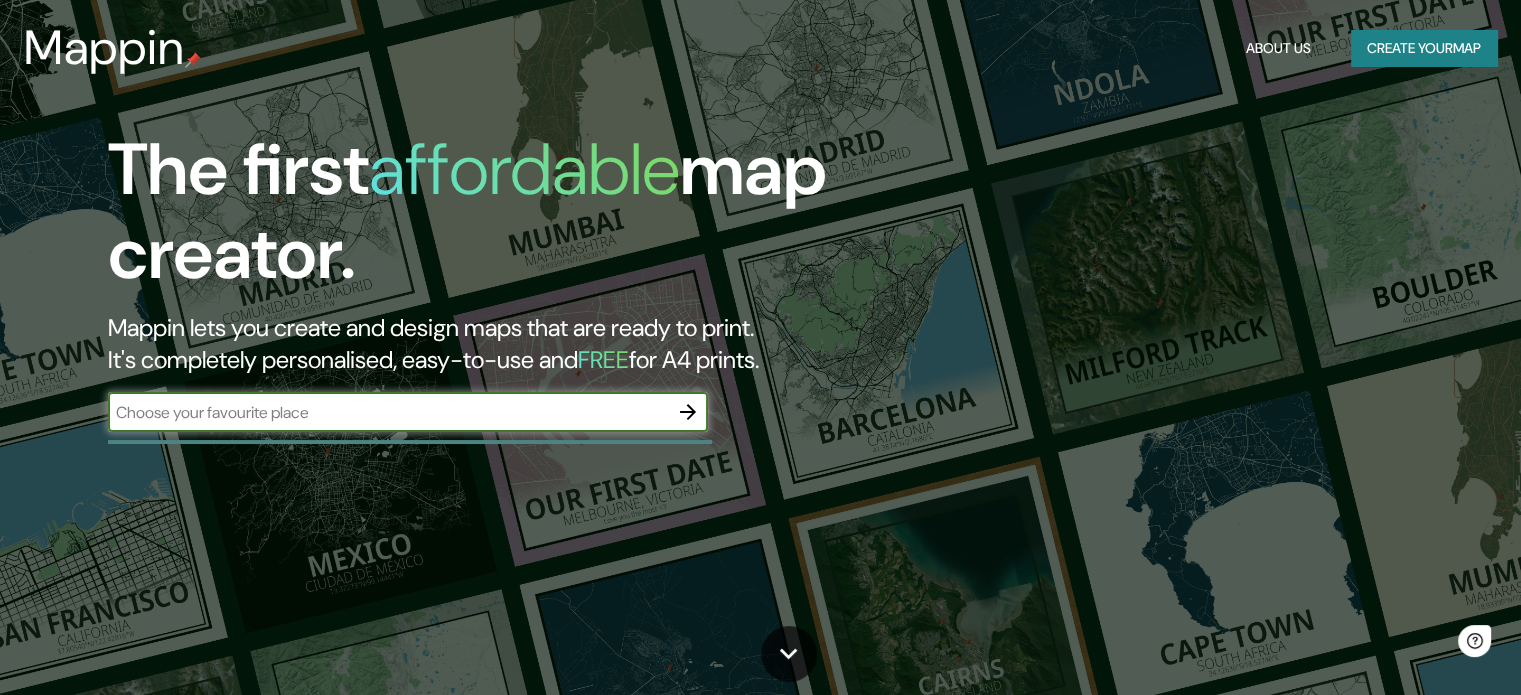 scroll, scrollTop: 0, scrollLeft: 0, axis: both 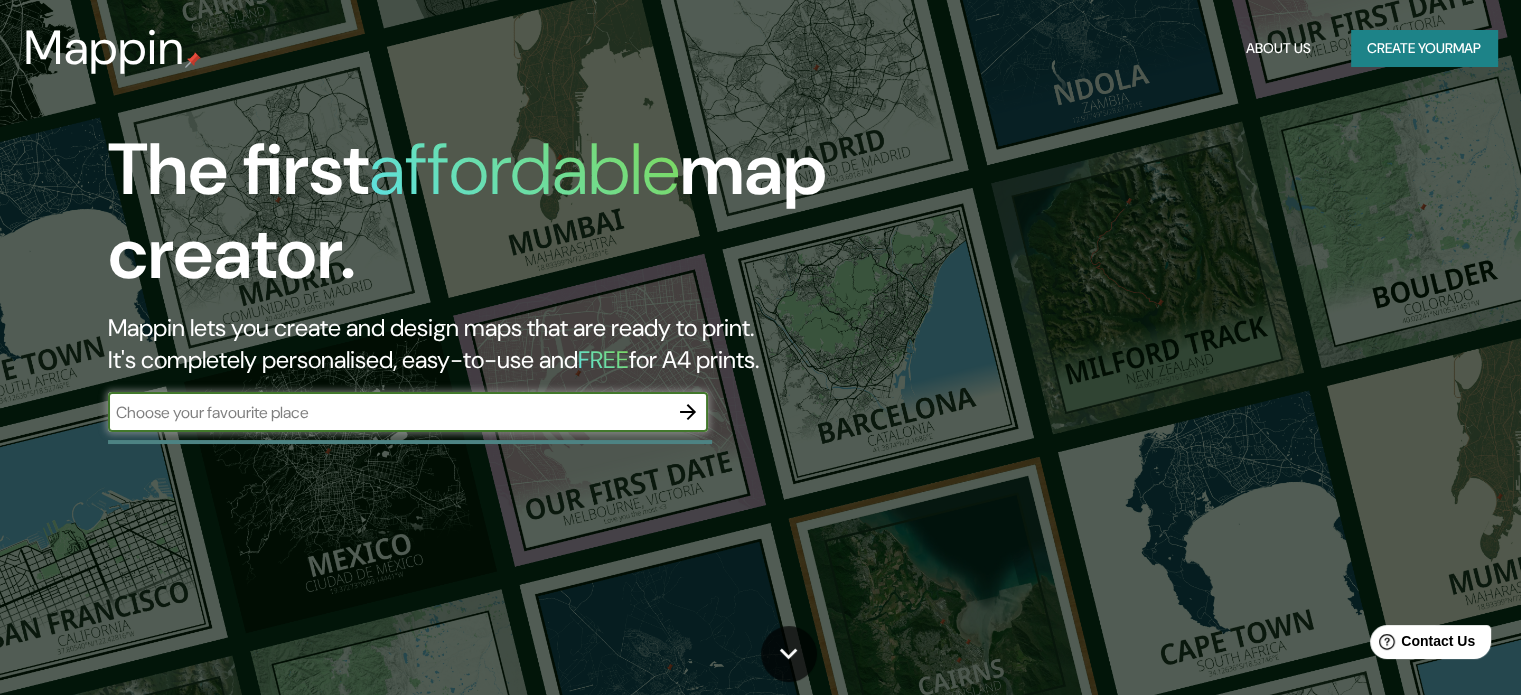 click at bounding box center [388, 412] 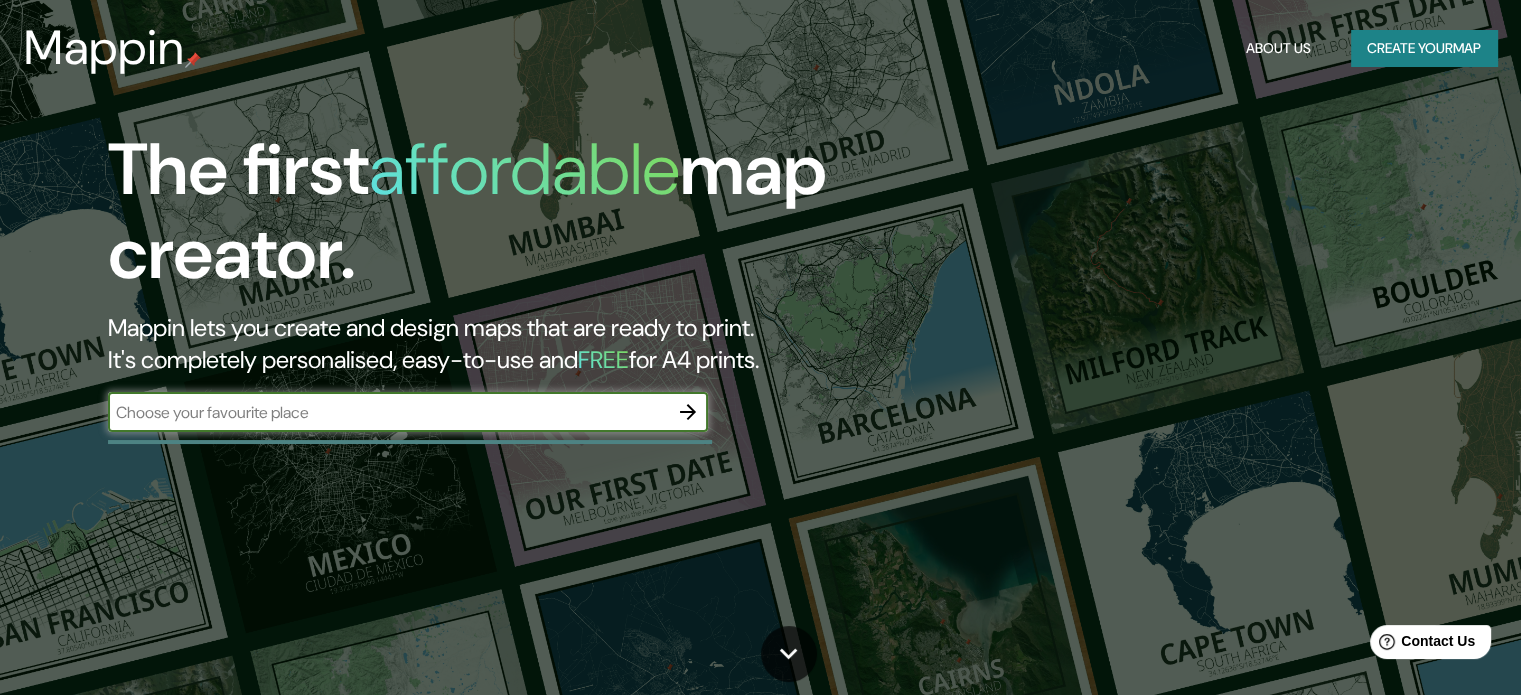 type on "4100776 Chiguayante, Bío Bío" 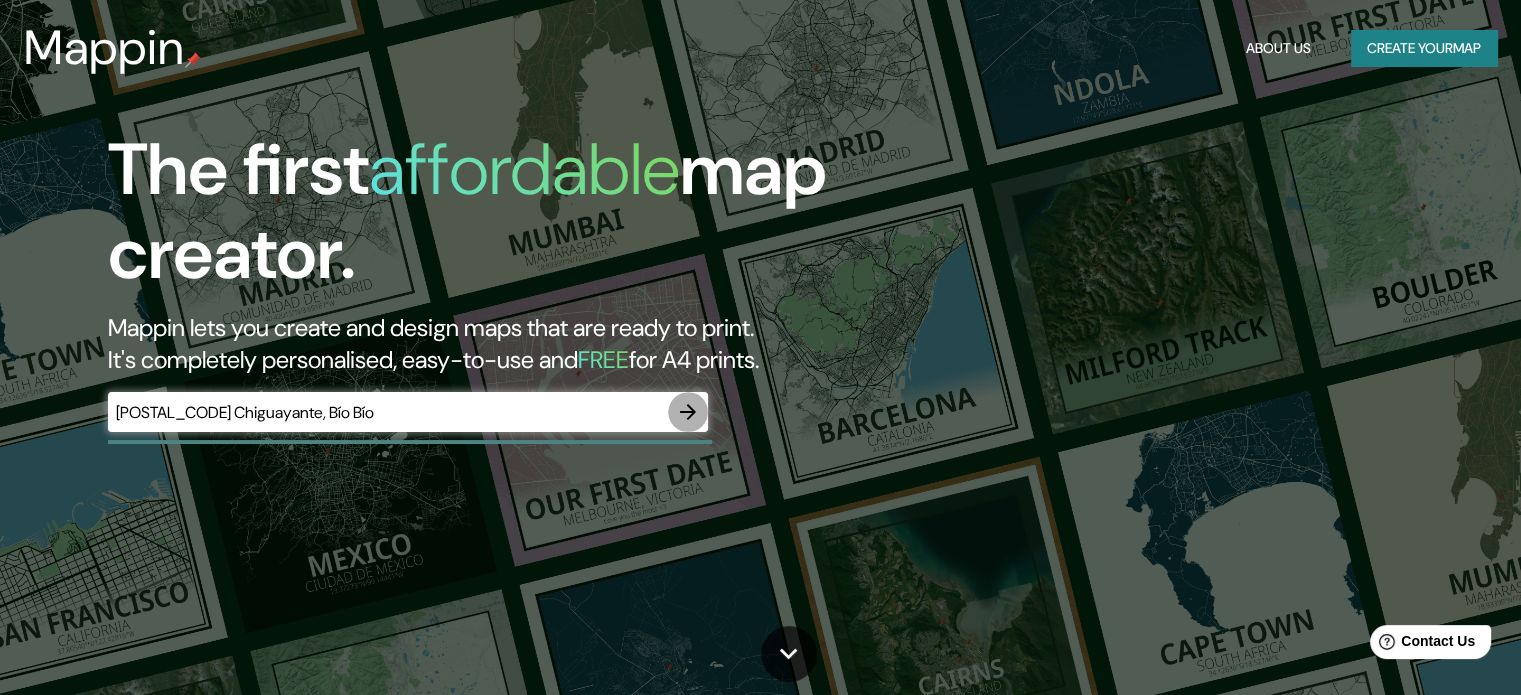 click at bounding box center [688, 412] 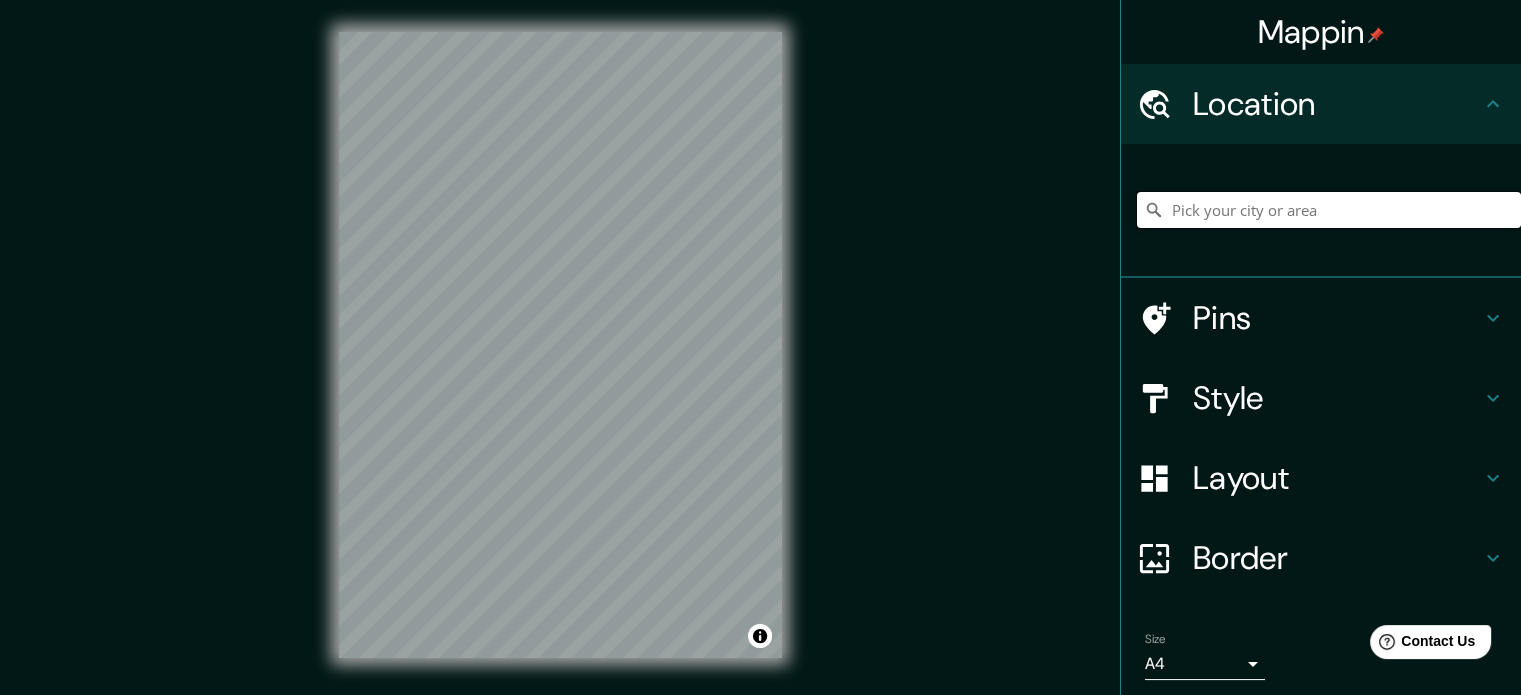 click at bounding box center (1329, 210) 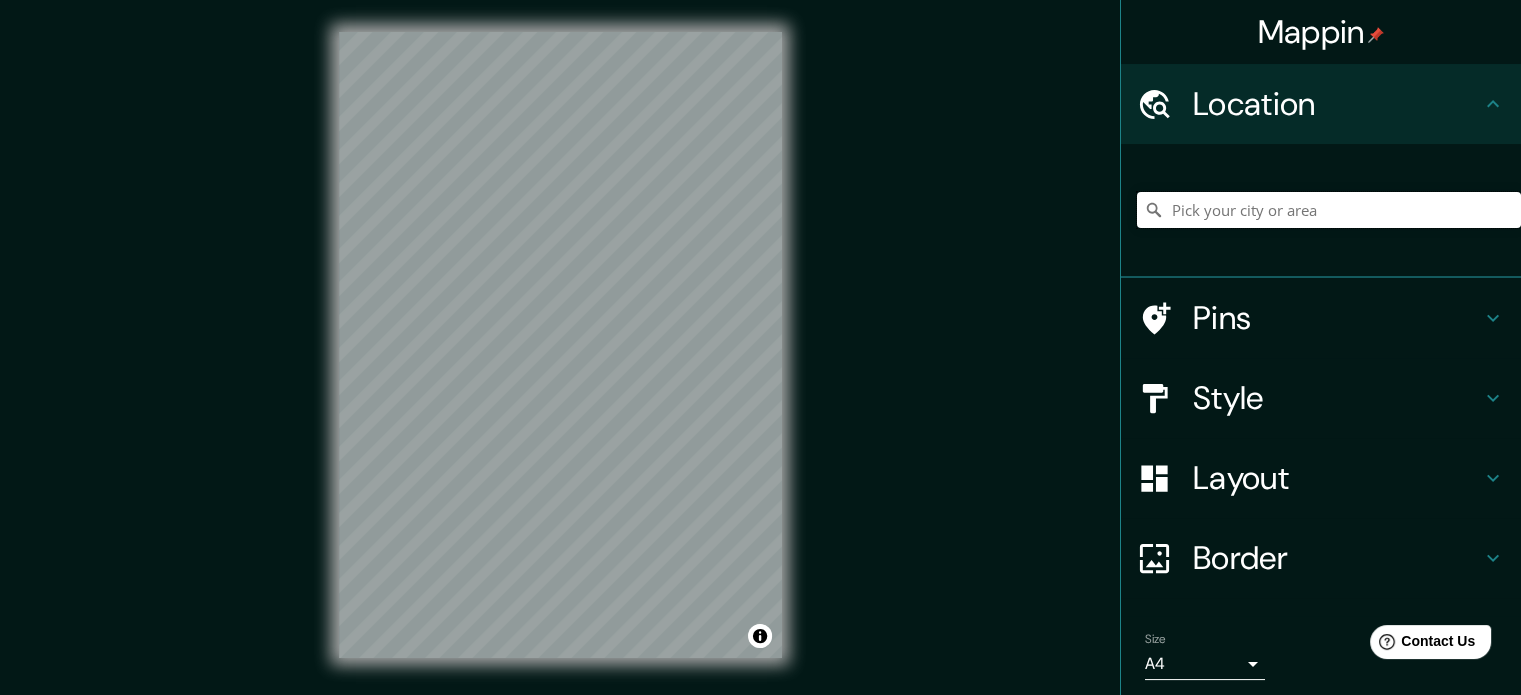 paste on "4100776 Chiguayante, Bío Bío" 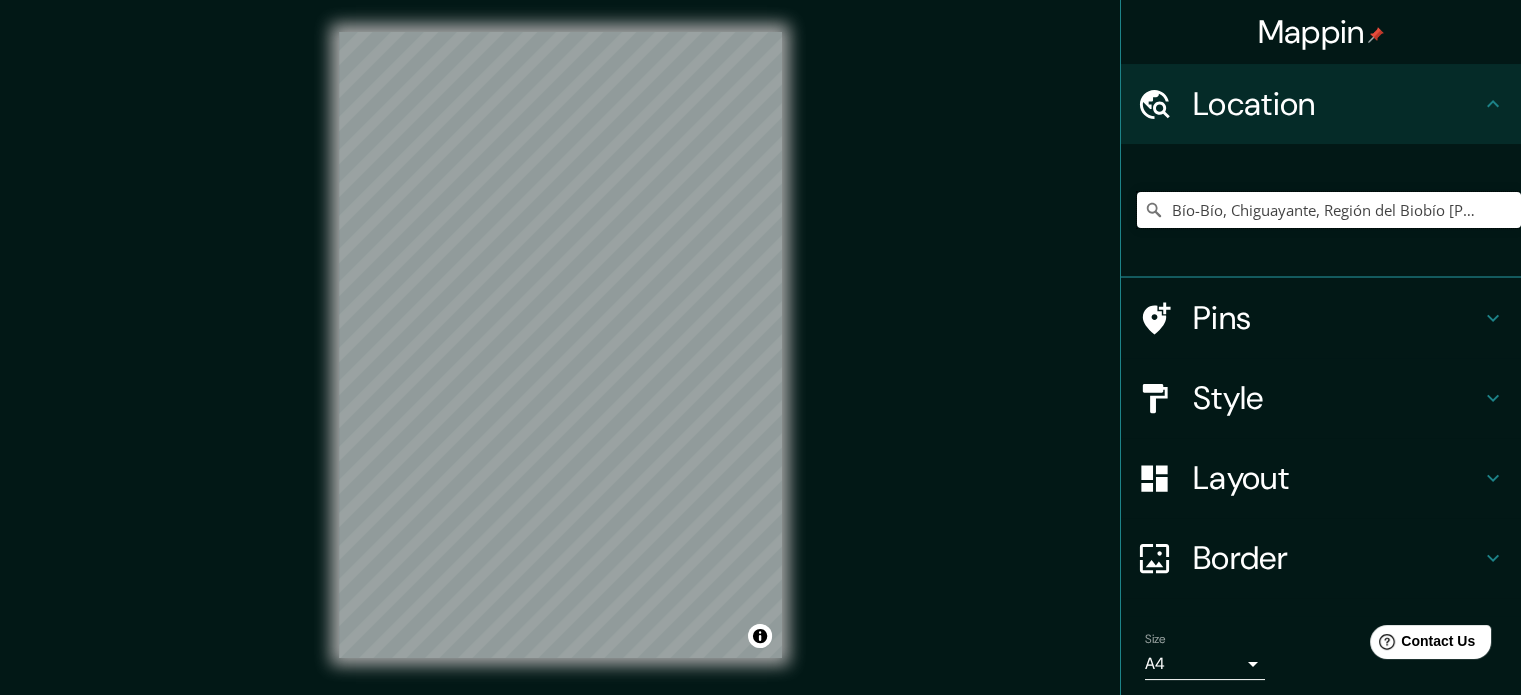type on "[REGION], [CITY], [REGION] [POSTAL_CODE], [COUNTRY]" 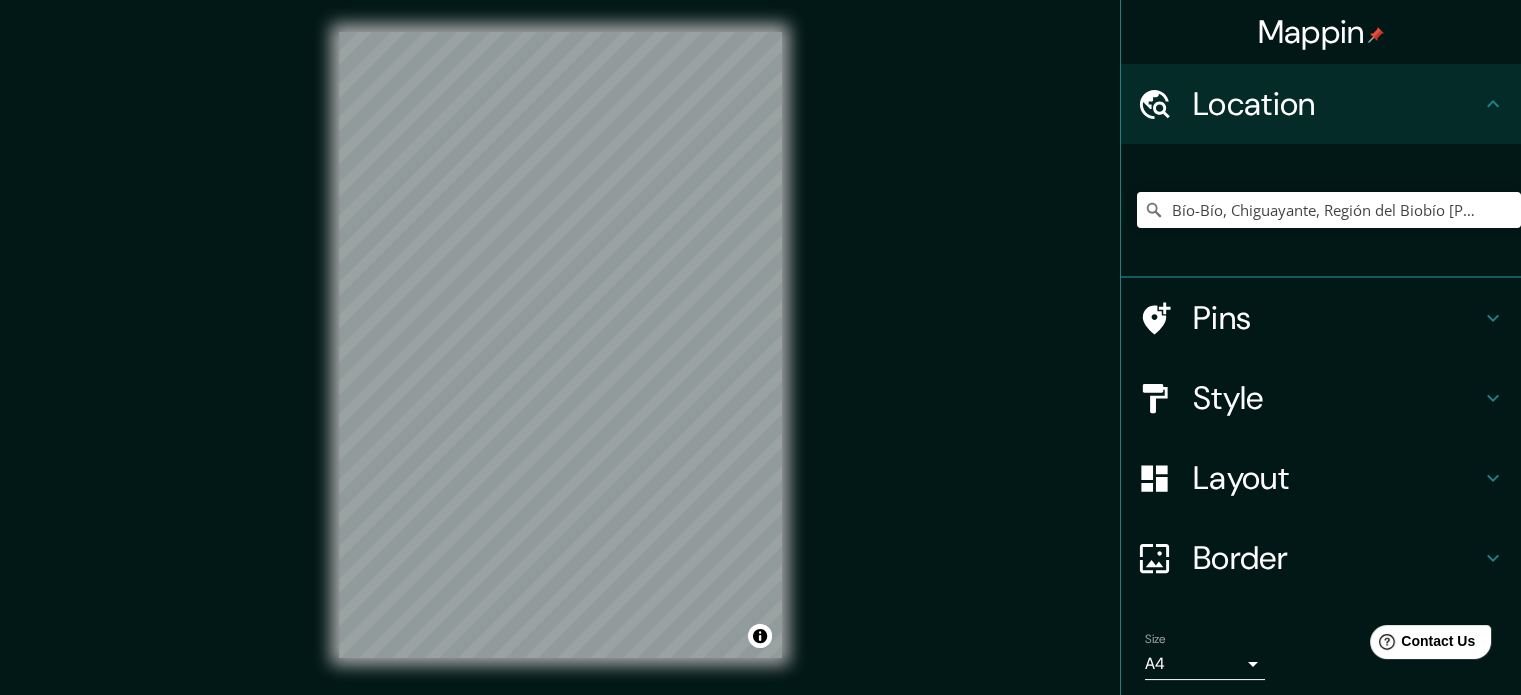 click at bounding box center [1493, 318] 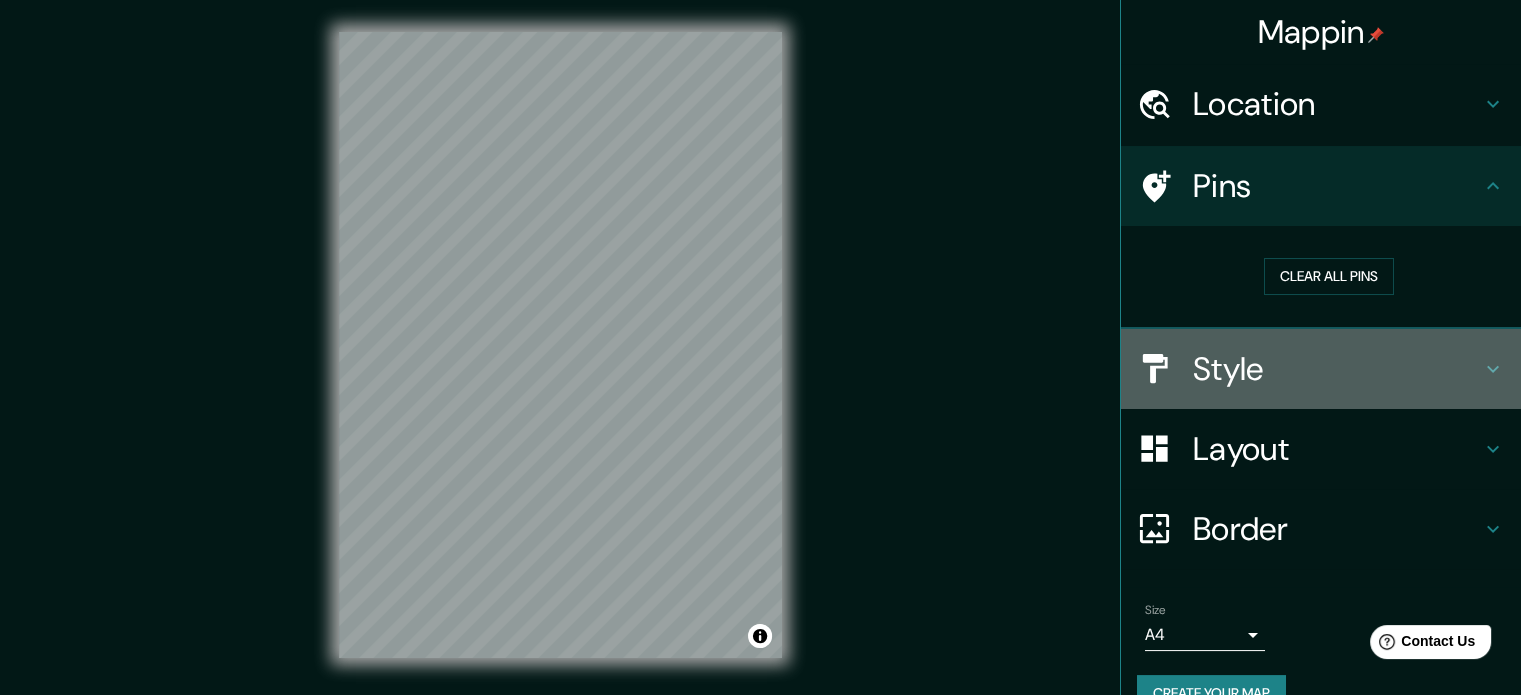 click at bounding box center [1493, 104] 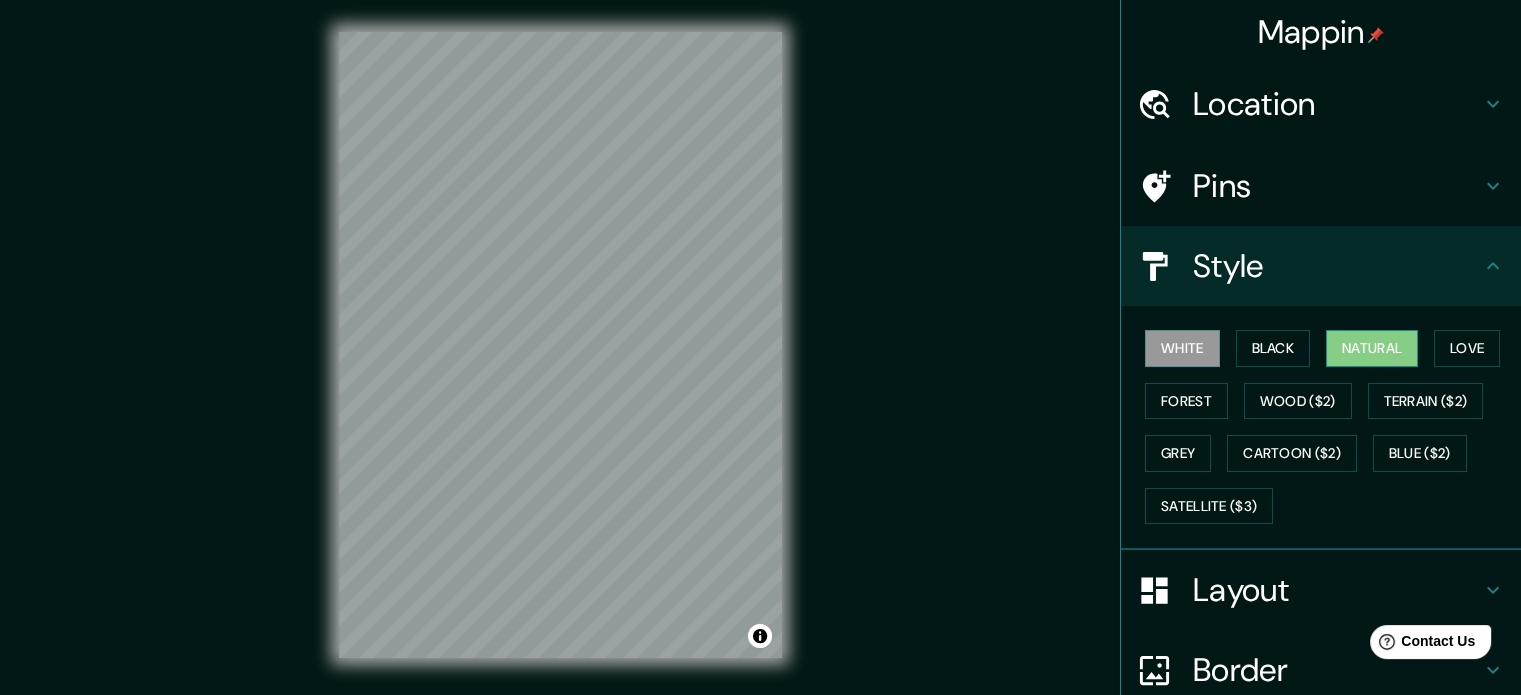 click on "Natural" at bounding box center (1372, 348) 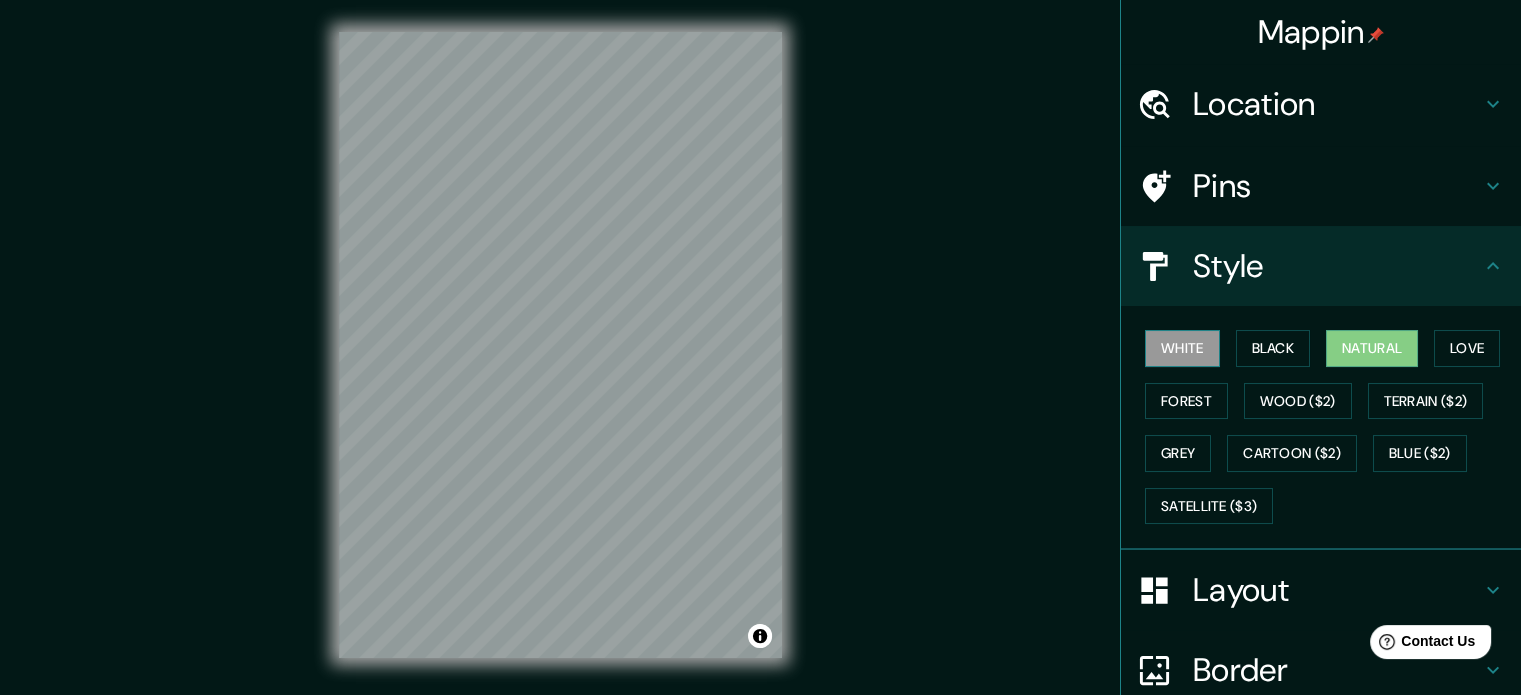 click on "White" at bounding box center (1182, 348) 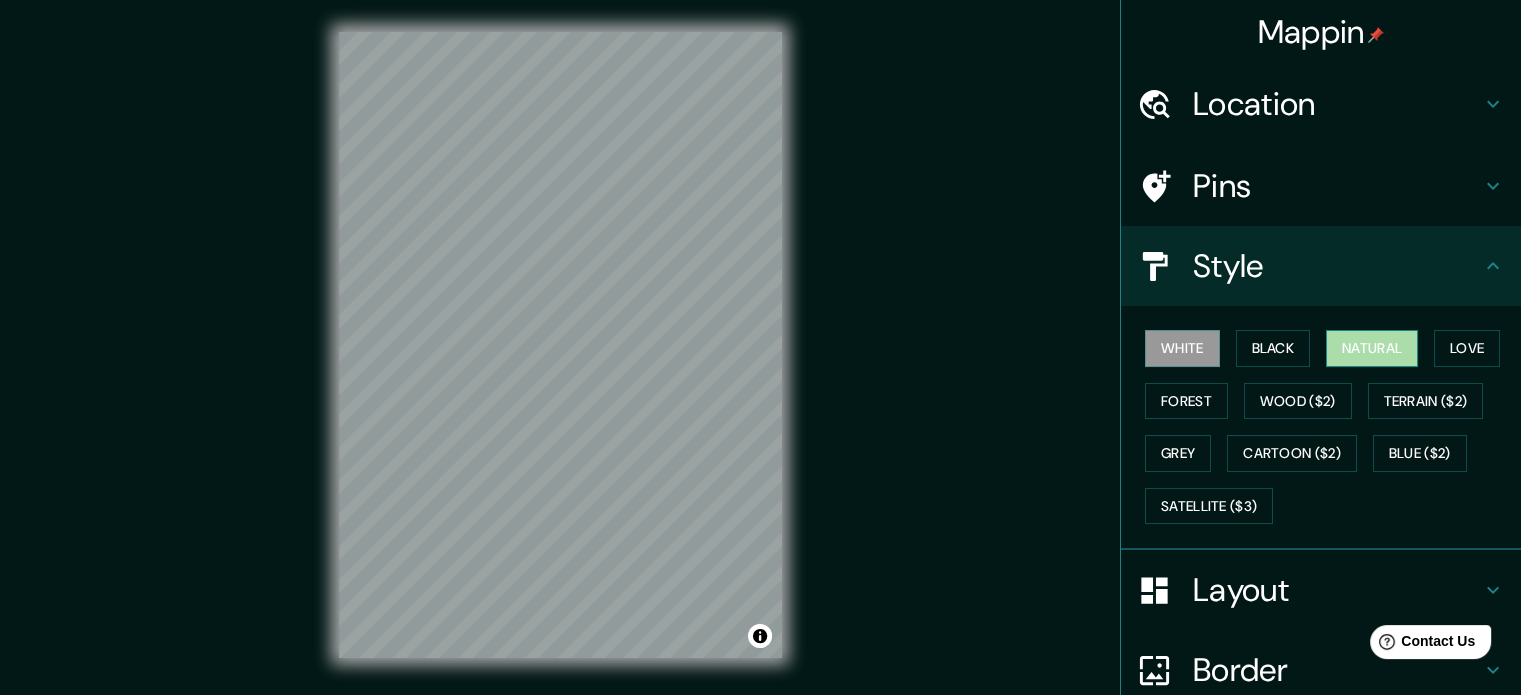 click on "Natural" at bounding box center (1372, 348) 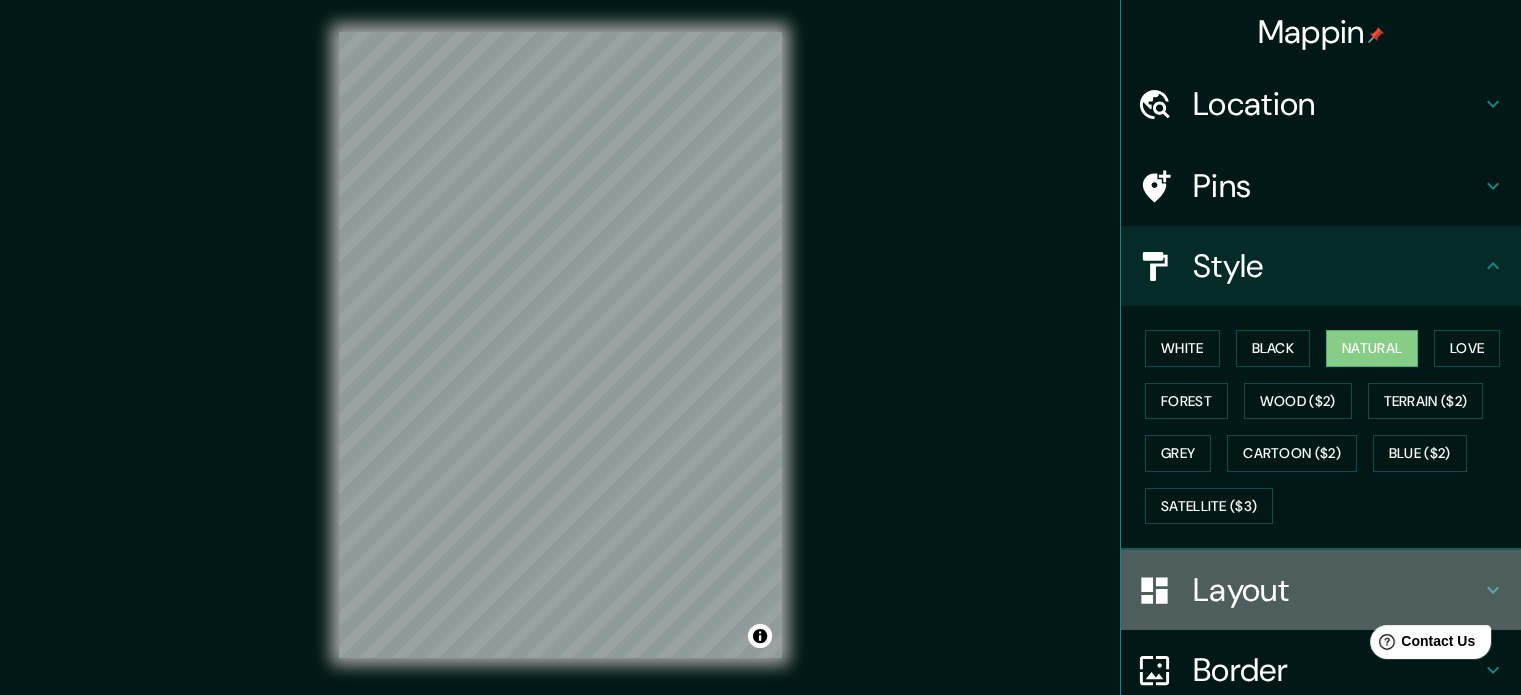 click at bounding box center [1493, 104] 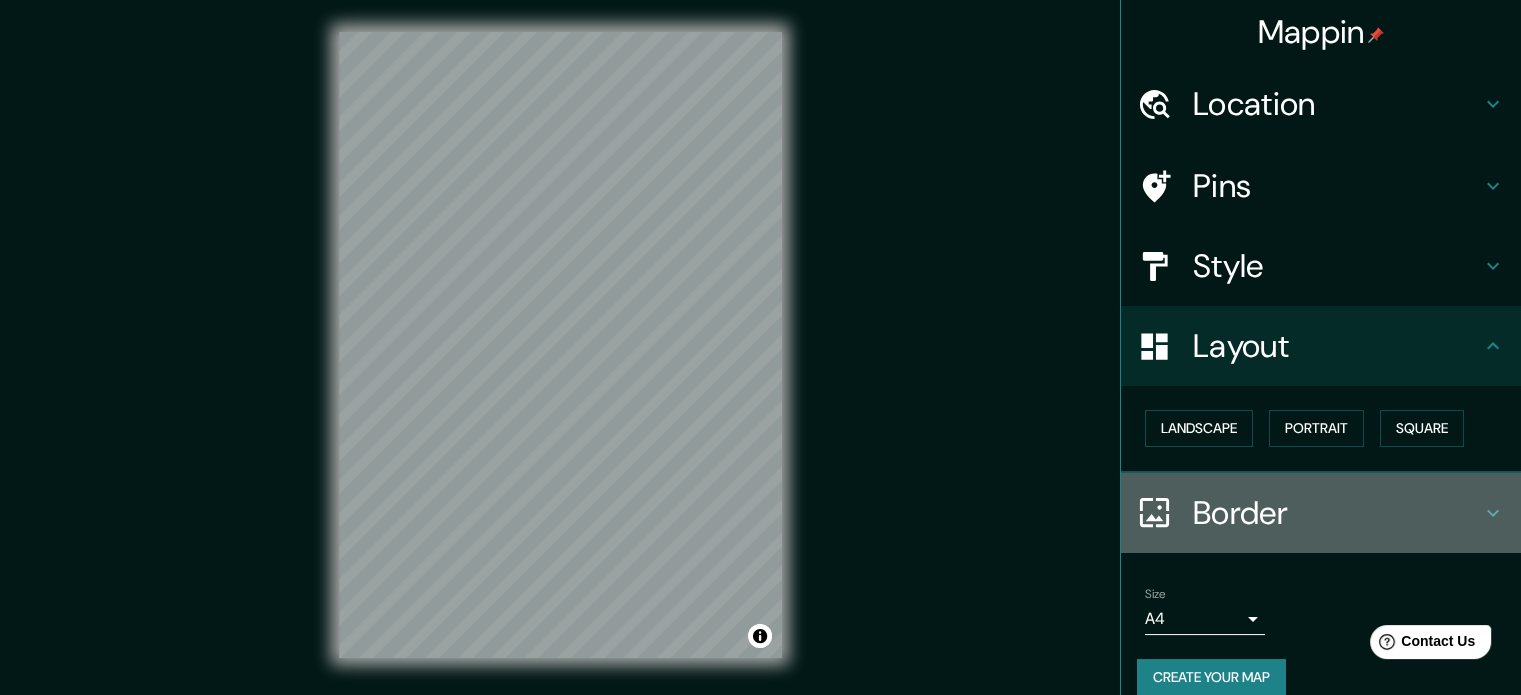 click at bounding box center (1493, 104) 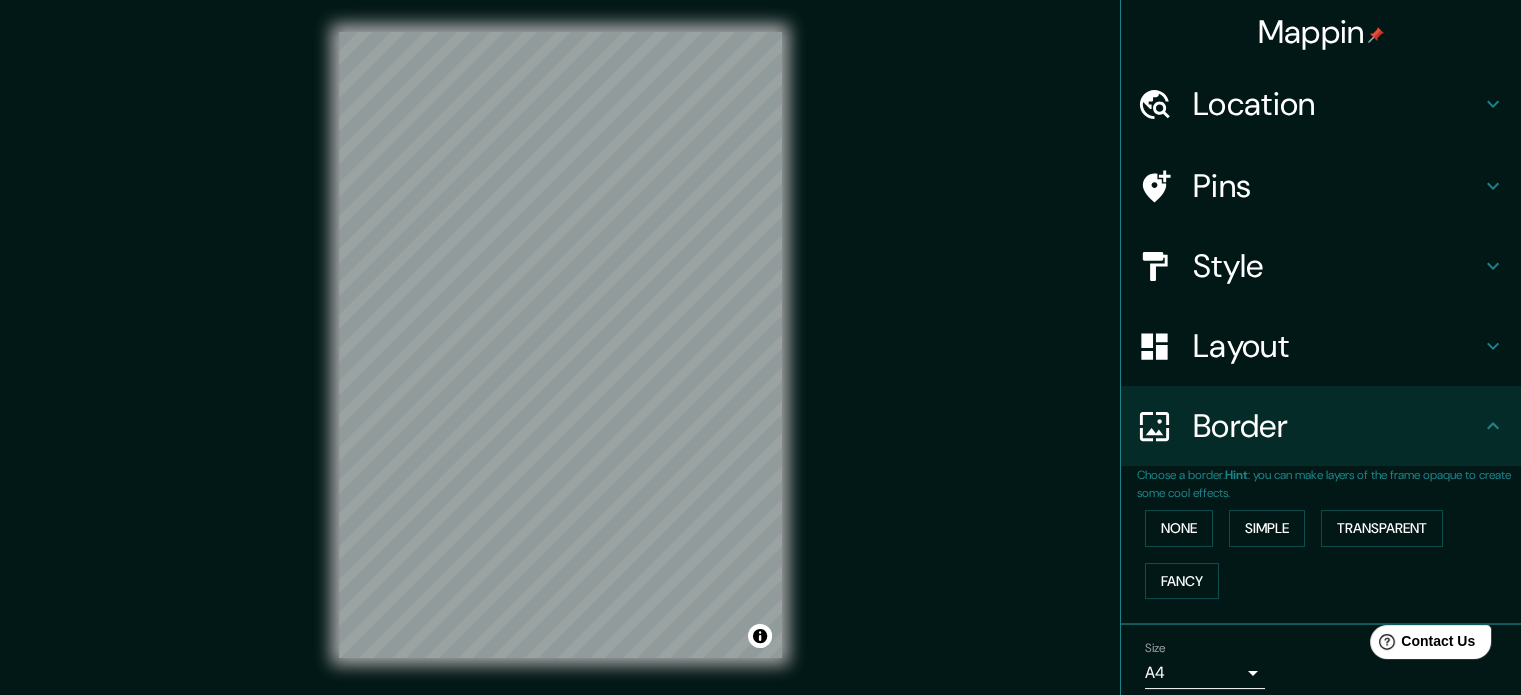 click at bounding box center [1493, 426] 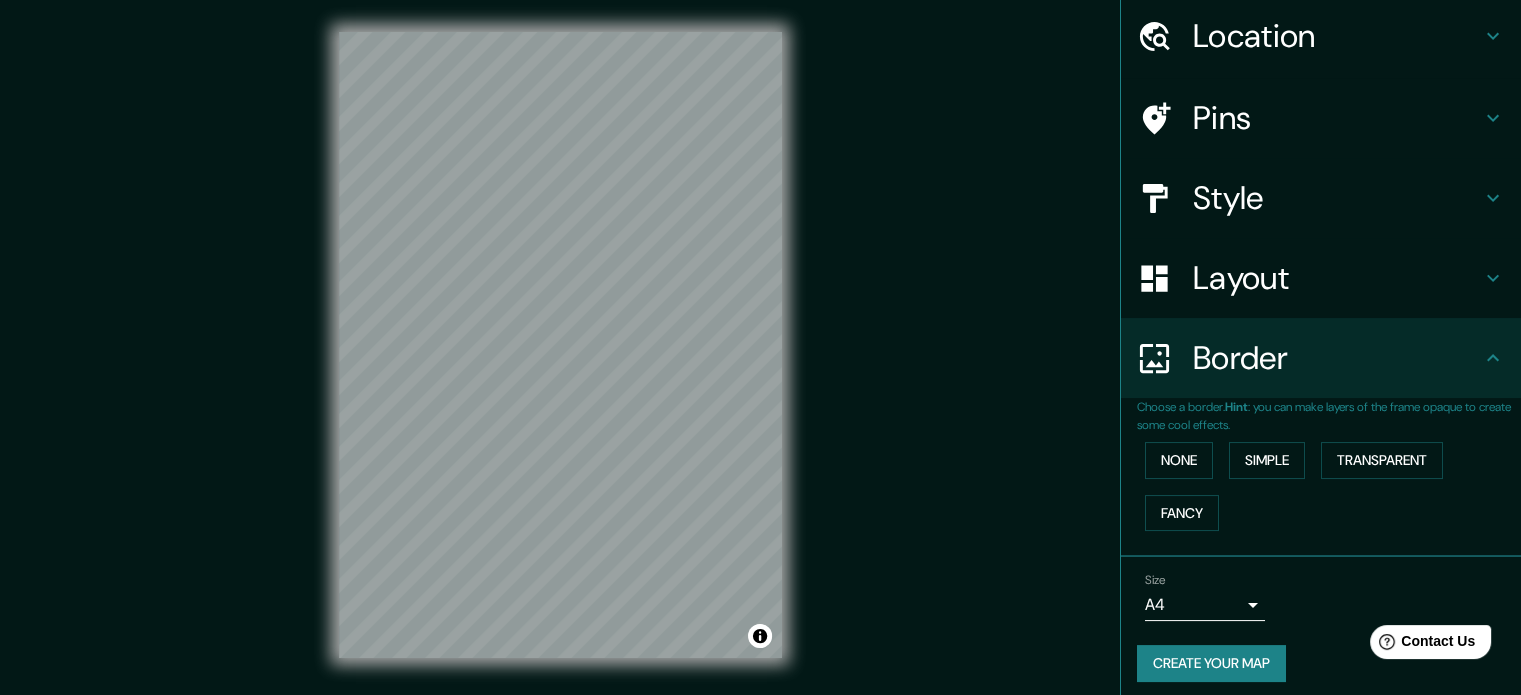 scroll, scrollTop: 76, scrollLeft: 0, axis: vertical 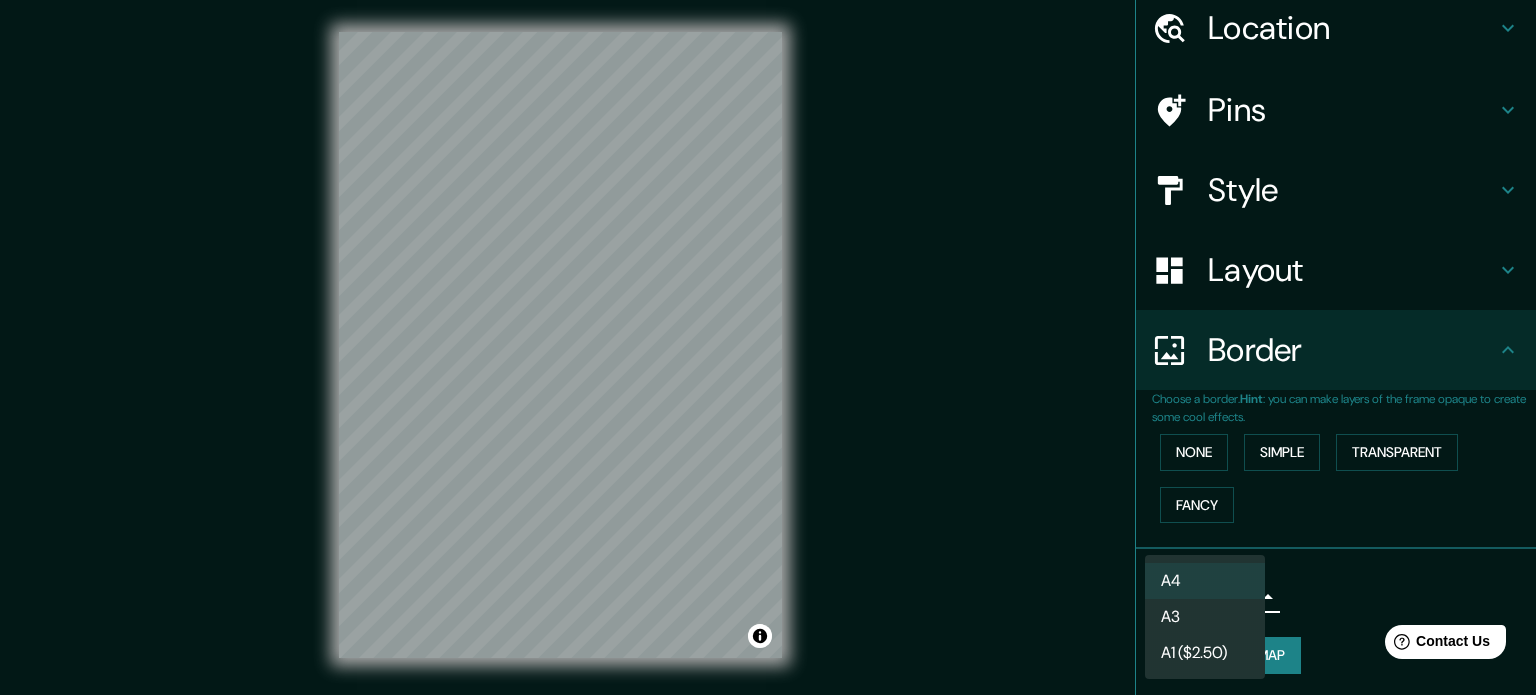 click on "Mappin Location Bío-Bío, Chiguayante, Región del Biobío 4100000, Chile Bío-Bío  Chiguayante, Región del Biobío 4100000, Chile Chiguayante  Región del Biobío, Chile Chiguayante  Chiguayante, Región del Biobío, Chile Bio  46500 Bio, Francia Biobío  Concepción, Región del Biobío 4030000, Chile Pins Style Layout Border Choose a border.  Hint : you can make layers of the frame opaque to create some cool effects. None Simple Transparent Fancy Size A4 single Create your map © Mapbox   © OpenStreetMap   Improve this map Any problems, suggestions, or concerns please email    help@mappin.pro . . . A4 A3 A1 ($2.50)" at bounding box center [768, 347] 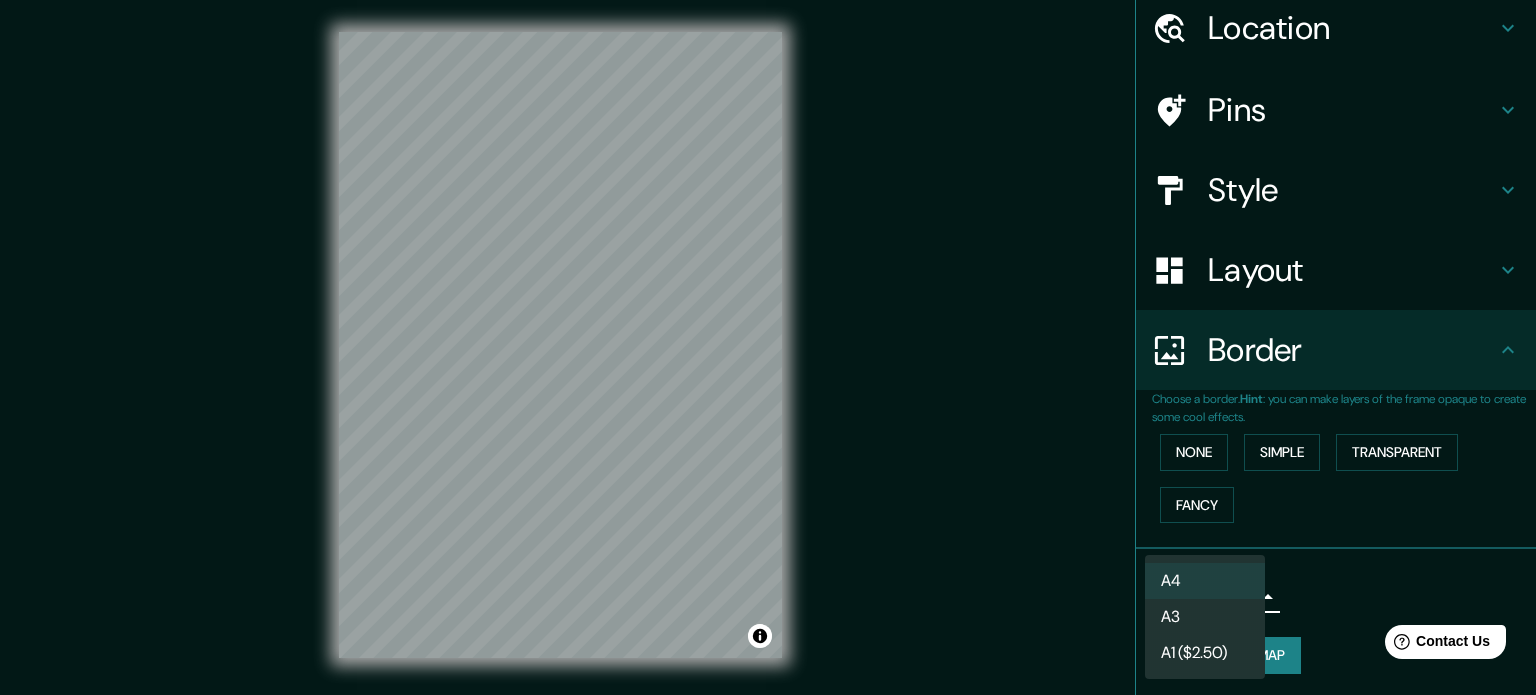 click on "A3" at bounding box center [1205, 617] 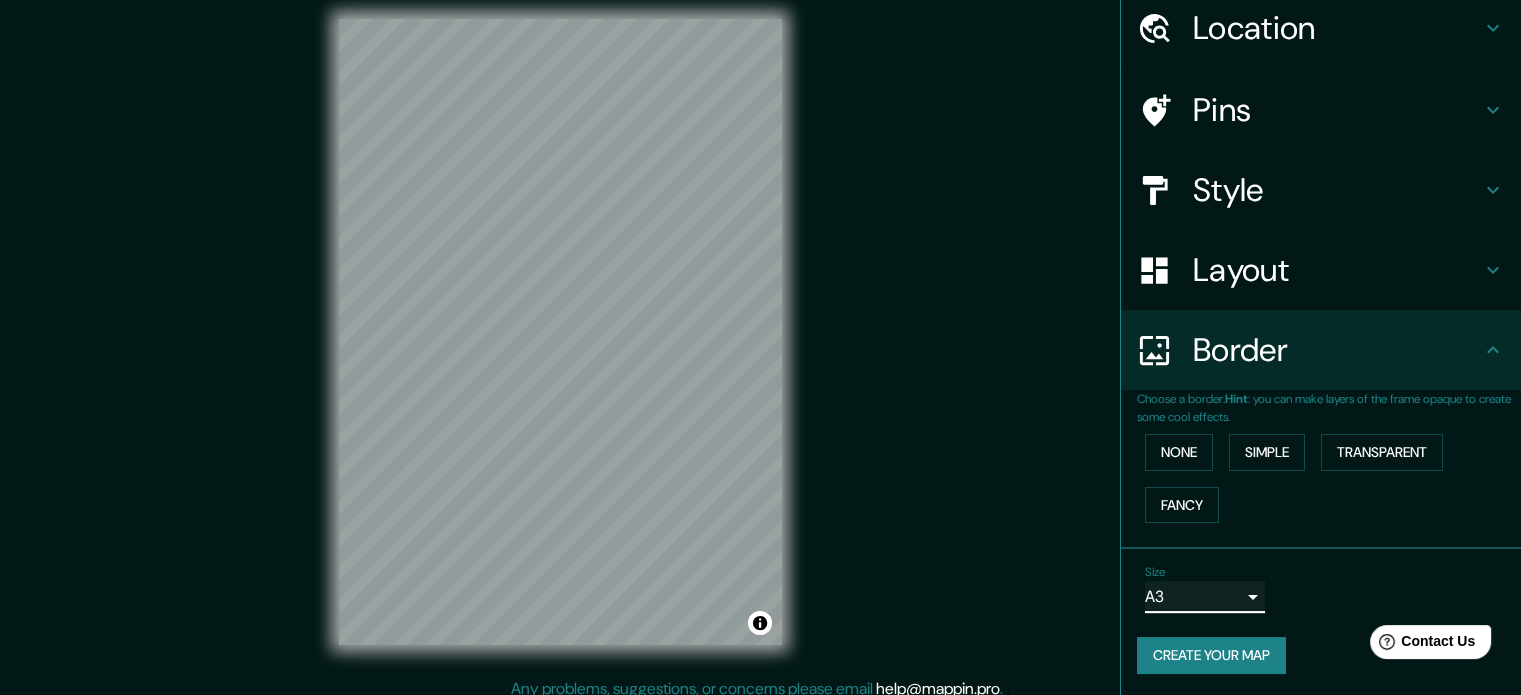 scroll, scrollTop: 26, scrollLeft: 0, axis: vertical 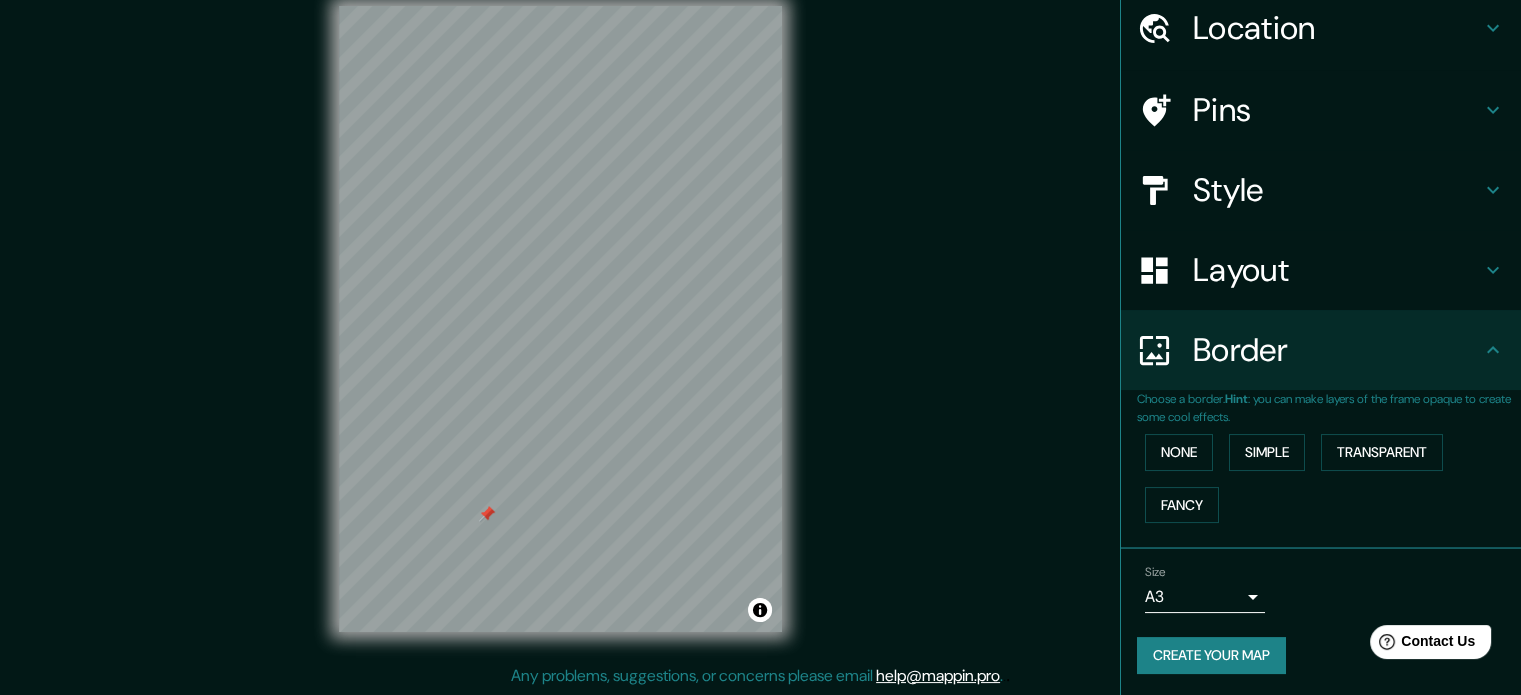 drag, startPoint x: 486, startPoint y: 531, endPoint x: 488, endPoint y: 508, distance: 23.086792 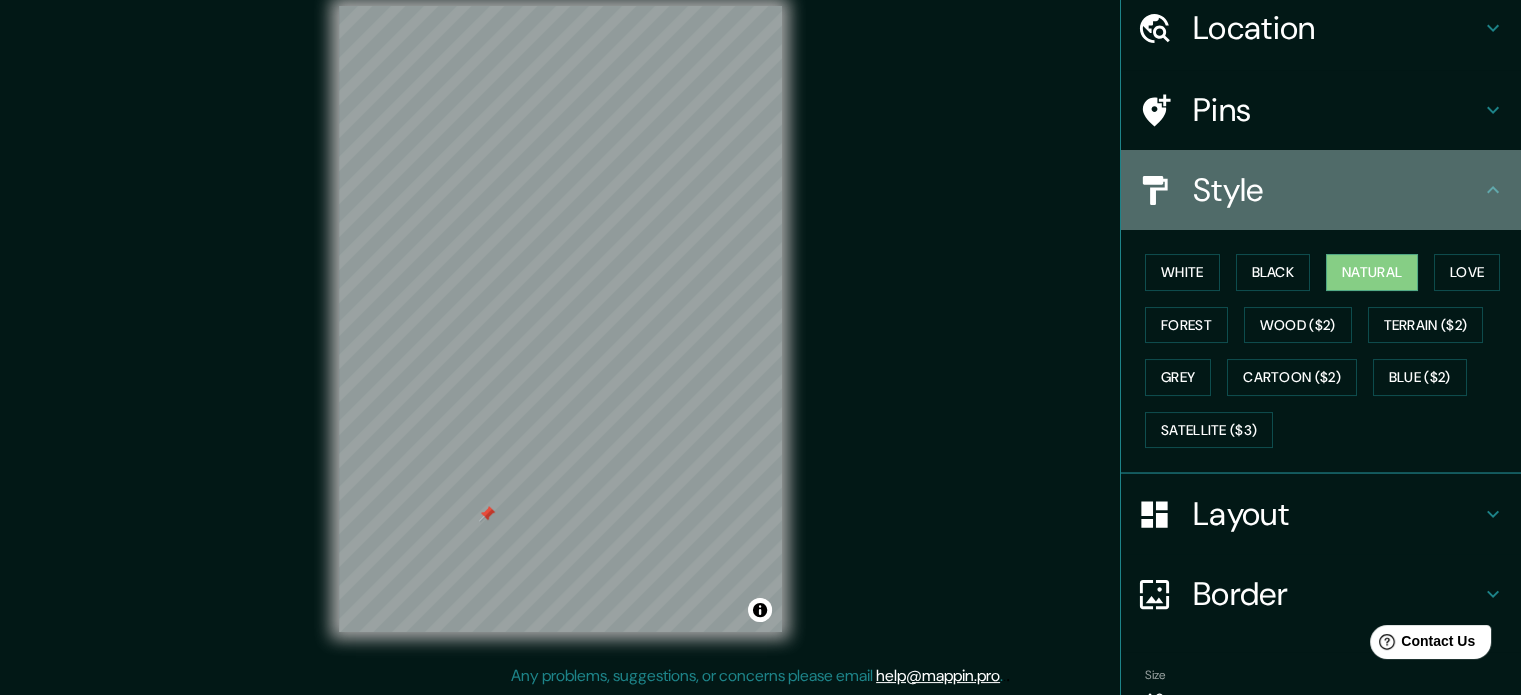click at bounding box center [1493, 190] 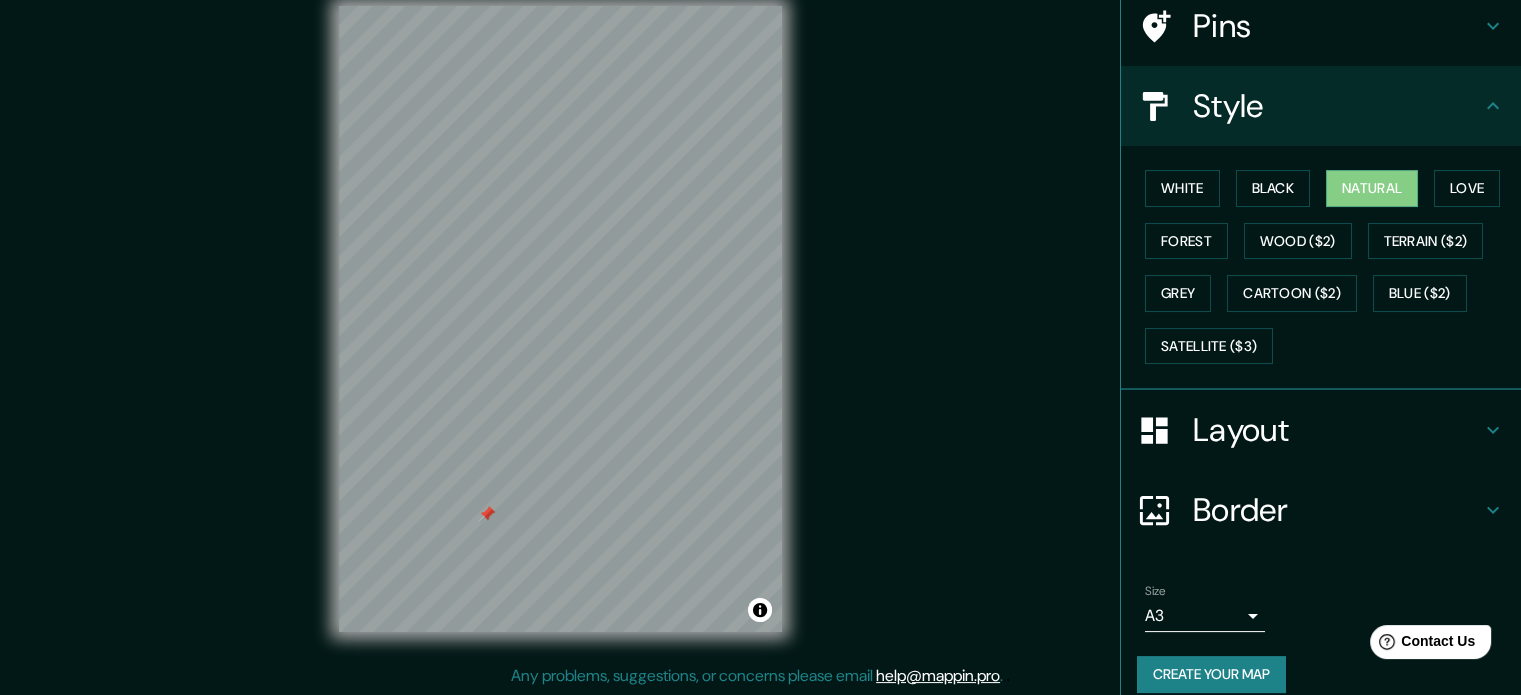 scroll, scrollTop: 178, scrollLeft: 0, axis: vertical 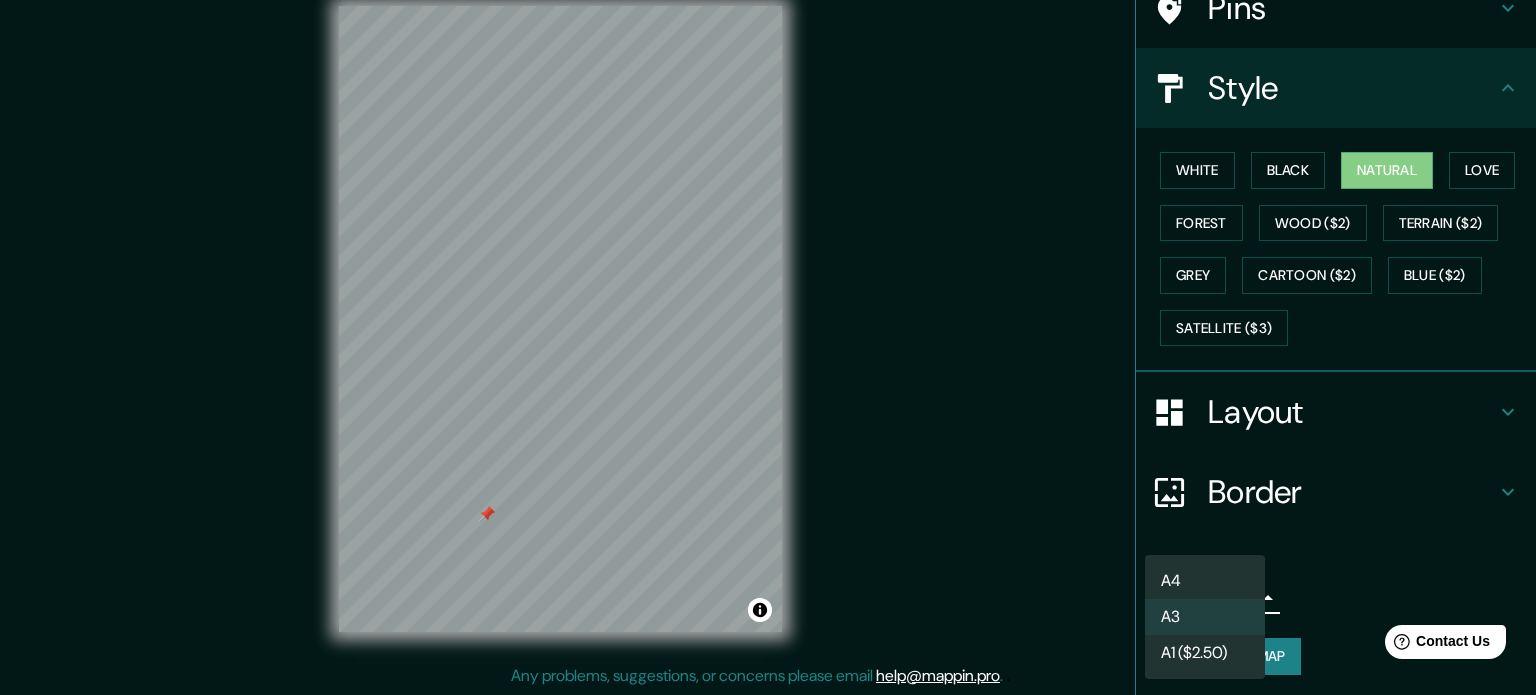 click on "Mappin Location Bío-Bío, Chiguayante, Región del Biobío 4100000, Chile Bío-Bío  Chiguayante, Región del Biobío 4100000, Chile Chiguayante  Región del Biobío, Chile Chiguayante  Chiguayante, Región del Biobío, Chile Bio  46500 Bio, Francia Biobío  Concepción, Región del Biobío 4030000, Chile Pins Style White Black Natural Love Forest Wood ($2) Terrain ($2) Grey Cartoon ($2) Blue ($2) Satellite ($3) Layout Border Choose a border.  Hint : you can make layers of the frame opaque to create some cool effects. None Simple Transparent Fancy Size A3 a4 Create your map © Mapbox   © OpenStreetMap   Improve this map Any problems, suggestions, or concerns please email    help@mappin.pro . . . A4 A3 A1 ($2.50)" at bounding box center (768, 321) 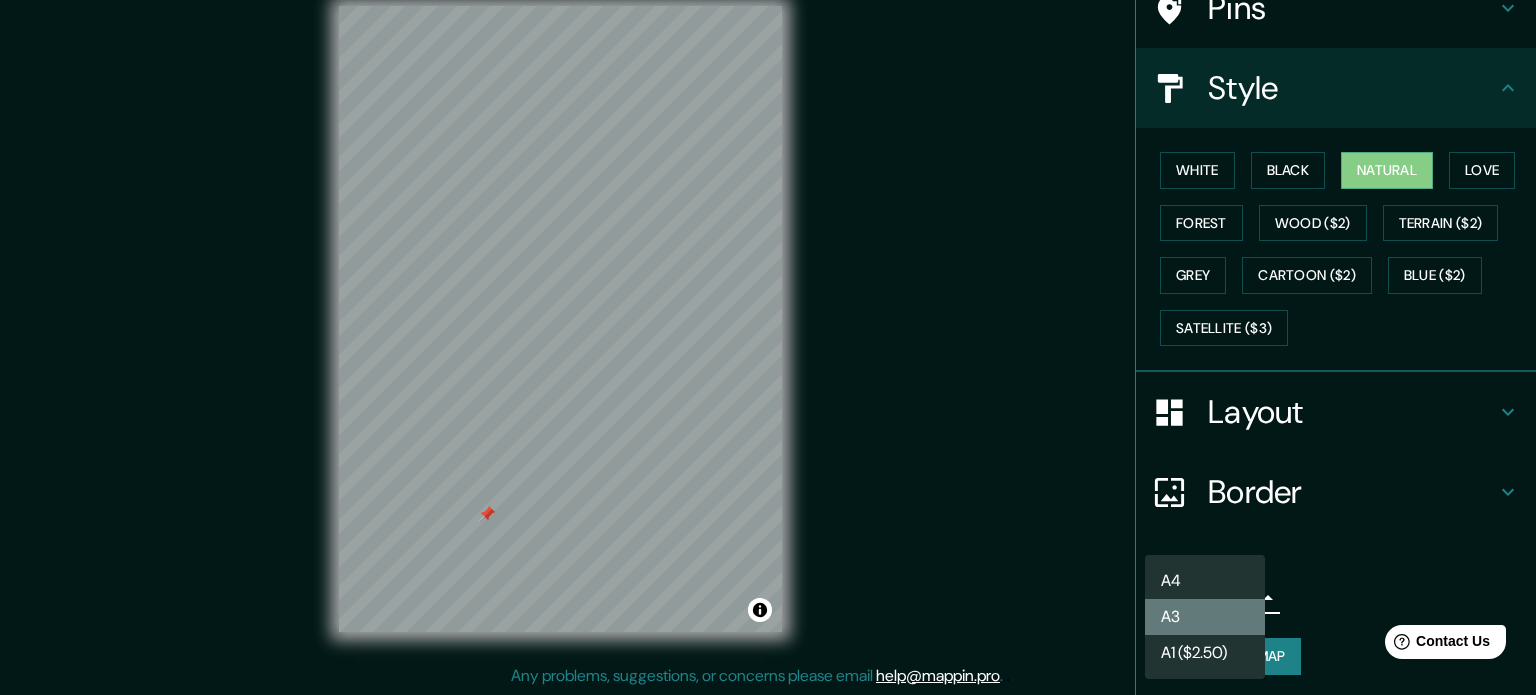 click on "A3" at bounding box center [1205, 617] 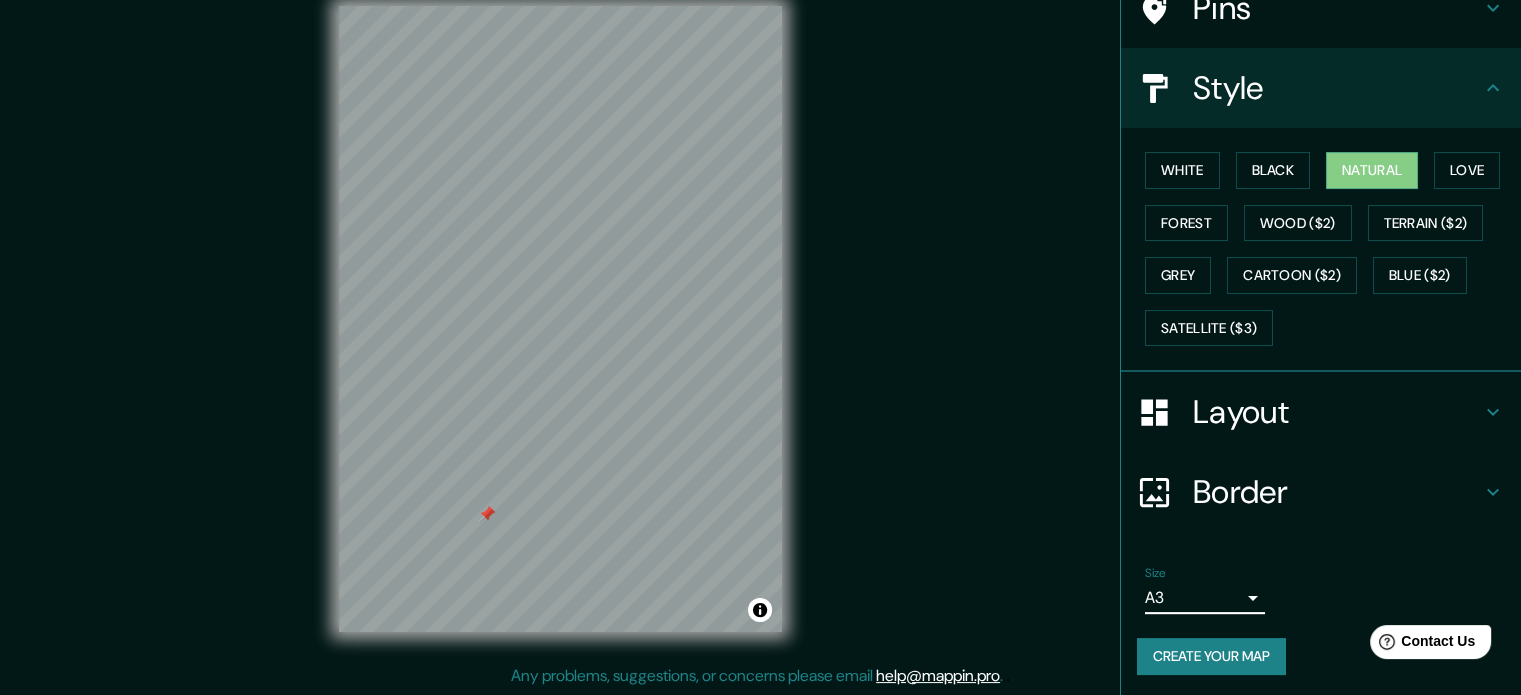 click on "Layout" at bounding box center (1321, 412) 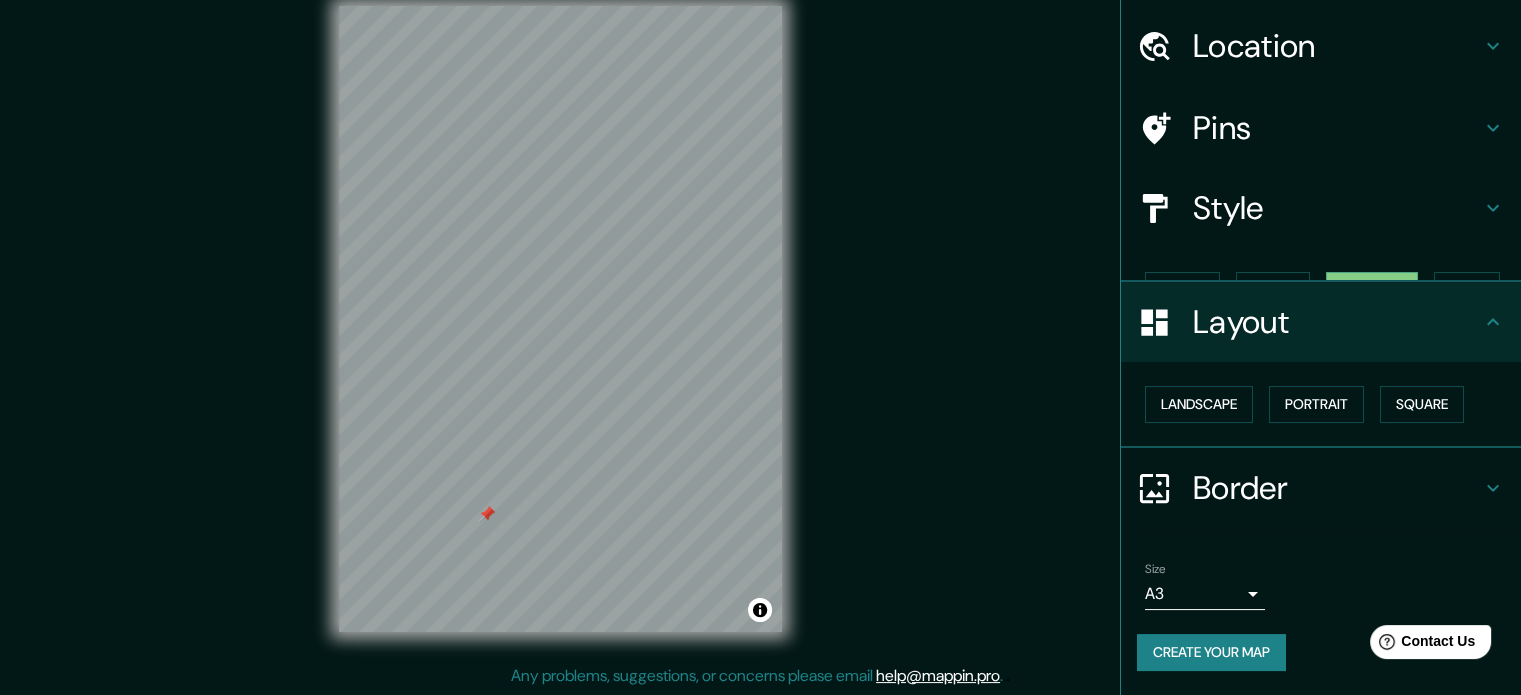 scroll, scrollTop: 22, scrollLeft: 0, axis: vertical 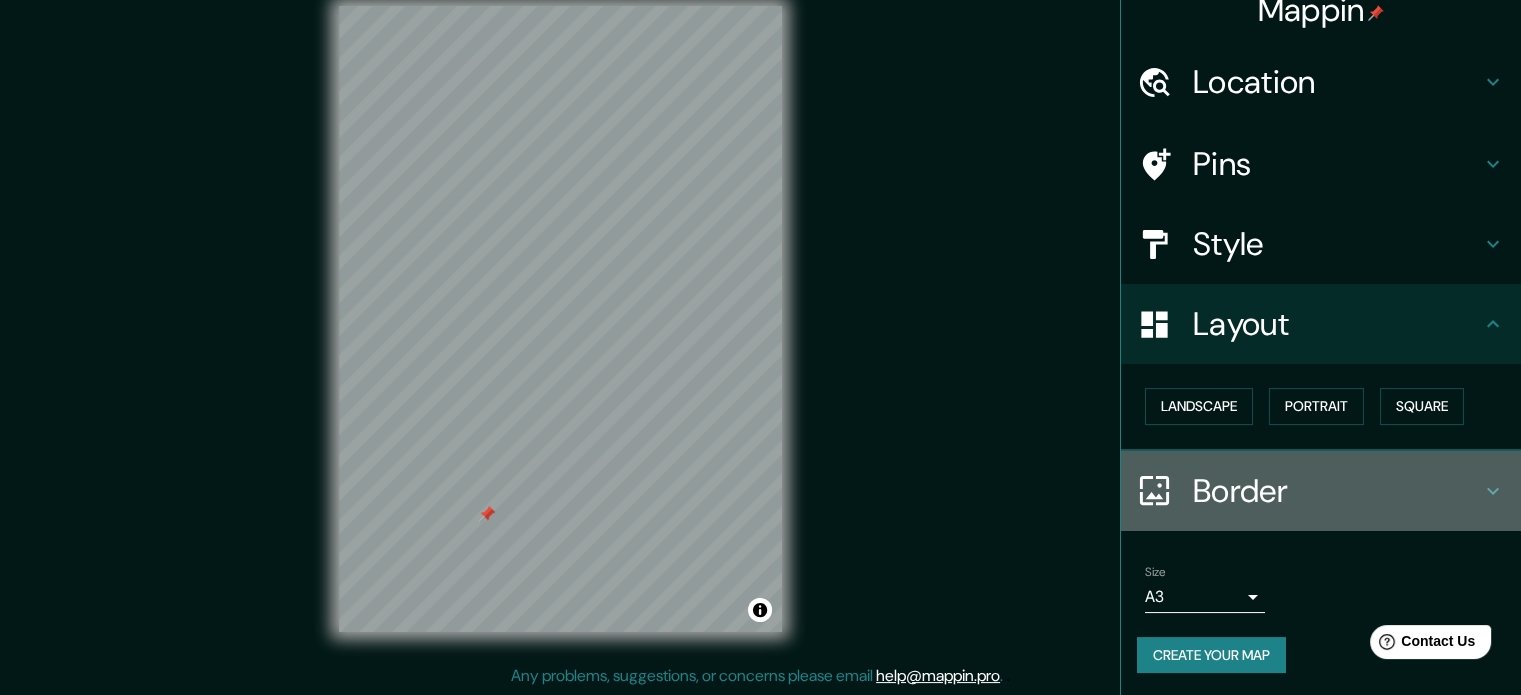 click at bounding box center (1493, 82) 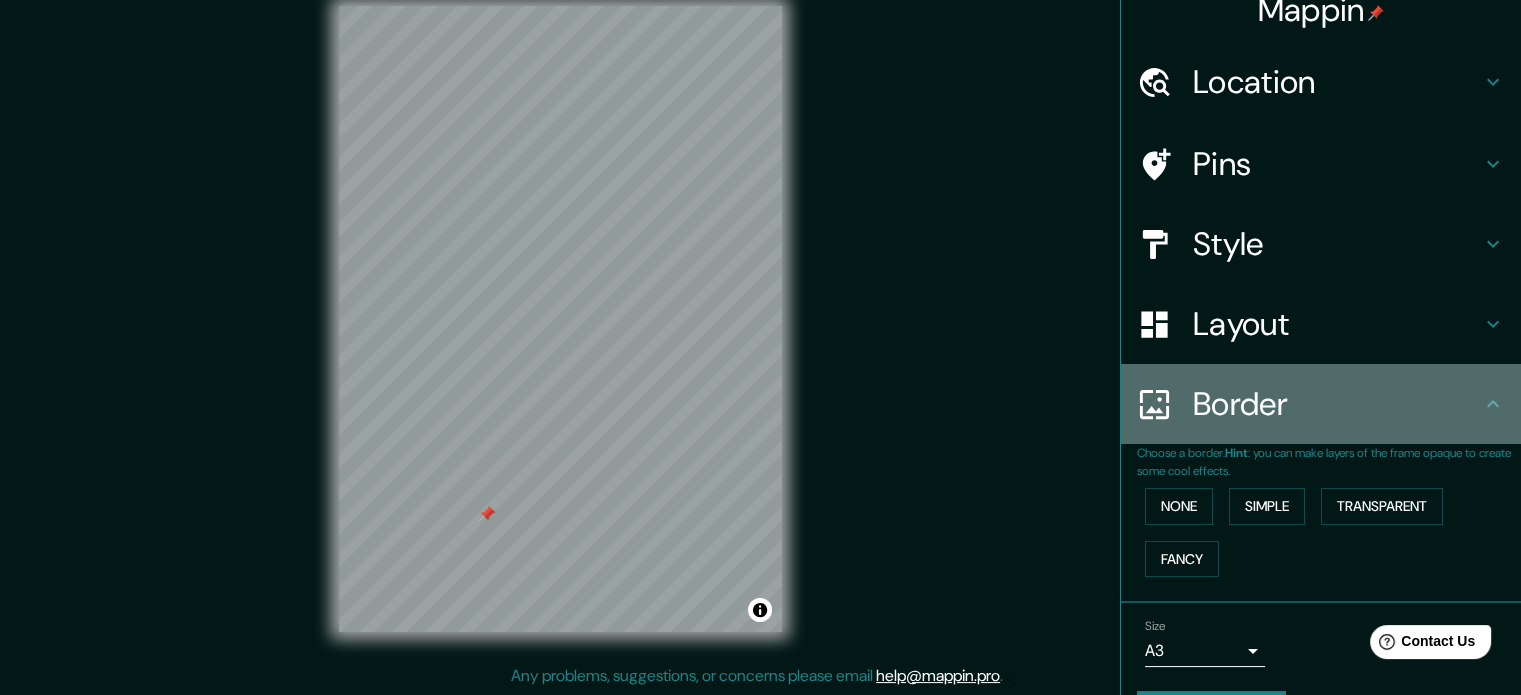 click at bounding box center [1493, 404] 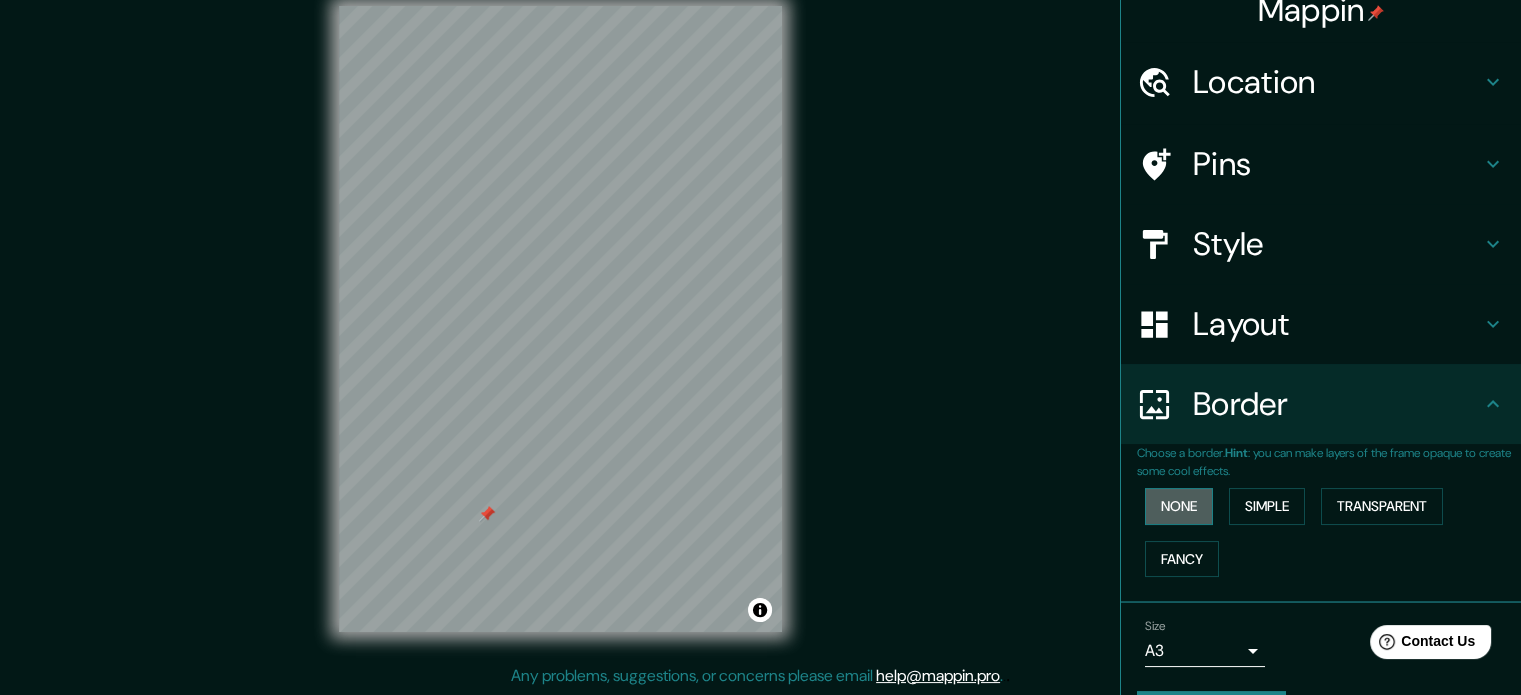 click on "None" at bounding box center (1179, 506) 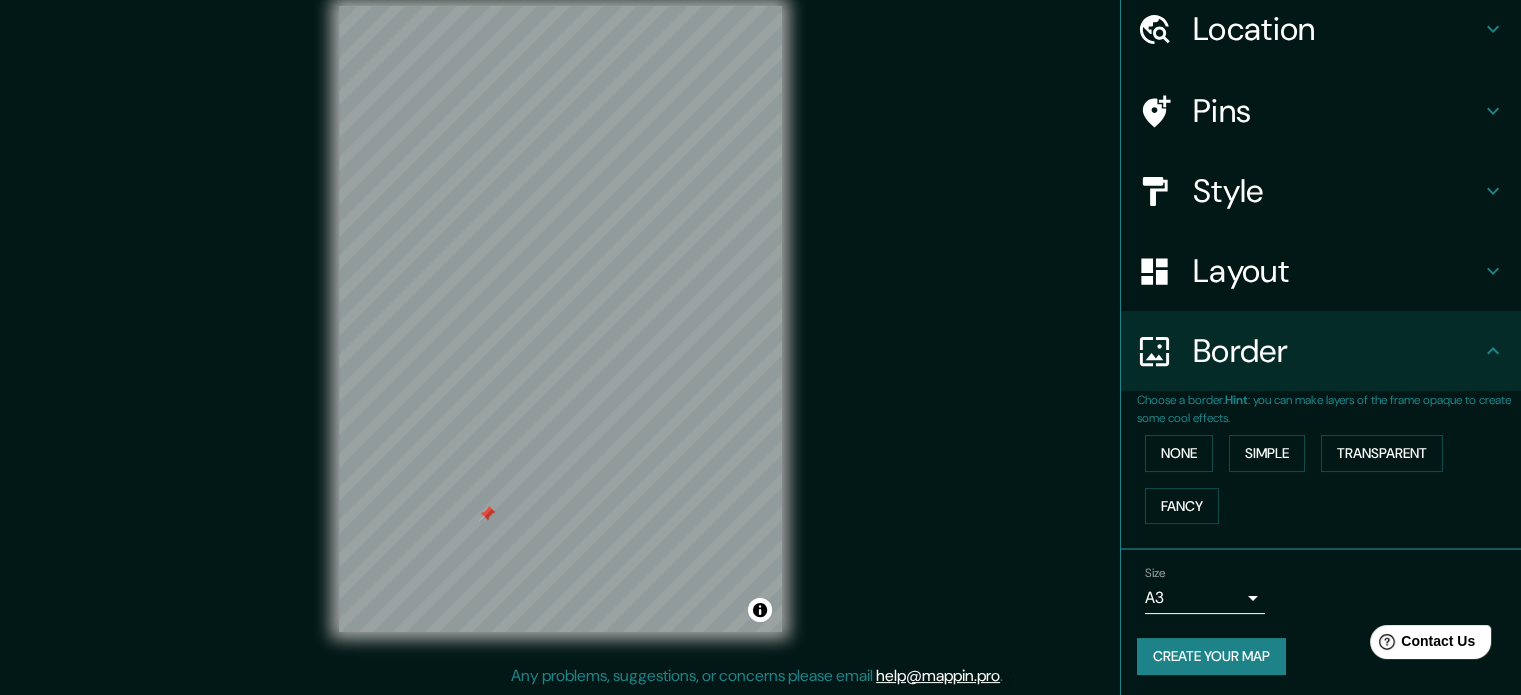 scroll, scrollTop: 76, scrollLeft: 0, axis: vertical 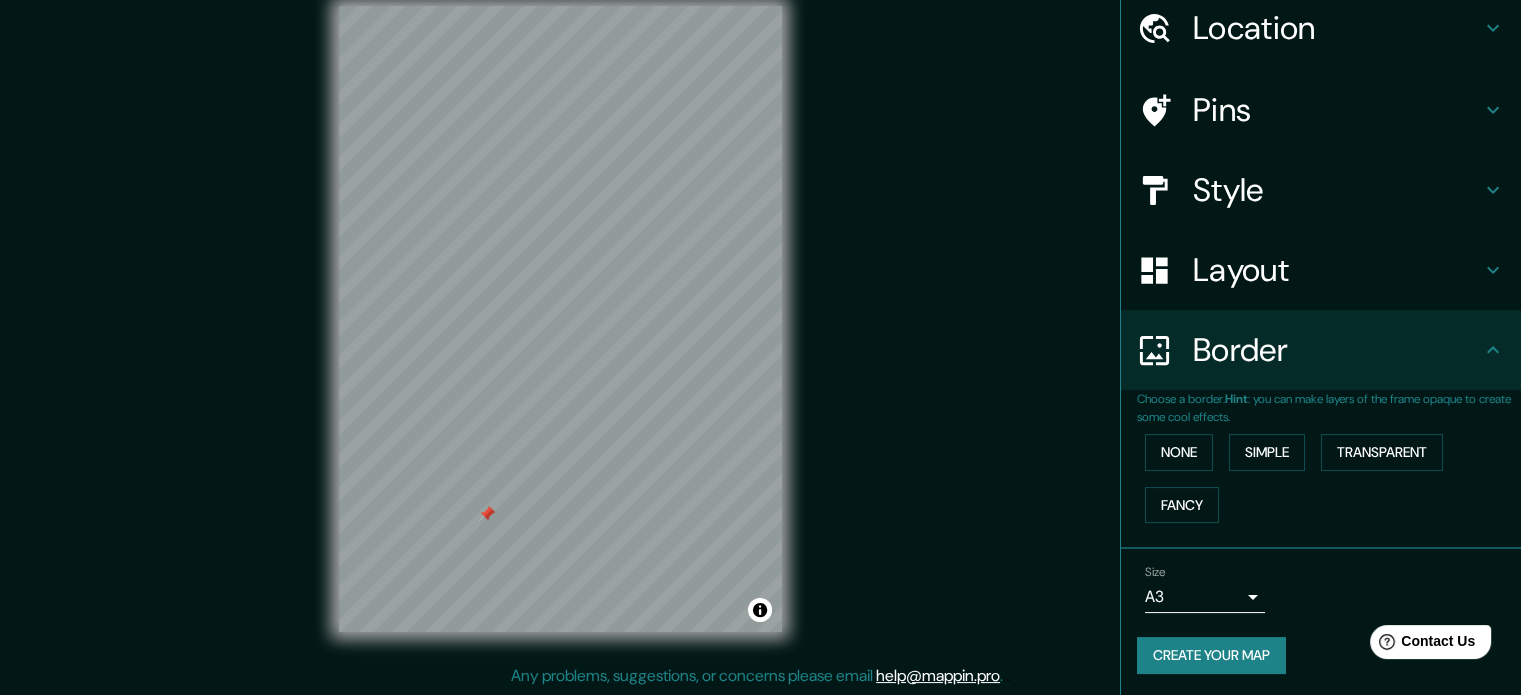 drag, startPoint x: 336, startPoint y: 545, endPoint x: 883, endPoint y: 426, distance: 559.7946 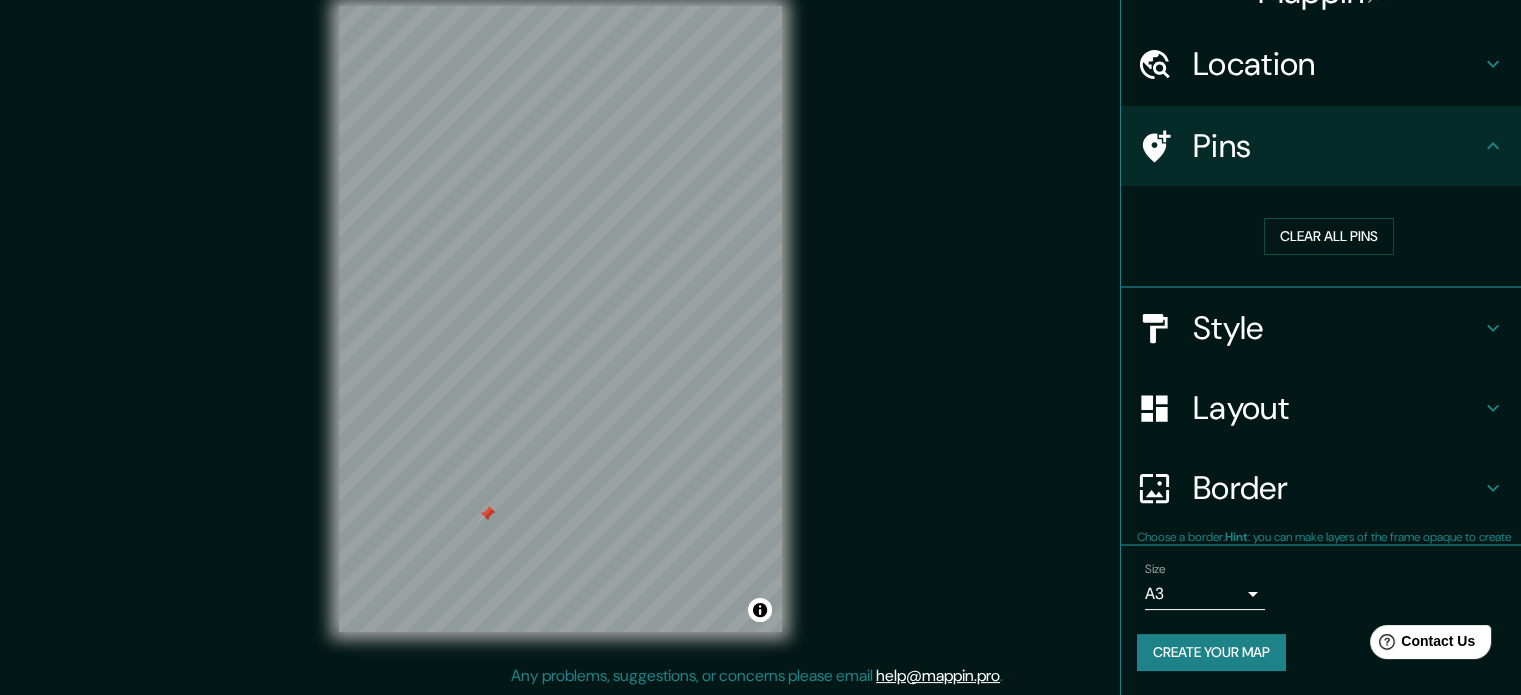 scroll, scrollTop: 38, scrollLeft: 0, axis: vertical 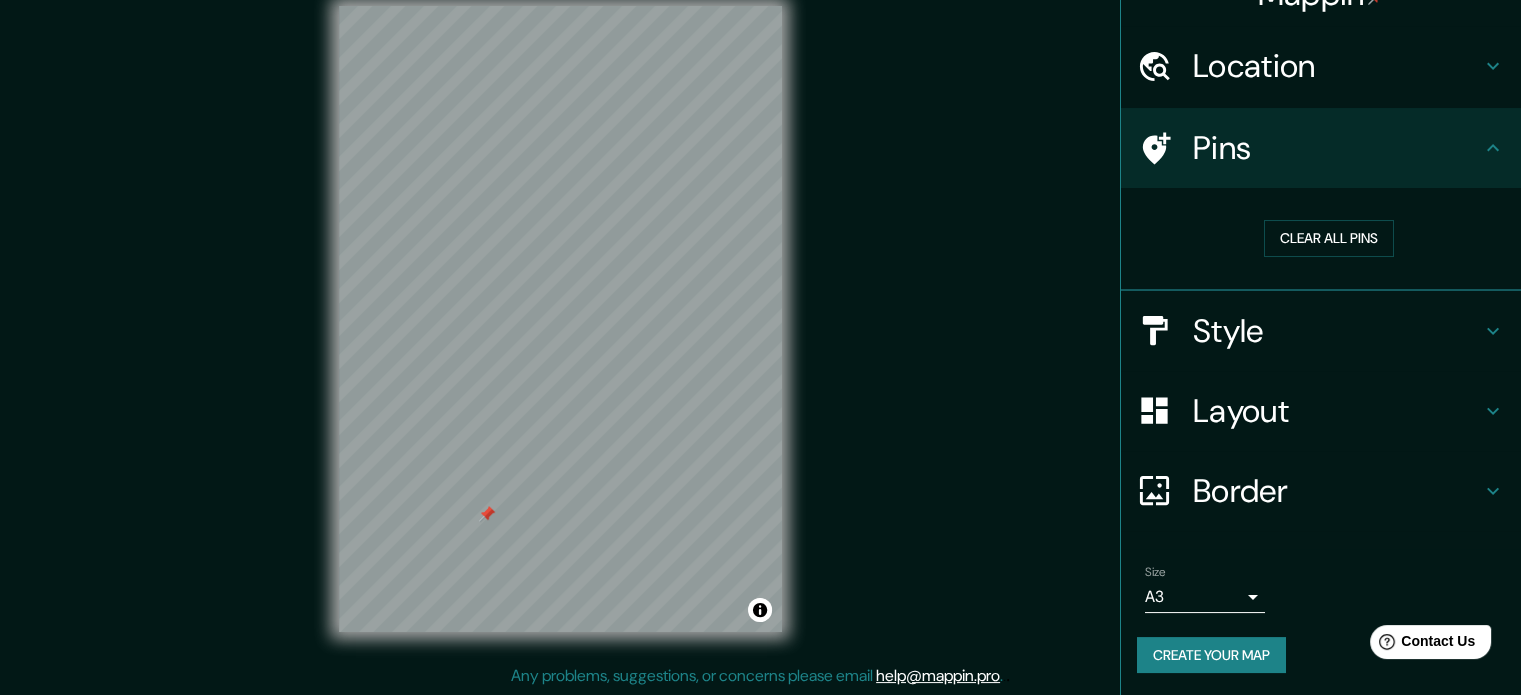 click at bounding box center (1493, 66) 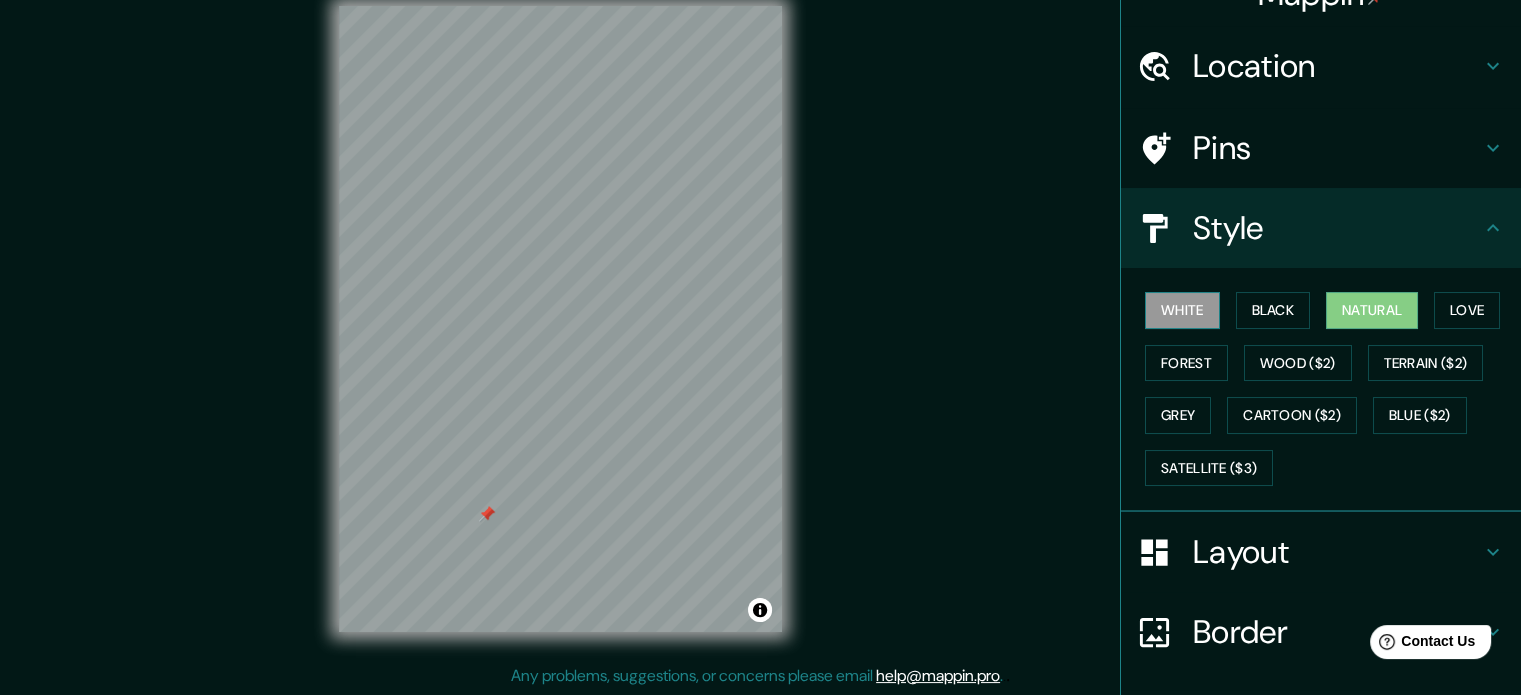 click on "White" at bounding box center [1182, 310] 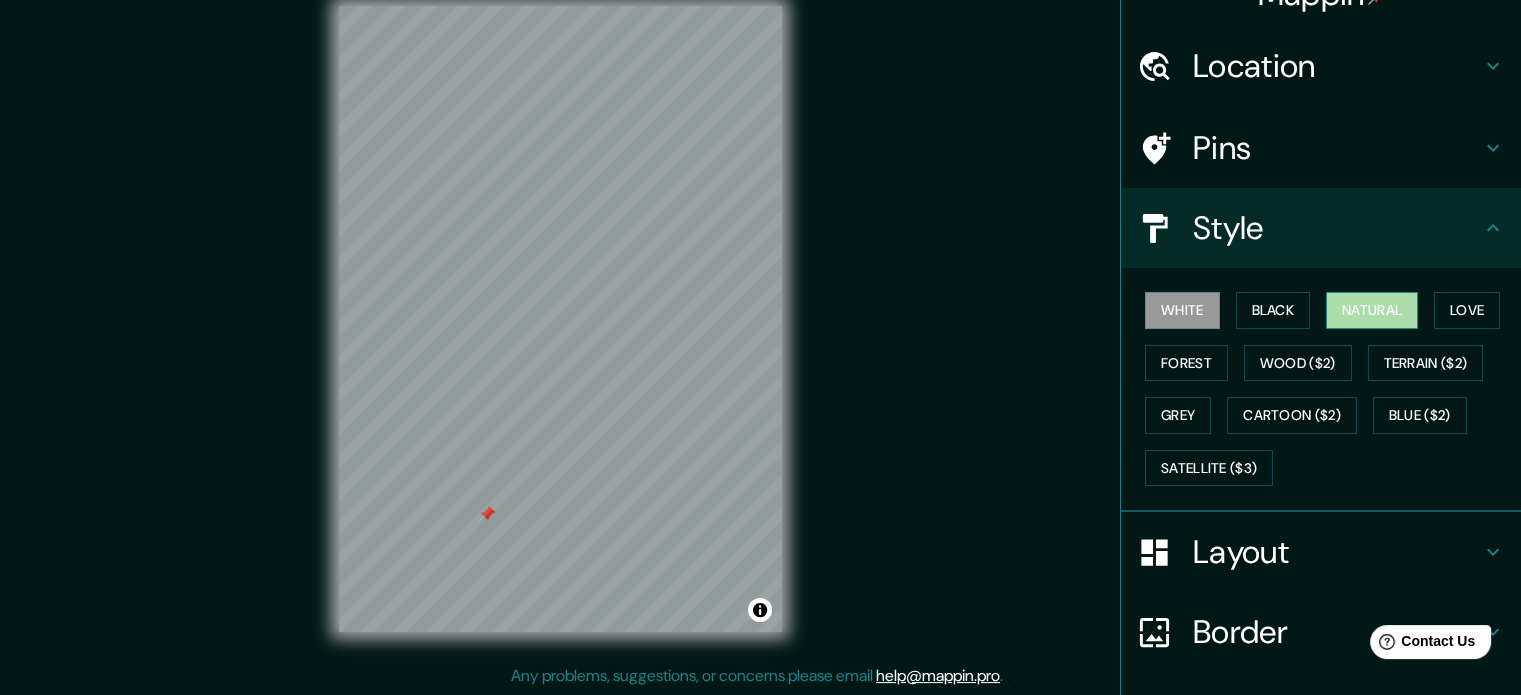click on "Natural" at bounding box center (1372, 310) 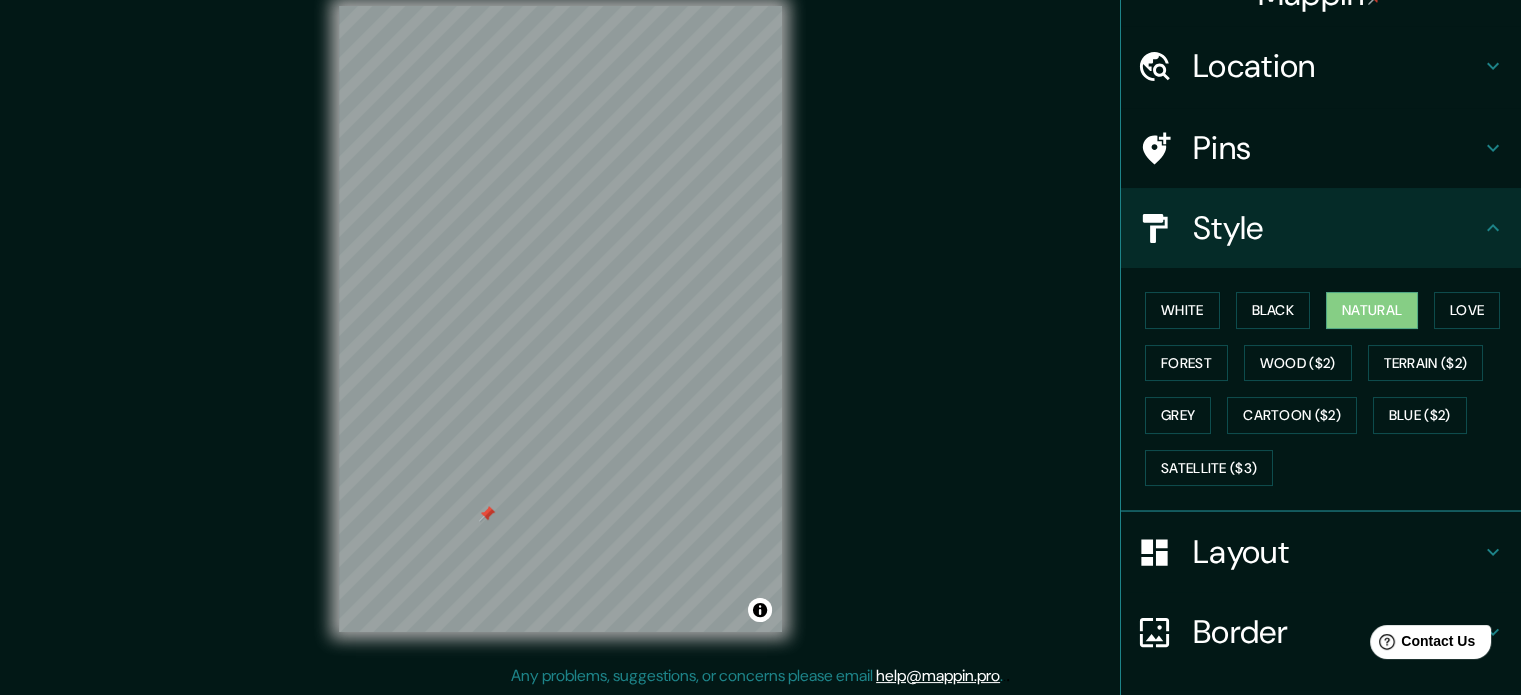 click on "Mappin Location Bío-Bío, Chiguayante, Región del Biobío 4100000, Chile Bío-Bío  Chiguayante, Región del Biobío 4100000, Chile Chiguayante  Región del Biobío, Chile Chiguayante  Chiguayante, Región del Biobío, Chile Bio  46500 Bio, Francia Biobío  Concepción, Región del Biobío 4030000, Chile Pins Style White Black Natural Love Forest Wood ($2) Terrain ($2) Grey Cartoon ($2) Blue ($2) Satellite ($3) Layout Border Choose a border.  Hint : you can make layers of the frame opaque to create some cool effects. None Simple Transparent Fancy Size A3 a4 Create your map © Mapbox   © OpenStreetMap   Improve this map Any problems, suggestions, or concerns please email    help@mappin.pro . . ." at bounding box center (760, 335) 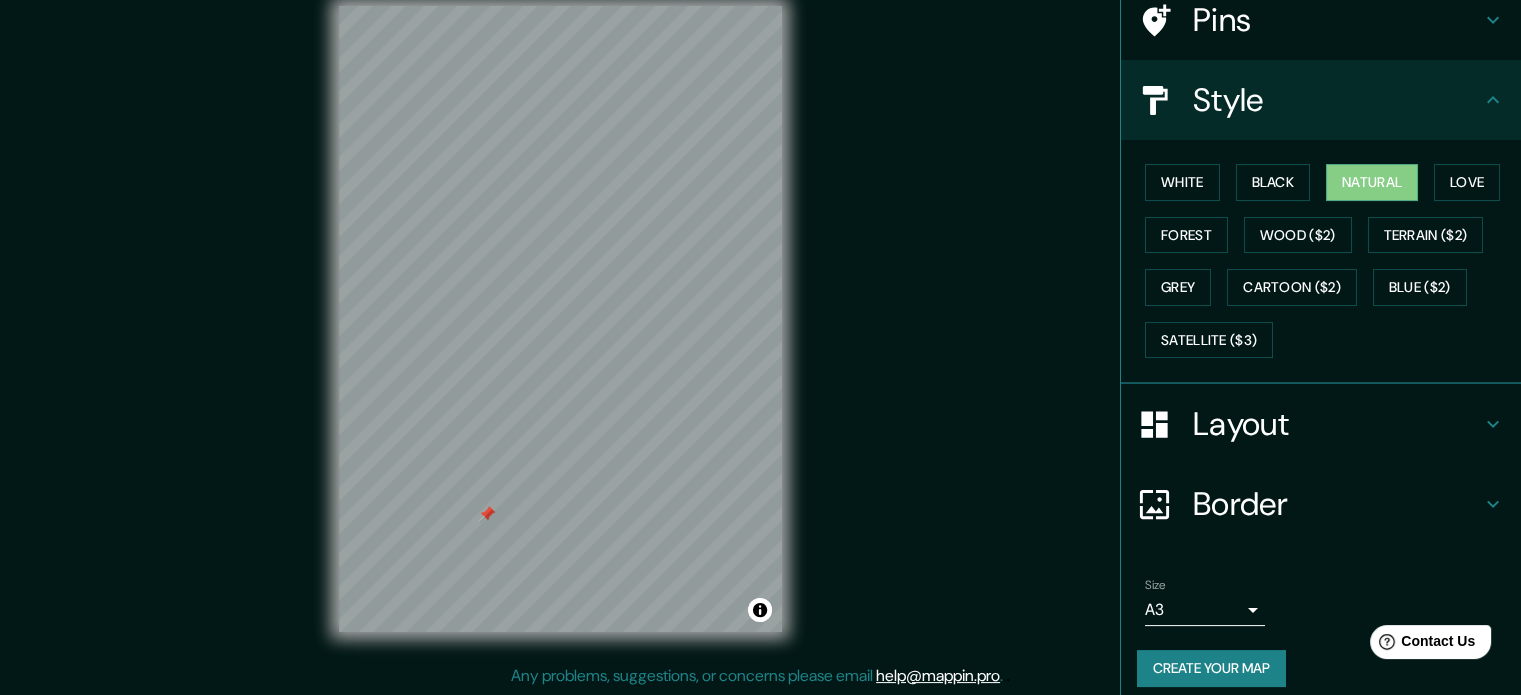 scroll, scrollTop: 178, scrollLeft: 0, axis: vertical 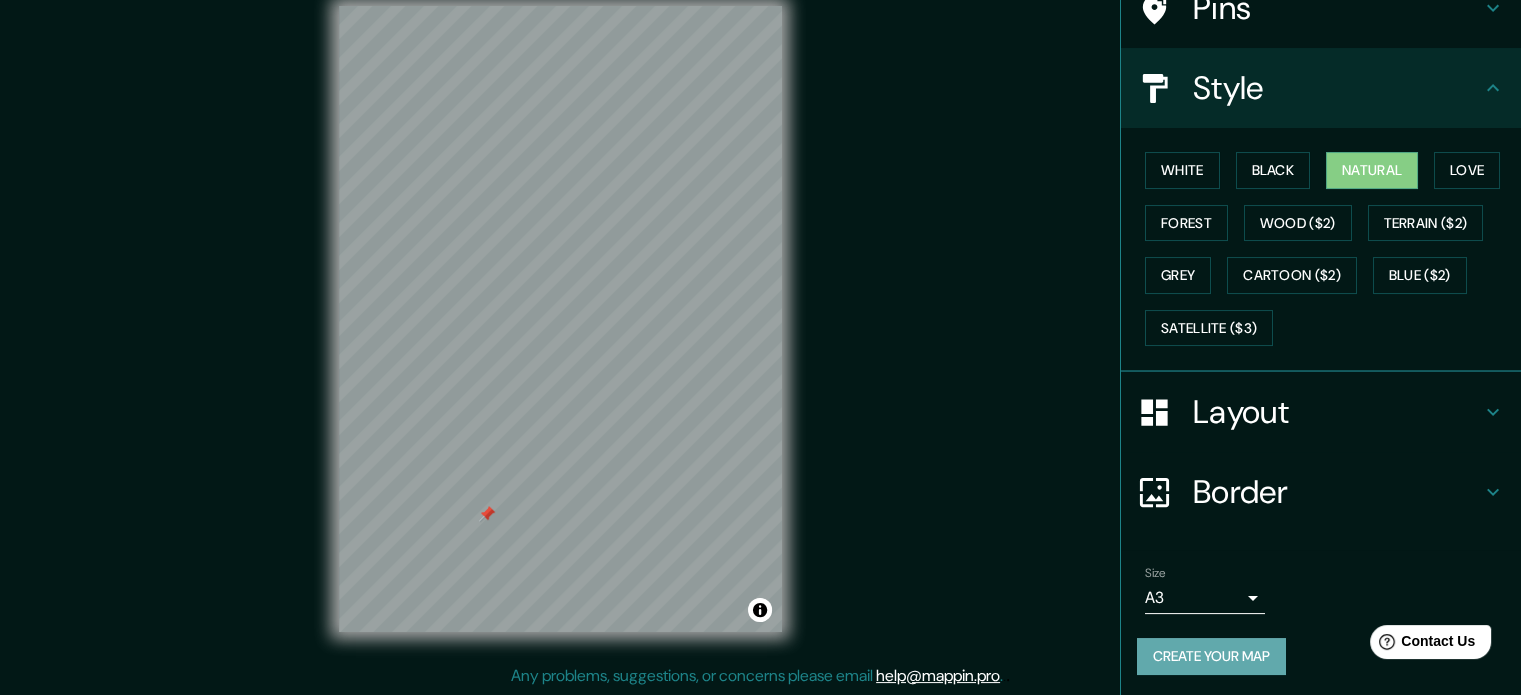 click on "Create your map" at bounding box center [1211, 656] 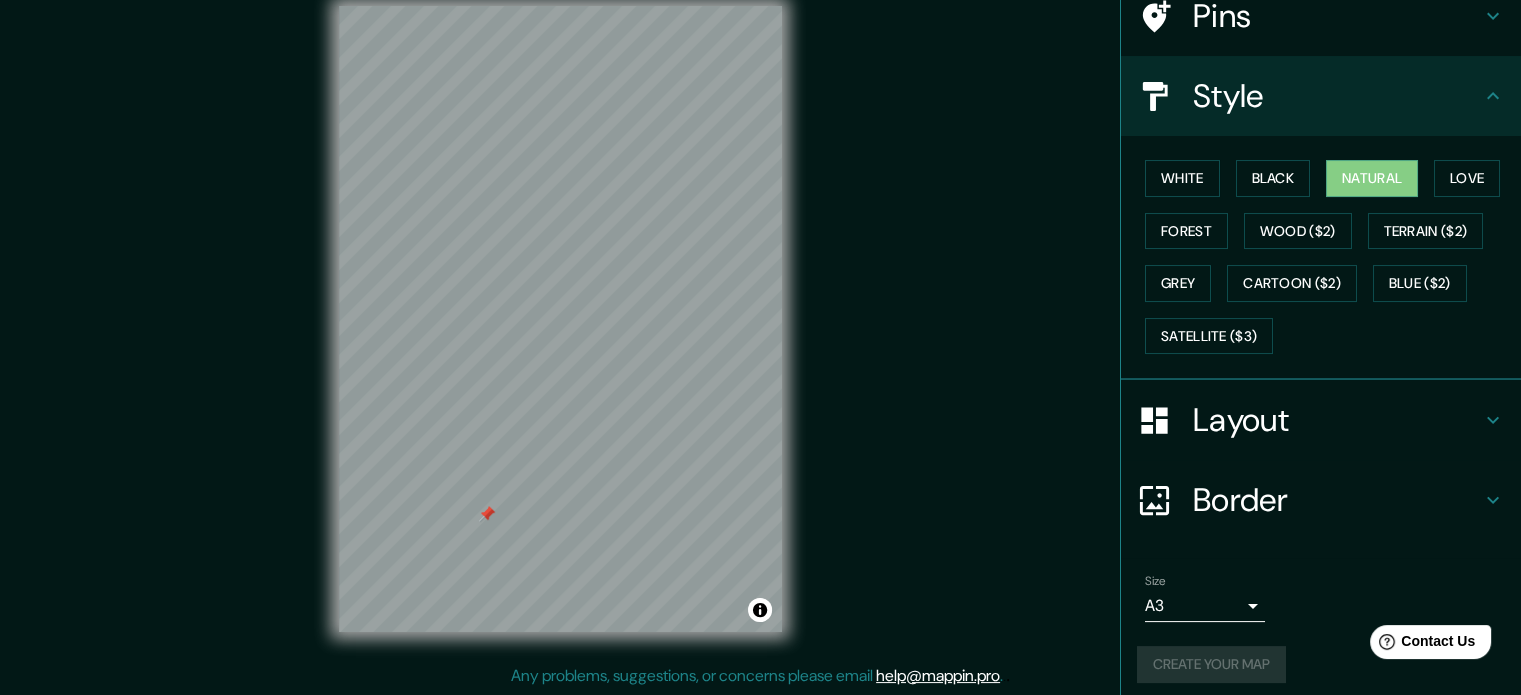 scroll, scrollTop: 178, scrollLeft: 0, axis: vertical 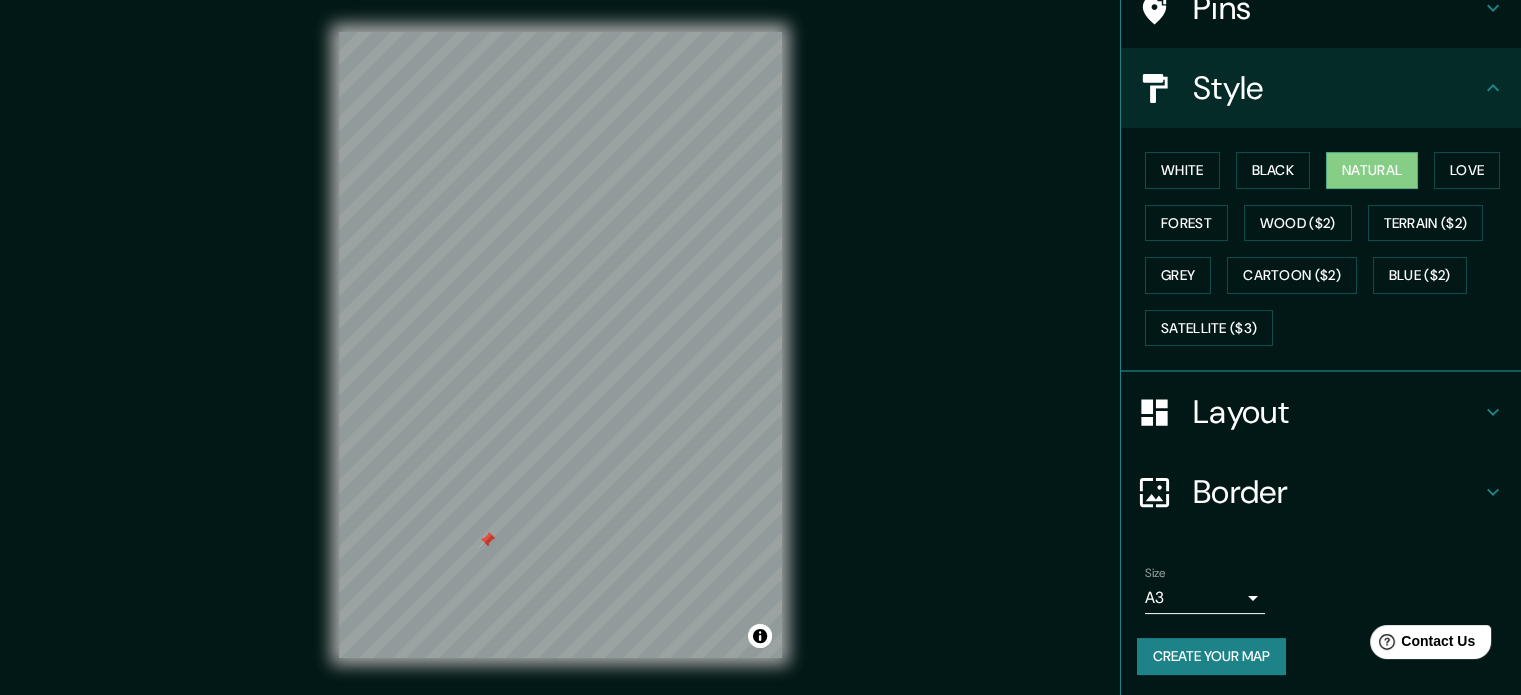 click on "Create your map" at bounding box center [1211, 656] 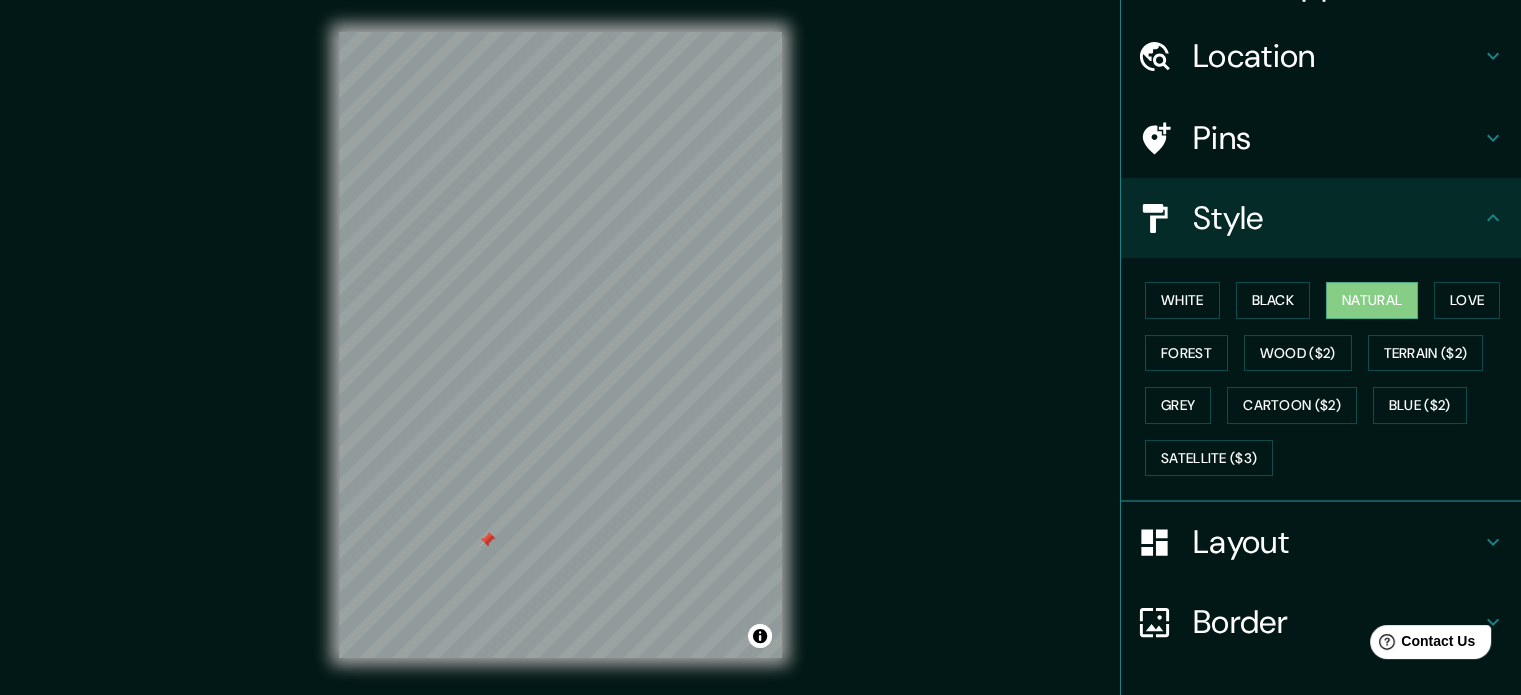 scroll, scrollTop: 178, scrollLeft: 0, axis: vertical 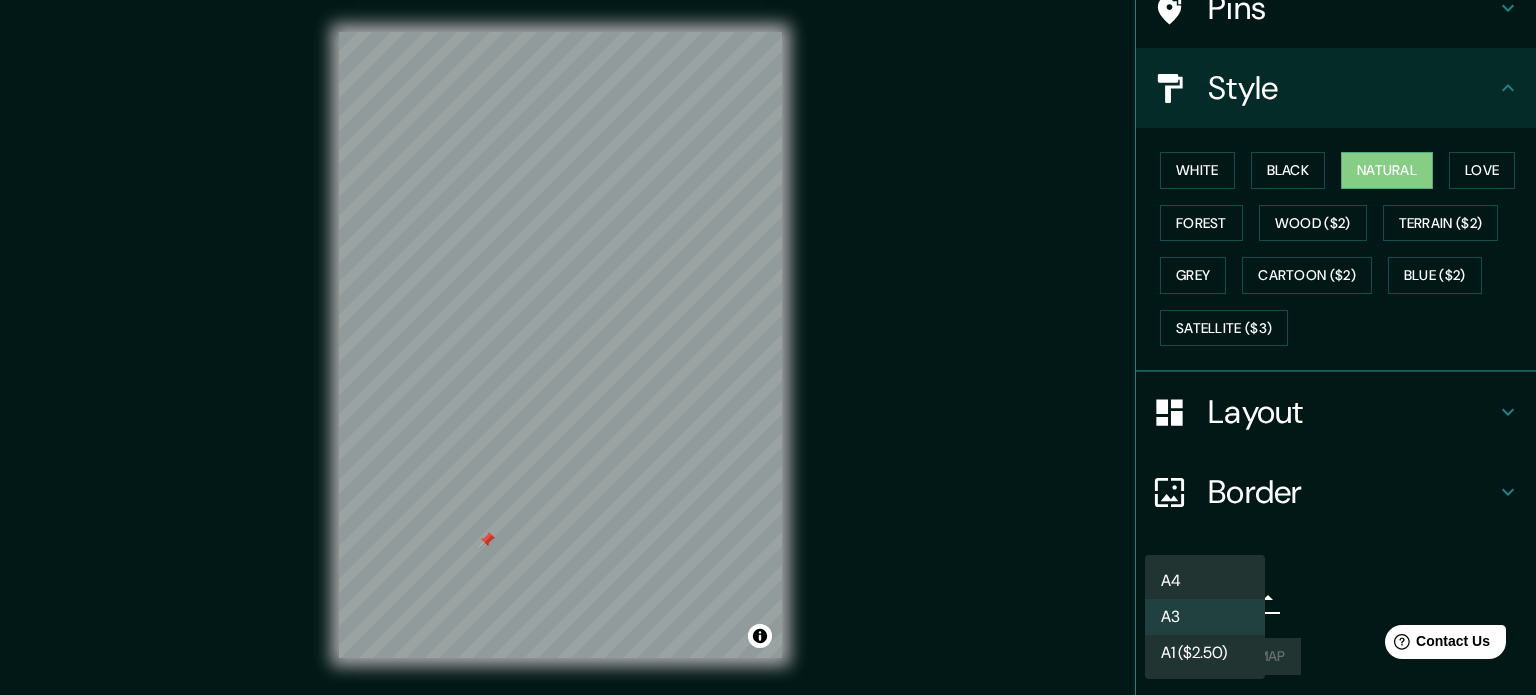 click on "Mappin Location Bío-Bío, Chiguayante, Región del Biobío 4100000, Chile Bío-Bío  Chiguayante, Región del Biobío 4100000, Chile Chiguayante  Región del Biobío, Chile Chiguayante  Chiguayante, Región del Biobío, Chile Bio  46500 Bio, Francia Biobío  Concepción, Región del Biobío 4030000, Chile Pins Style White Black Natural Love Forest Wood ($2) Terrain ($2) Grey Cartoon ($2) Blue ($2) Satellite ($3) Layout Border Choose a border.  Hint : you can make layers of the frame opaque to create some cool effects. None Simple Transparent Fancy Size A3 a4 Create your map © Mapbox   © OpenStreetMap   Improve this map Any problems, suggestions, or concerns please email    help@mappin.pro . . . A4 A3 A1 ($2.50)" at bounding box center (768, 347) 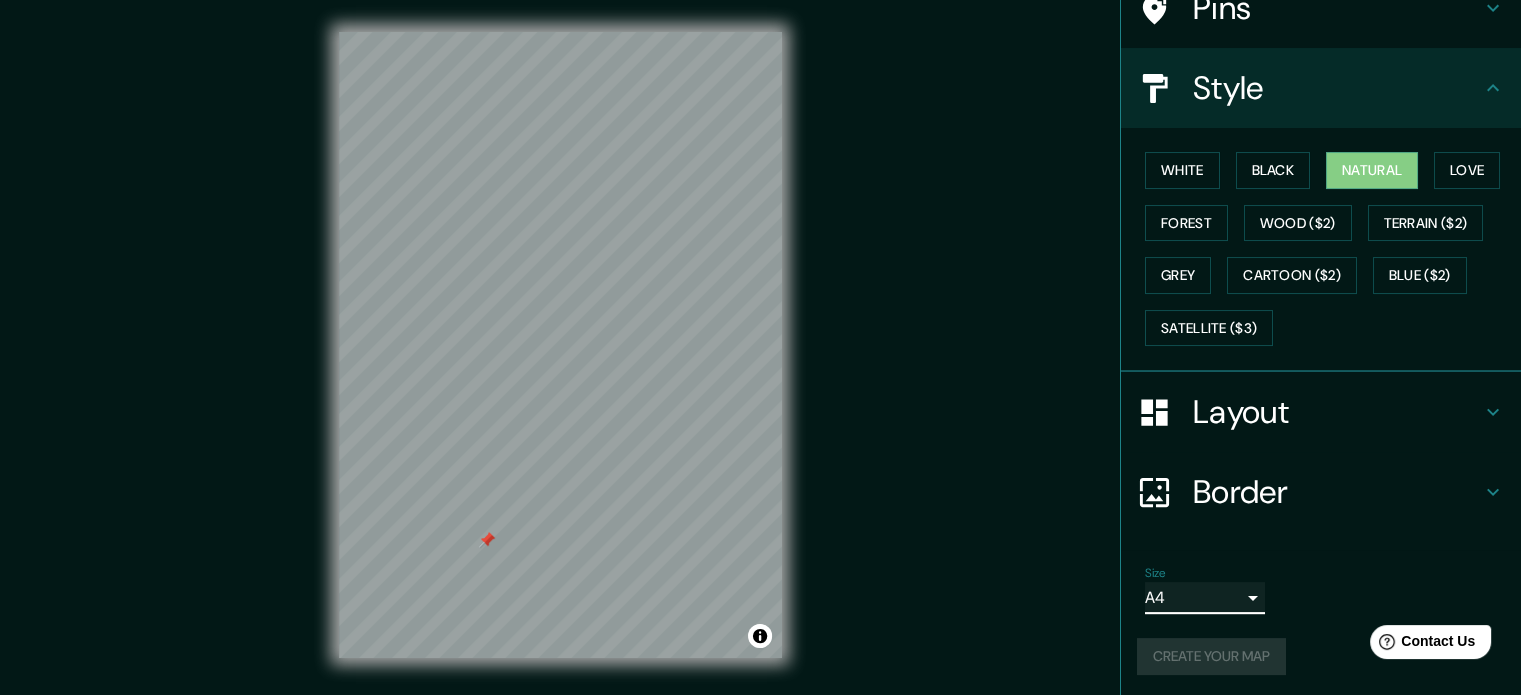scroll, scrollTop: 26, scrollLeft: 0, axis: vertical 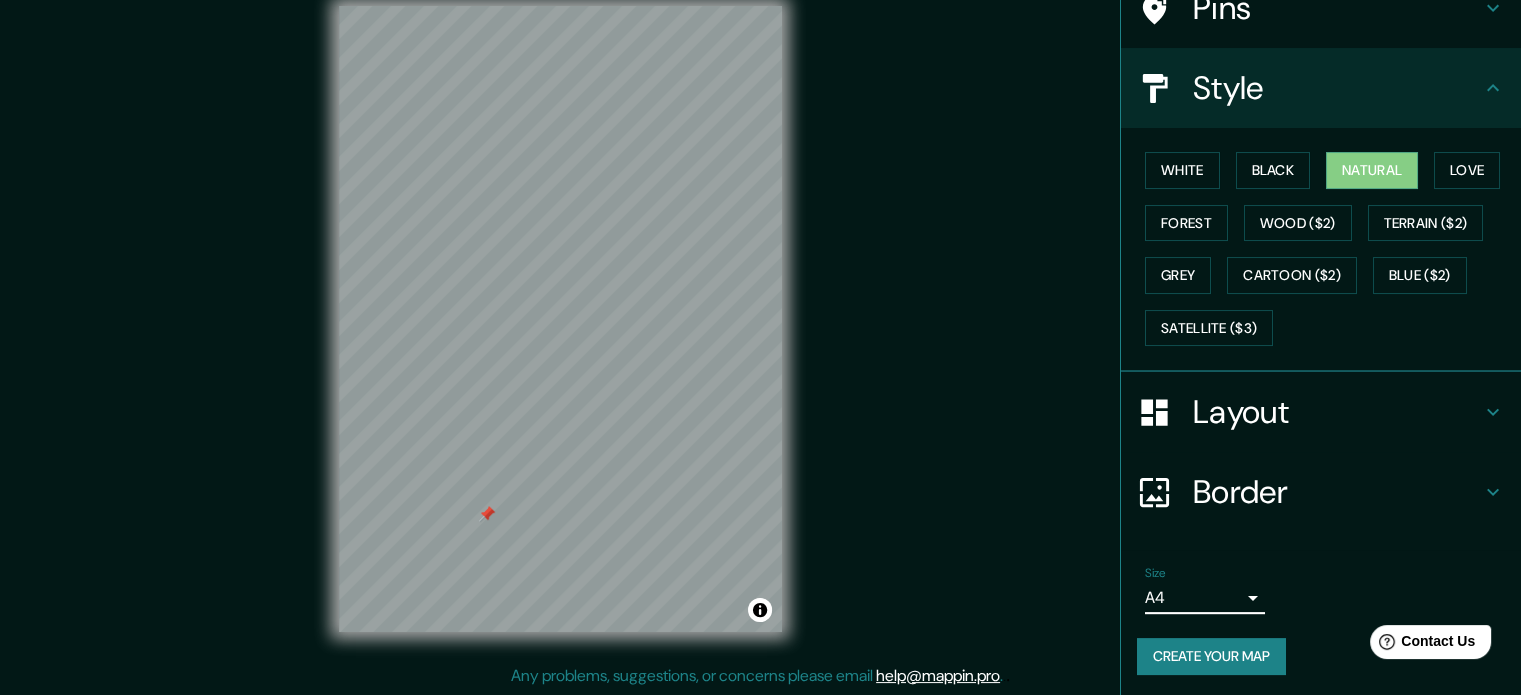 click on "Create your map" at bounding box center [1211, 656] 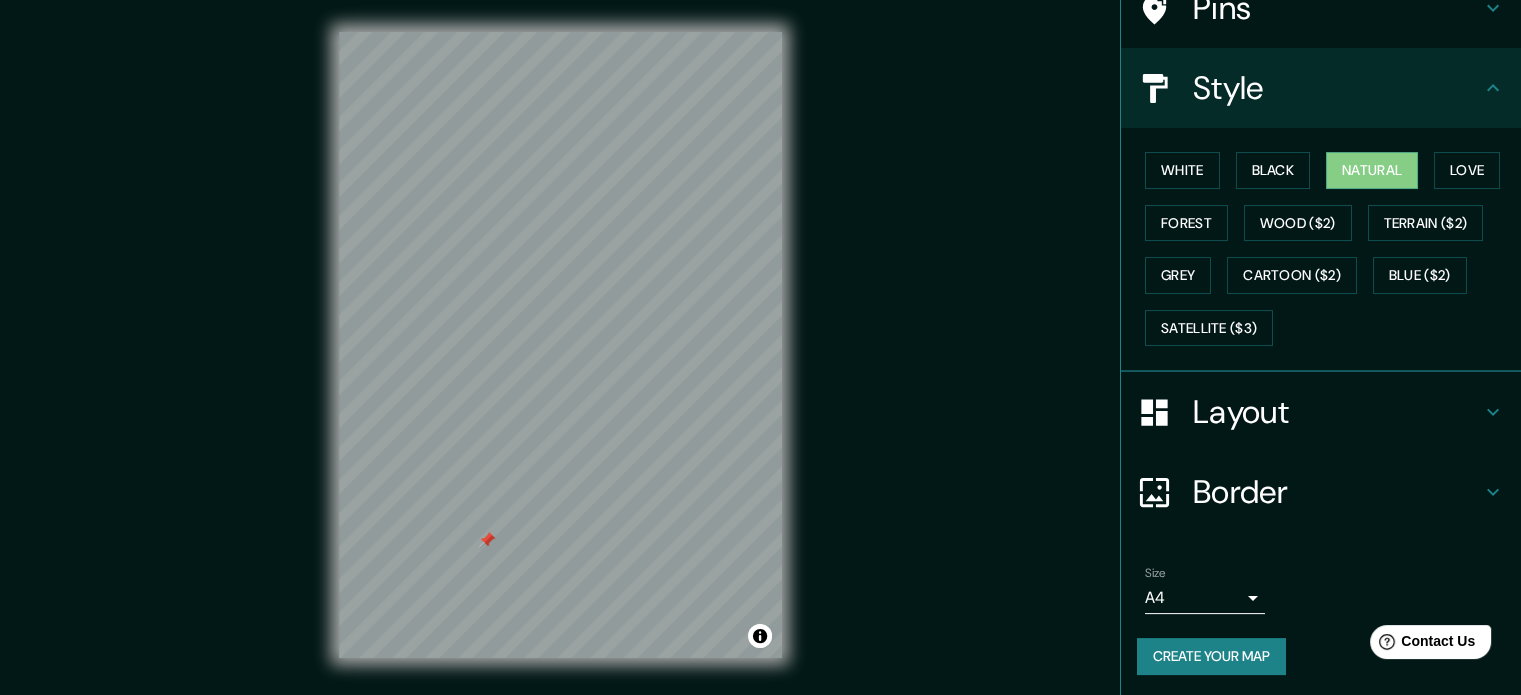 scroll, scrollTop: 26, scrollLeft: 0, axis: vertical 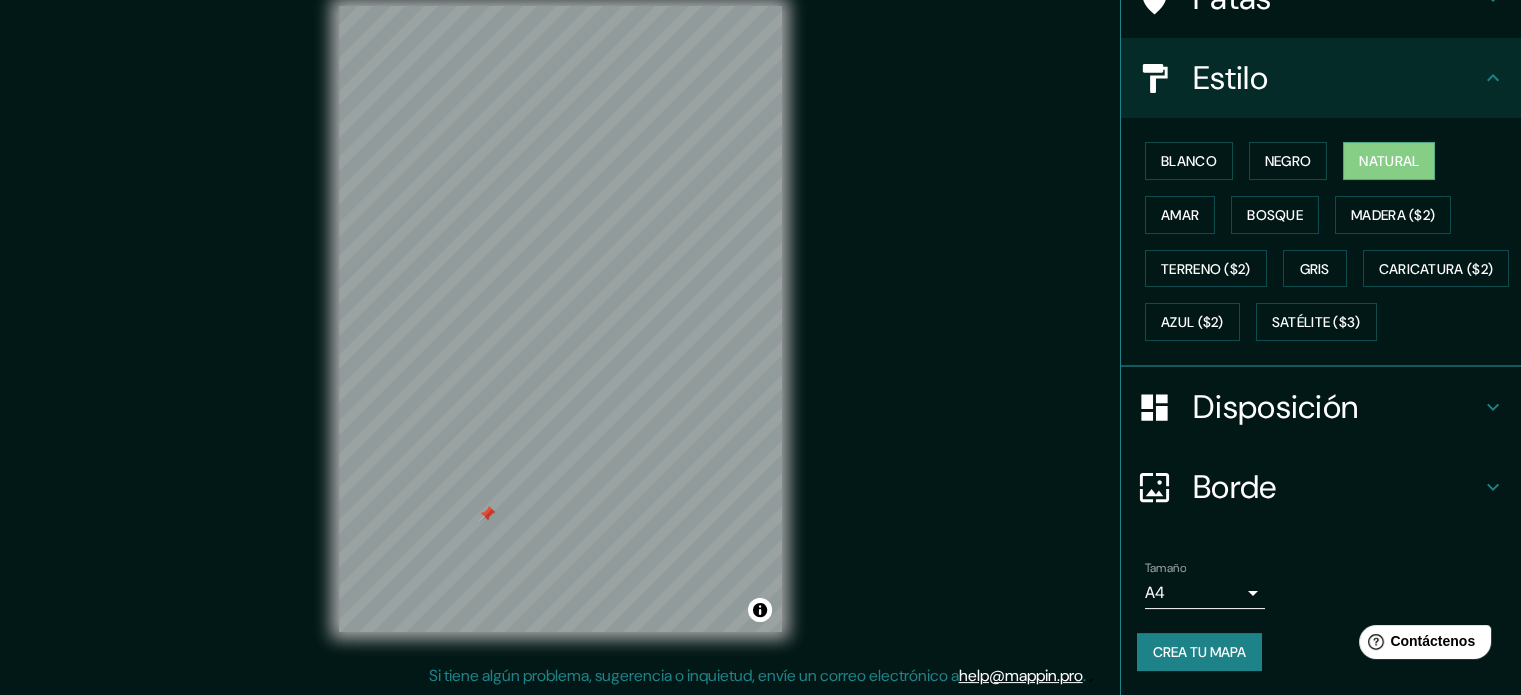 click on "Mappin Ubicación Bío-Bío, Chiguayante, Región del Biobío 4100000, Chile Bío-Bío Chiguayante, Región del Biobío 4100000, Chile Chiguayante Región del Biobío, Chile Chiguayante Chiguayante, Región del Biobío, Chile Biografía 46500 Bio, Francia Biobío Concepción, Región del Biobío 4030000, Chile Patas Estilo Blanco Negro Natural Amar Bosque Madera ($2) Terreno ($2) Gris Caricatura ($2) Azul ($2) Satélite ($3) Disposición Borde Elige un borde.  Consejo  : puedes opacar las capas del marco para crear efectos geniales. Ninguno Simple Transparente Elegante Tamaño A4 single Crea tu mapa © Mapbox    © OpenStreetMap    Mejorar este mapa Si tiene algún problema, sugerencia o inquietud, envíe un correo electrónico a  help@mappin.pro  .   . . Texto original Valora esta traducción Tu opinión servirá para ayudar a mejorar el Traductor de Google" at bounding box center (760, 321) 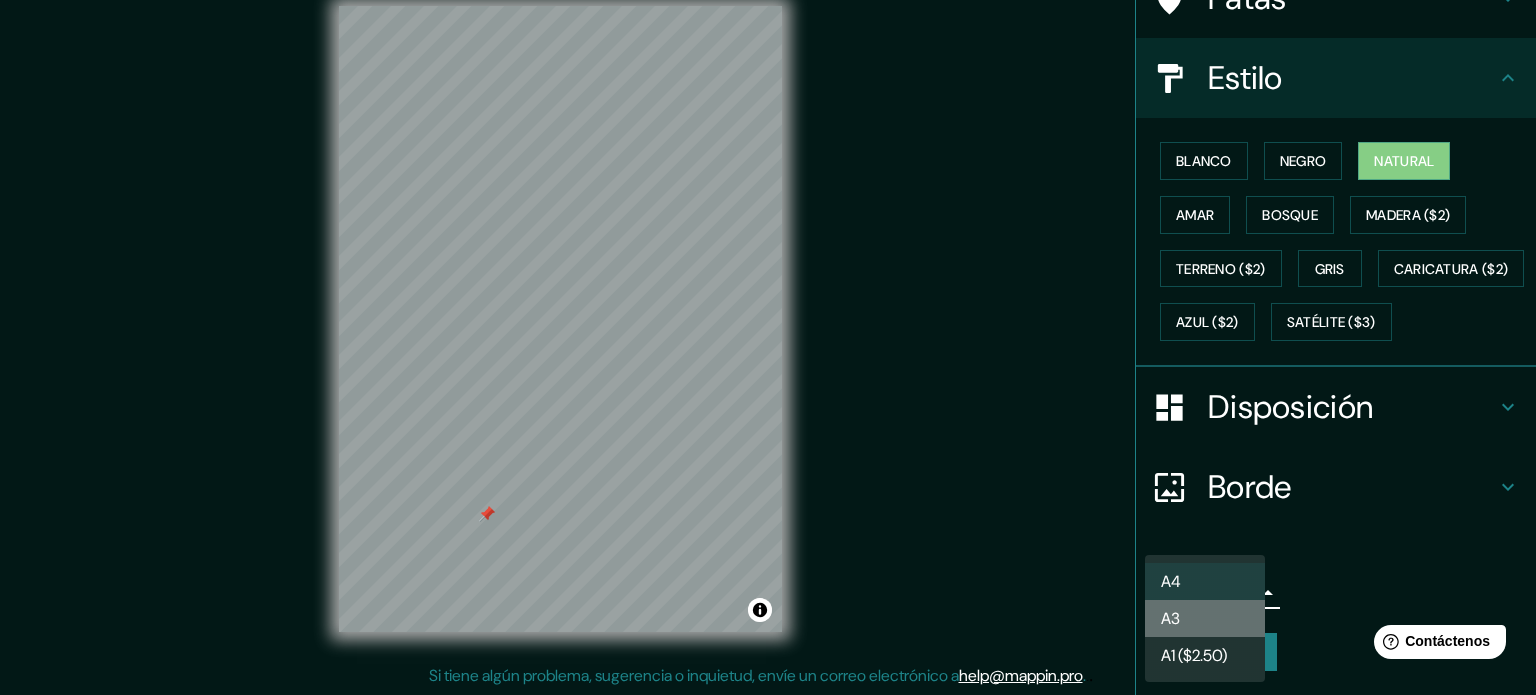 click on "A3" at bounding box center (1205, 618) 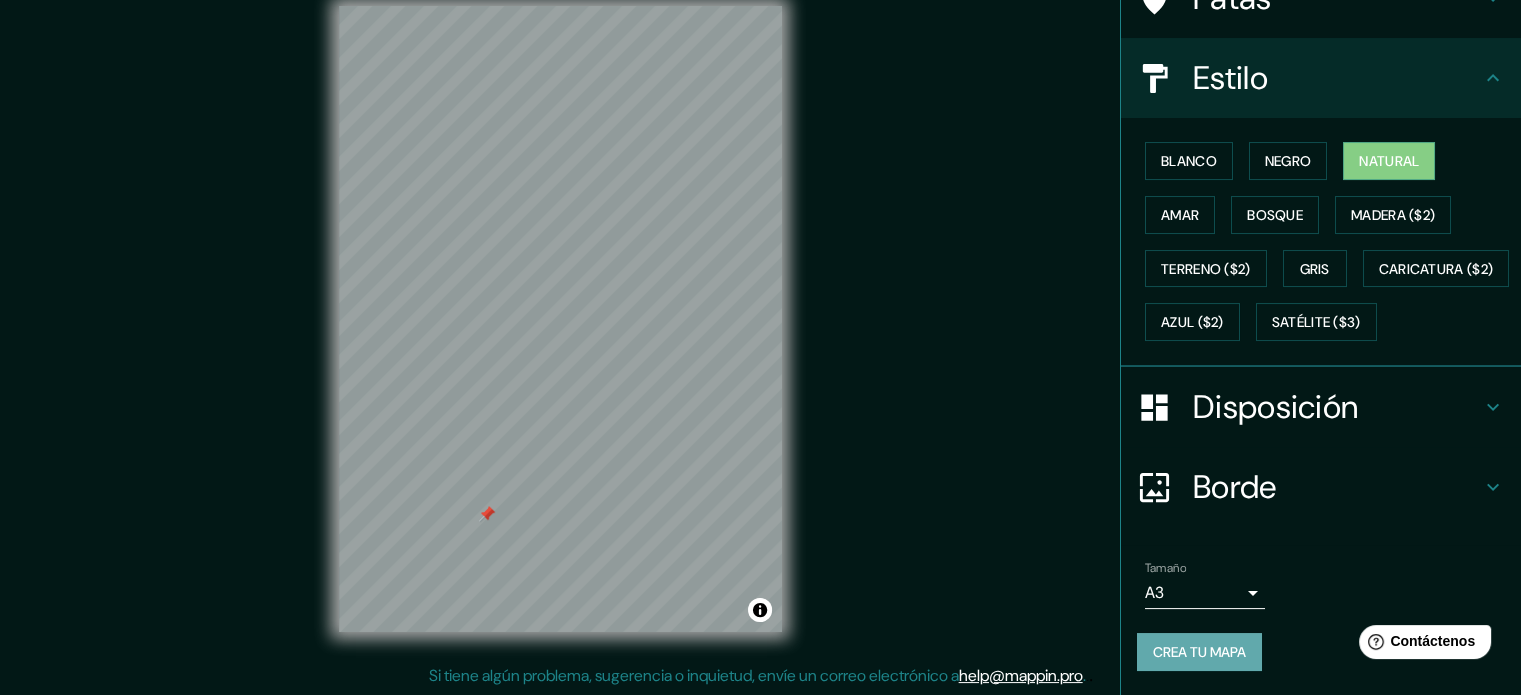click on "Crea tu mapa" at bounding box center [1199, 652] 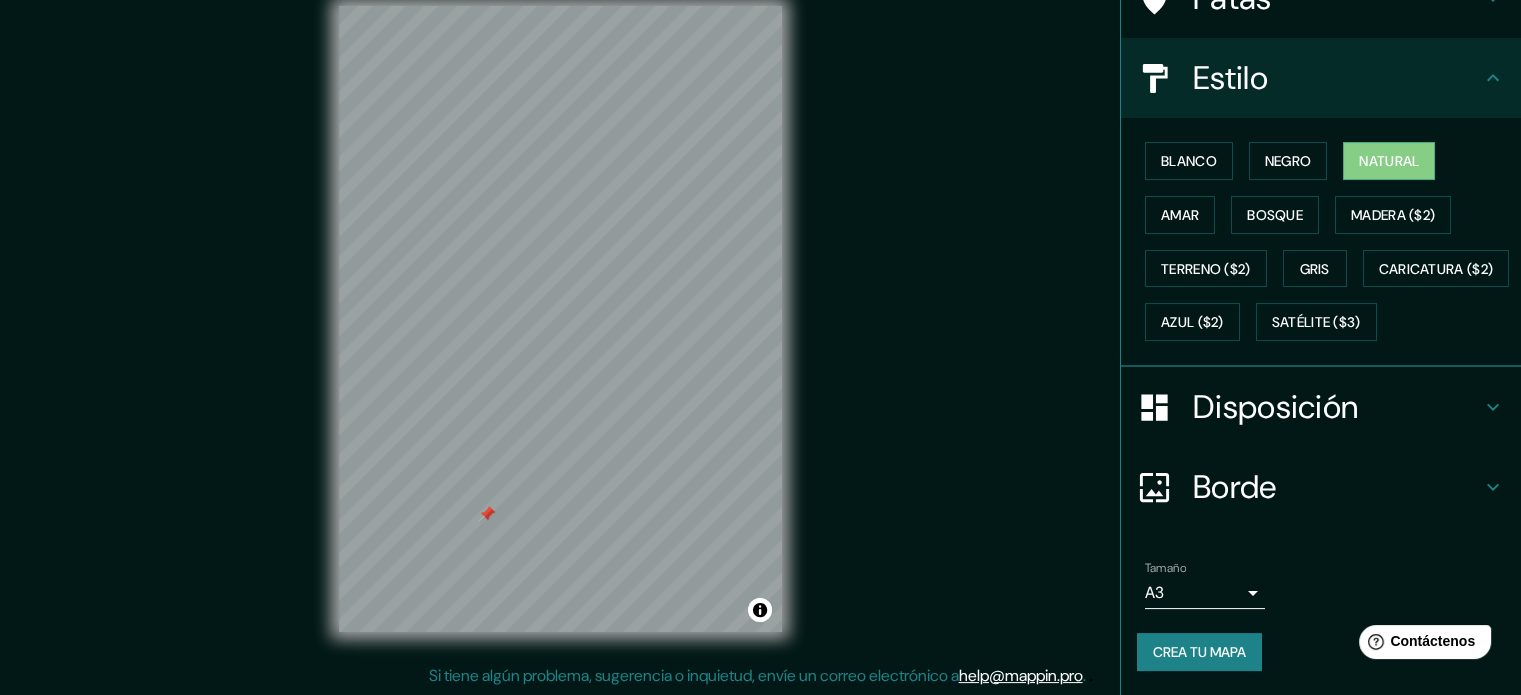 scroll, scrollTop: 236, scrollLeft: 0, axis: vertical 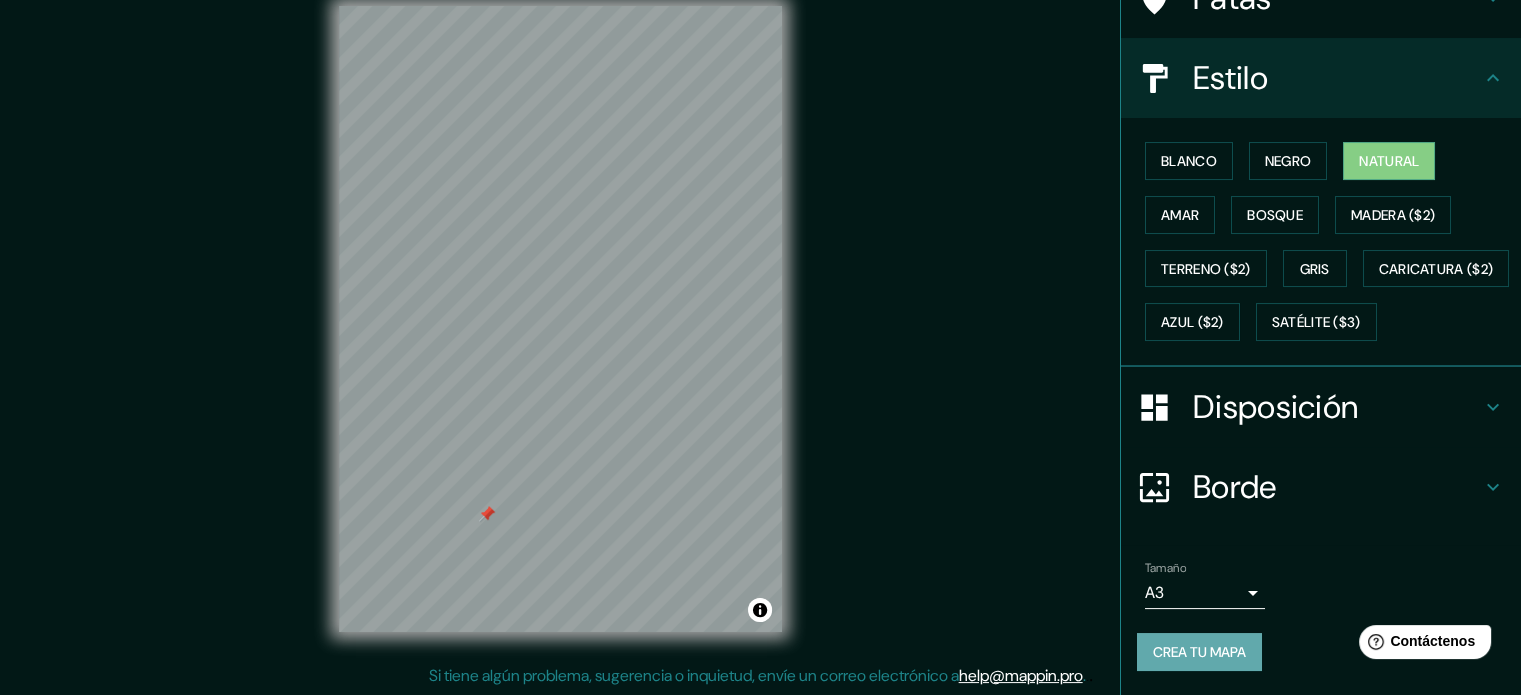 click on "Crea tu mapa" at bounding box center (1199, 652) 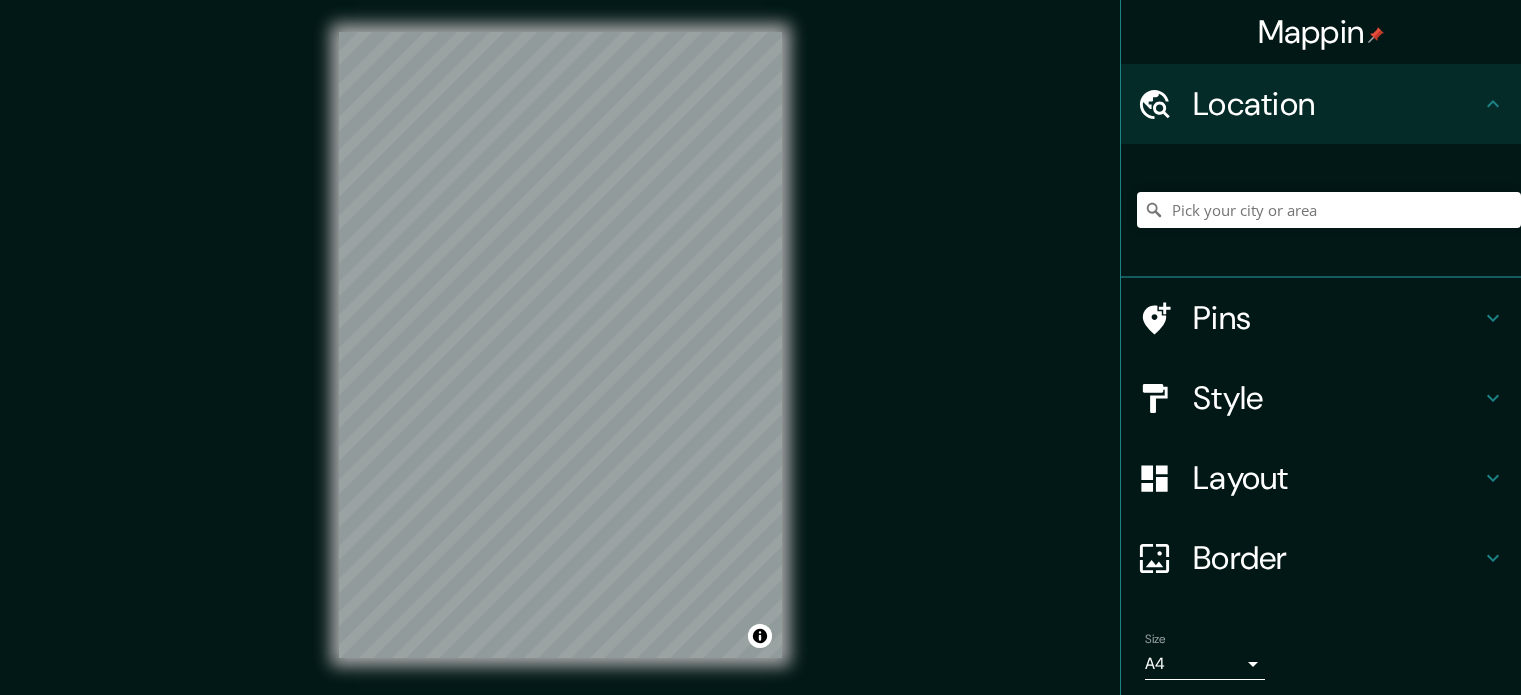 scroll, scrollTop: 0, scrollLeft: 0, axis: both 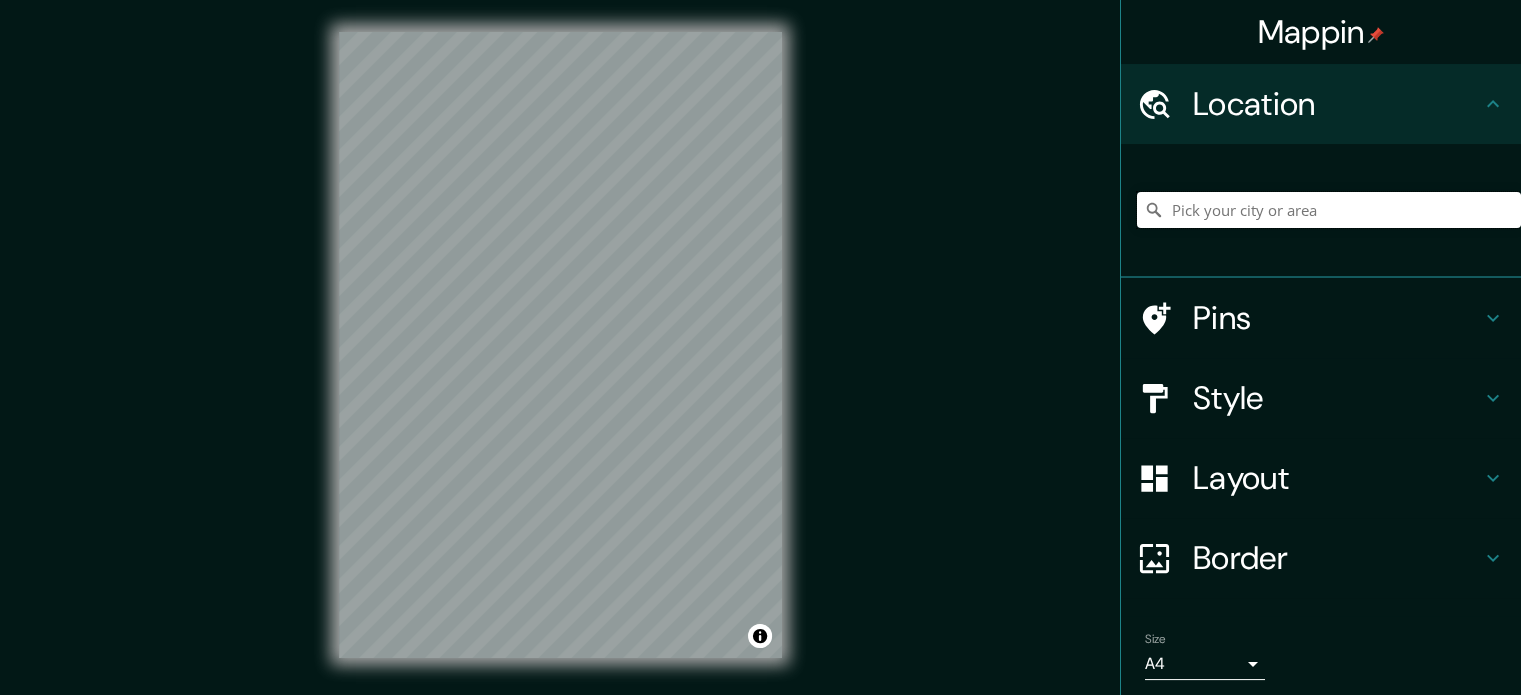 click at bounding box center (1329, 210) 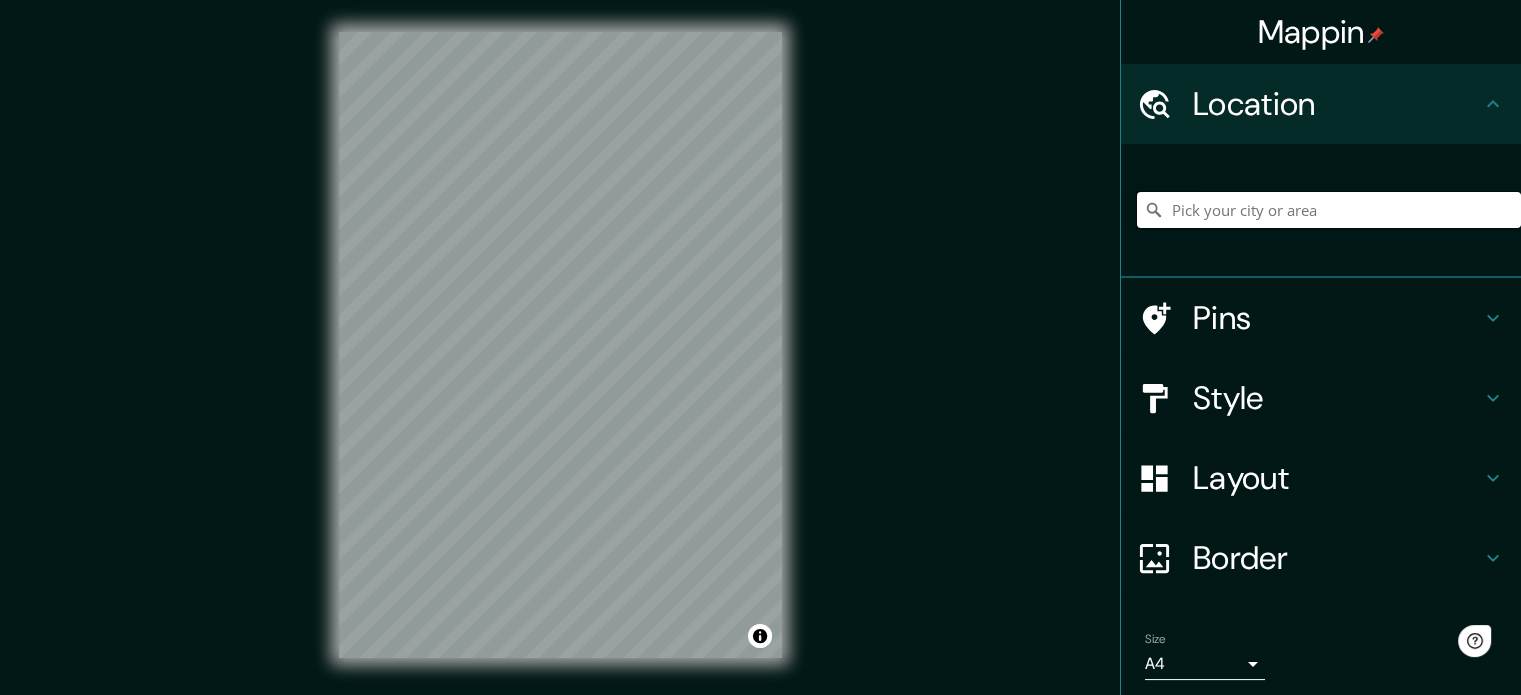 scroll, scrollTop: 0, scrollLeft: 0, axis: both 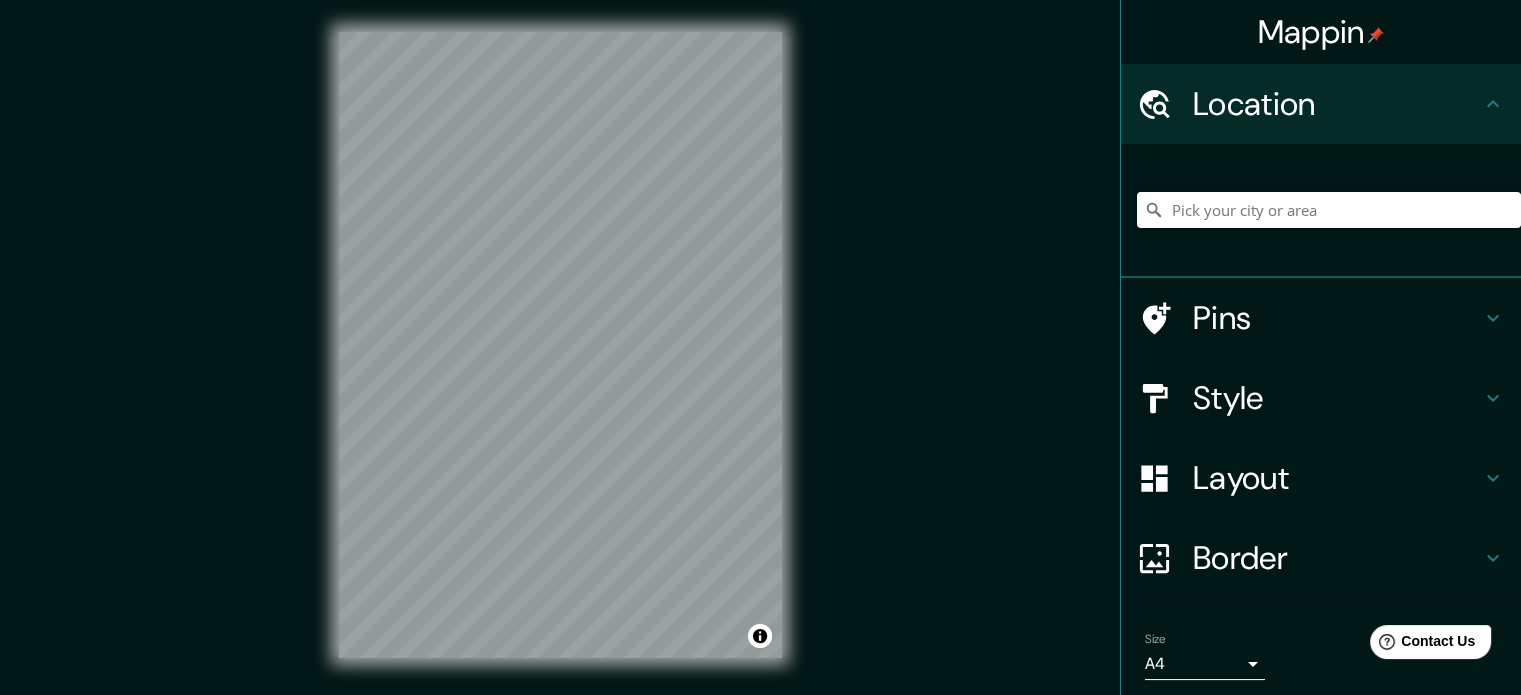 click at bounding box center (1329, 210) 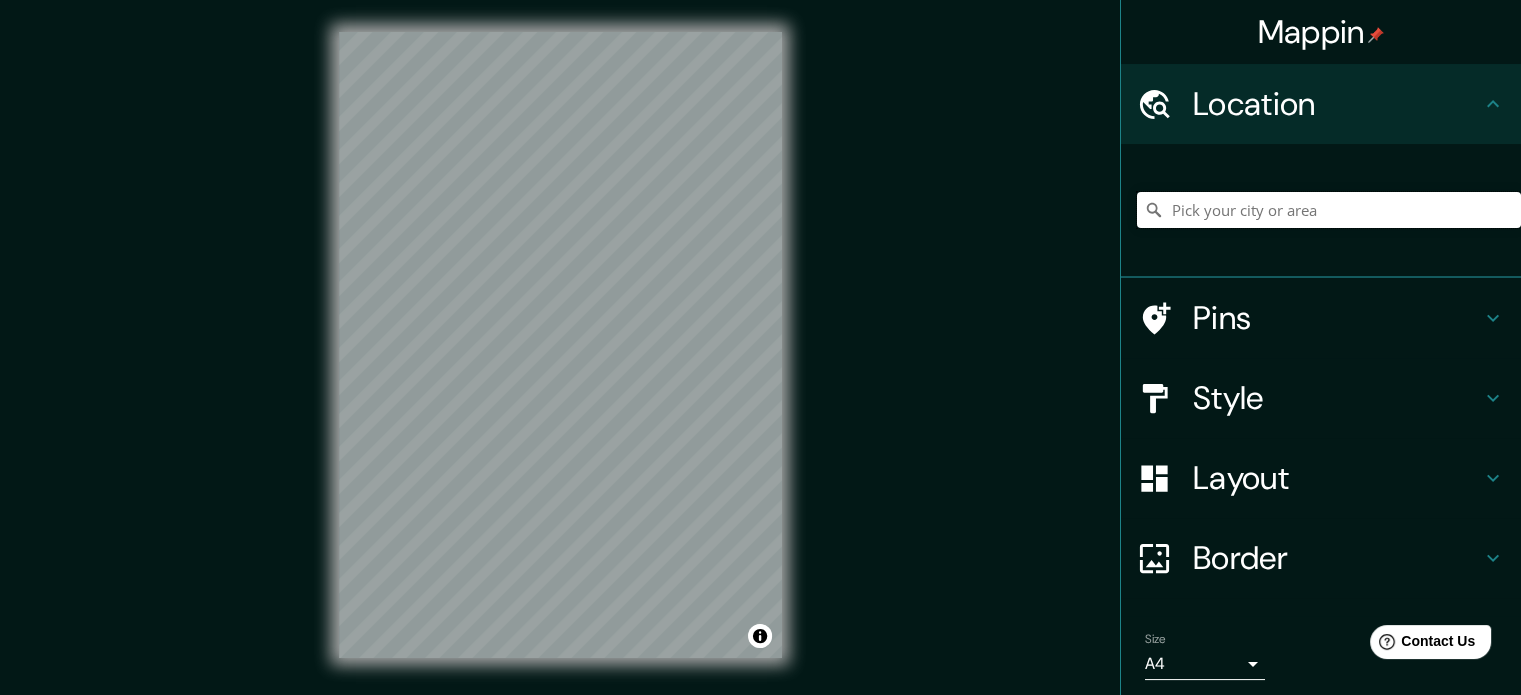 click at bounding box center (1329, 210) 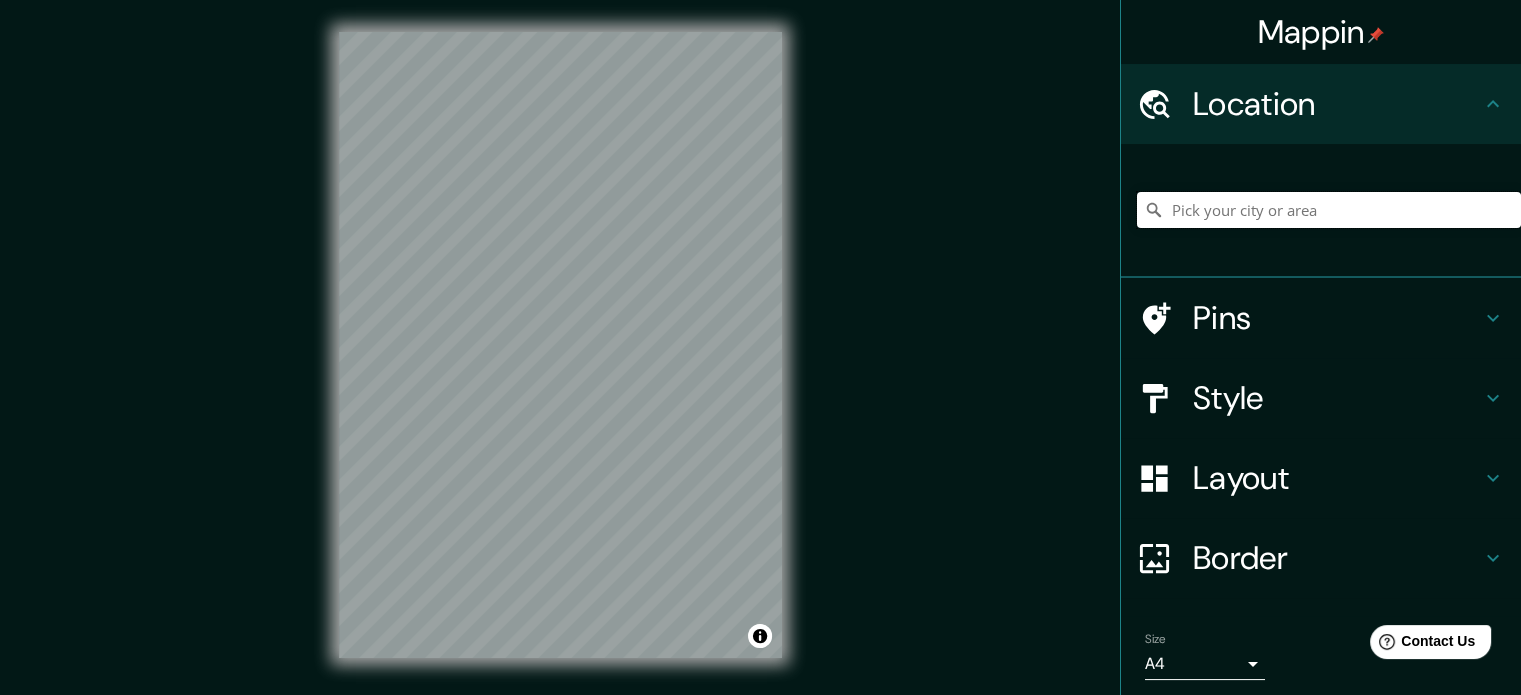 paste on "[POSTAL_CODE] [CITY], [REGION]" 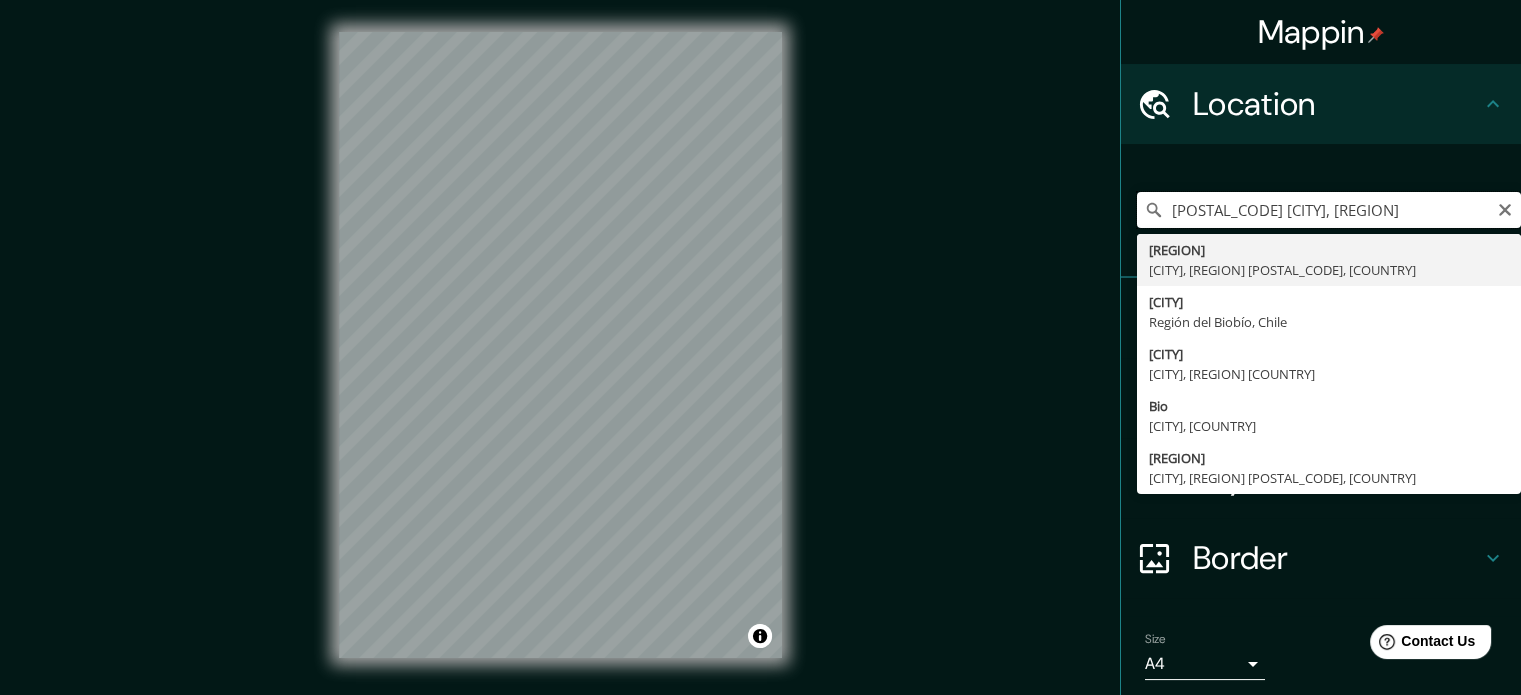 type on "[POSTAL_CODE] Chiguayante, Bío Bío" 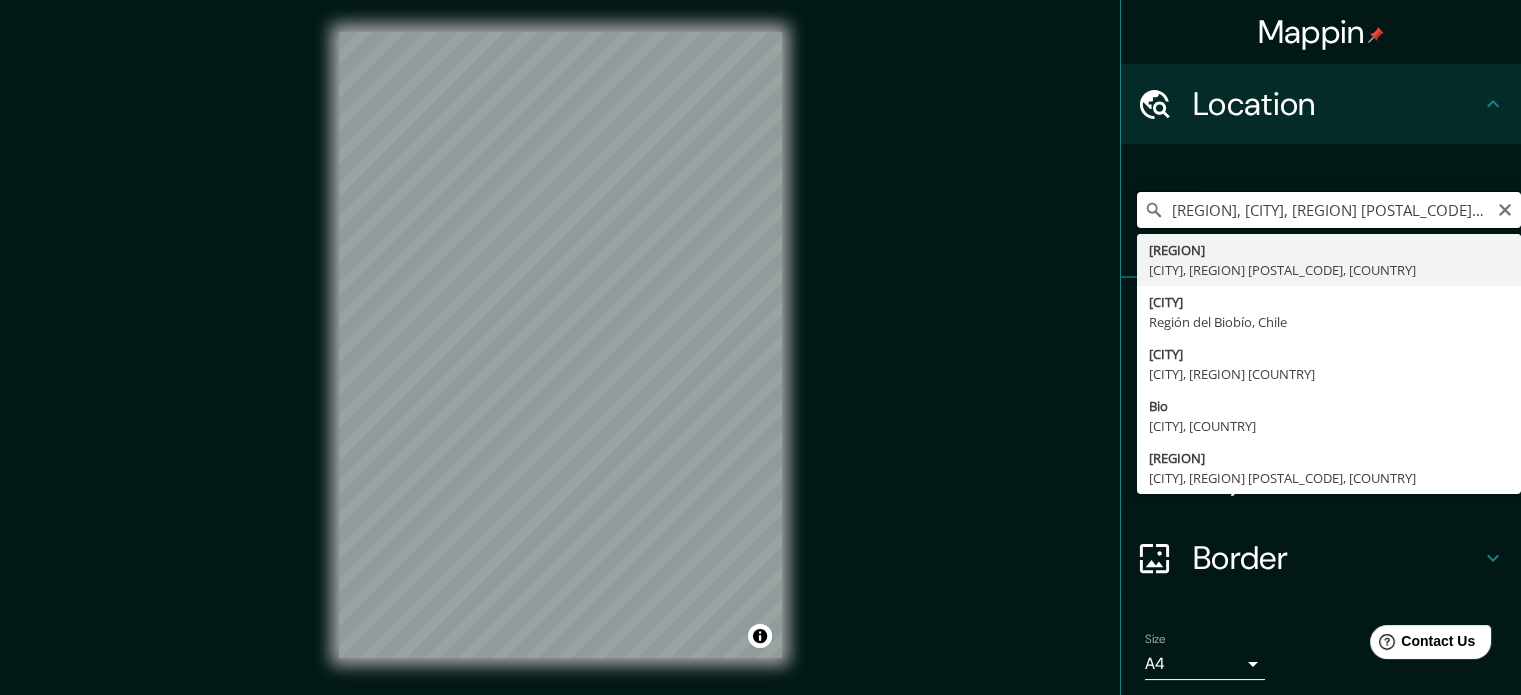 scroll, scrollTop: 0, scrollLeft: 0, axis: both 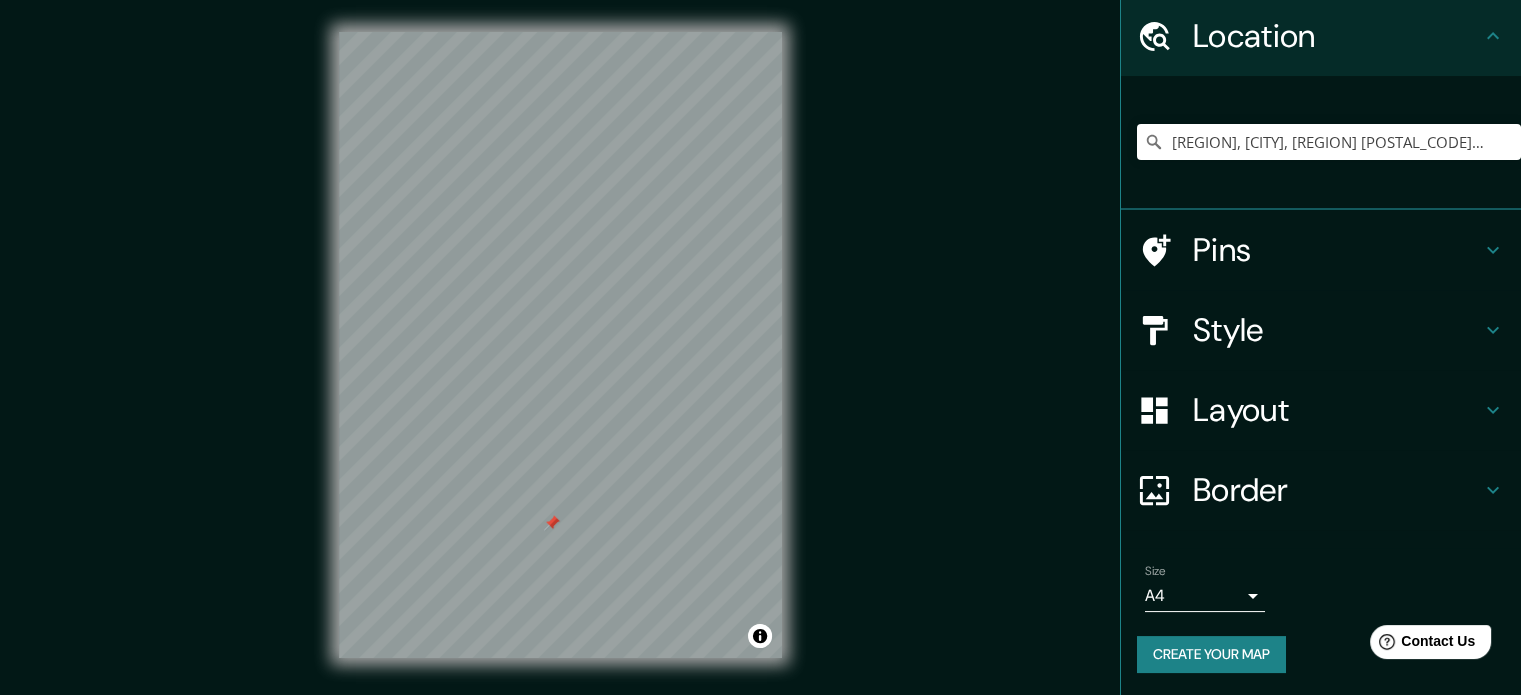 click on "Create your map" at bounding box center (1211, 654) 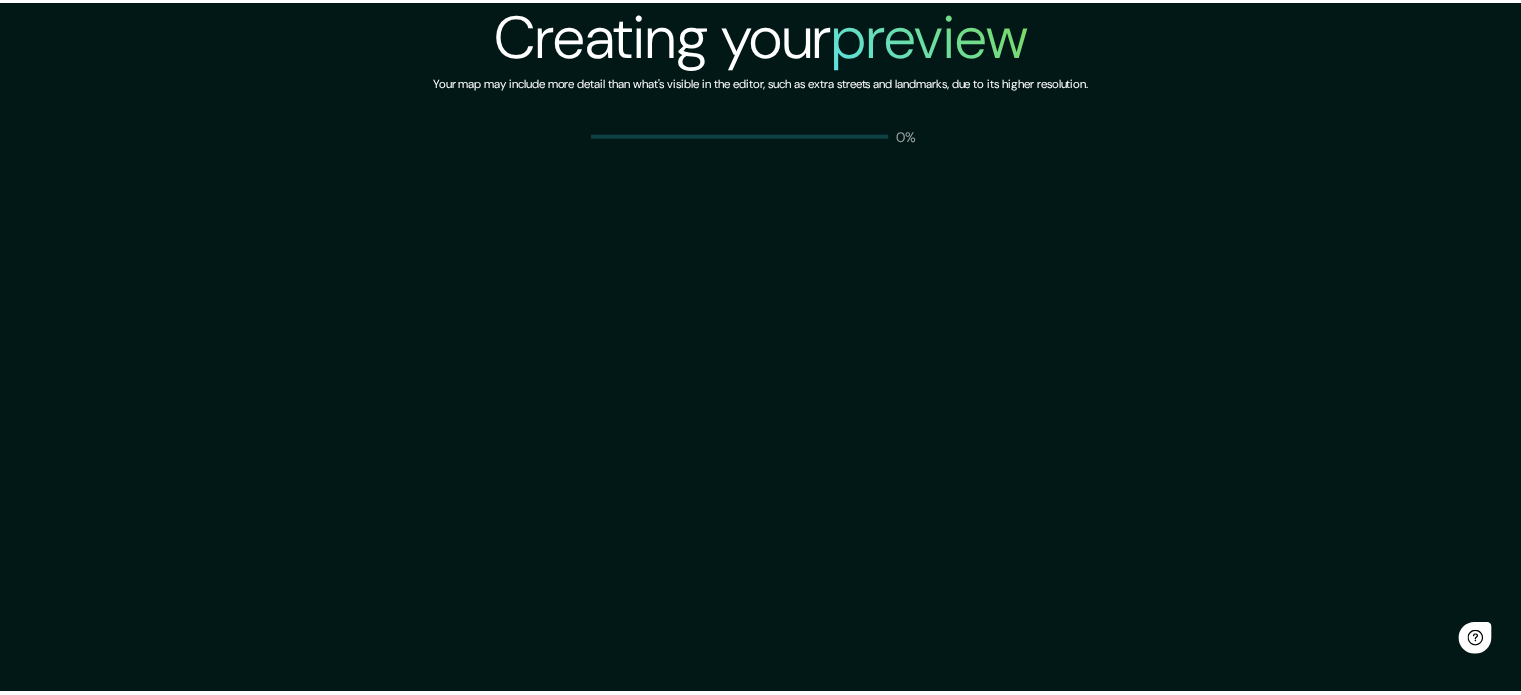 scroll, scrollTop: 0, scrollLeft: 0, axis: both 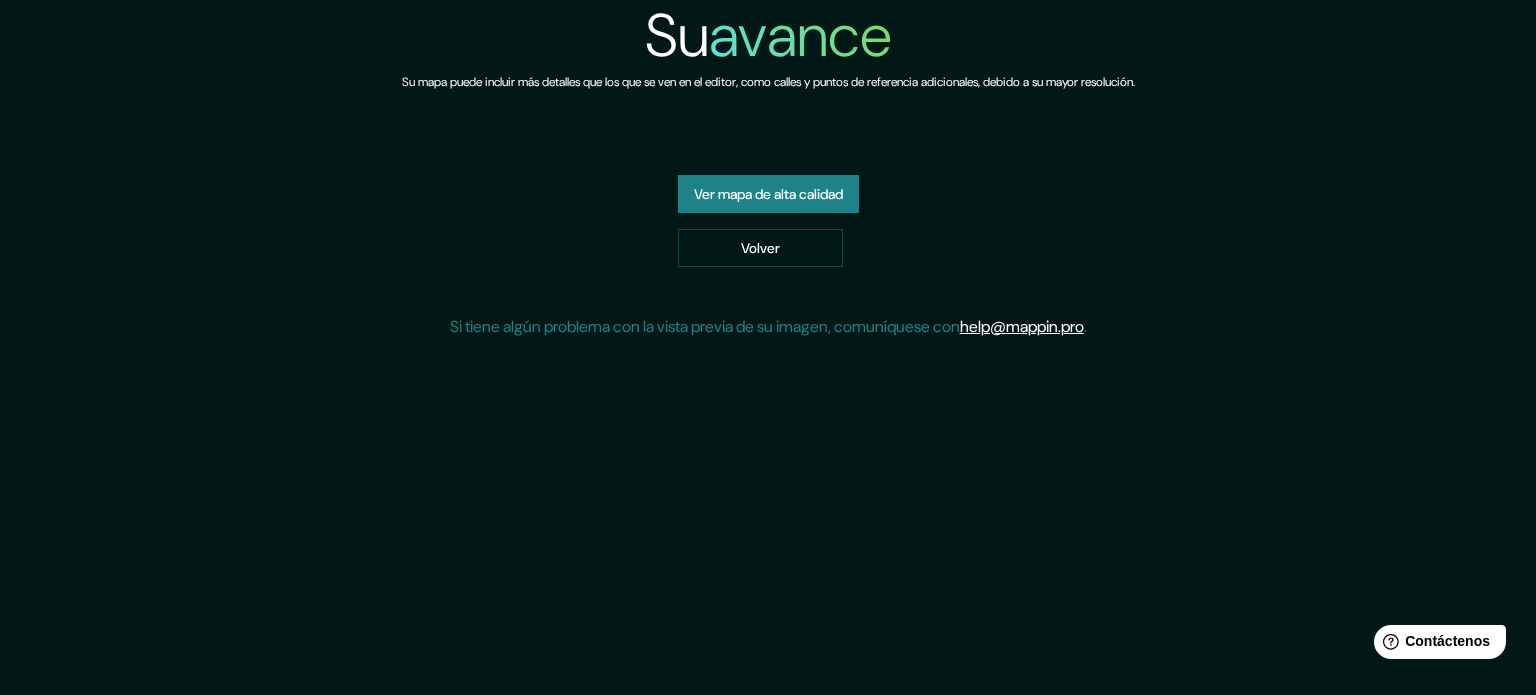 click on "Ver mapa de alta calidad" at bounding box center [768, 194] 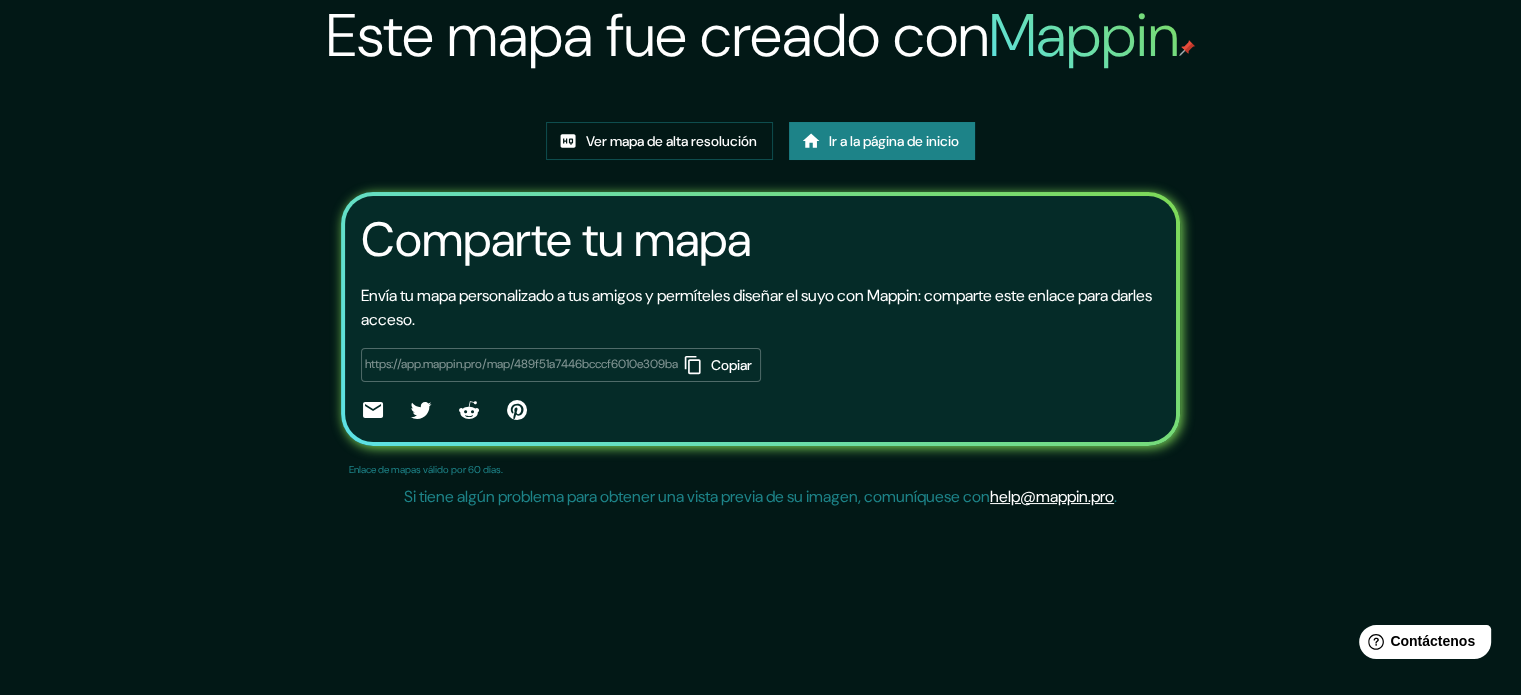 scroll, scrollTop: 100, scrollLeft: 0, axis: vertical 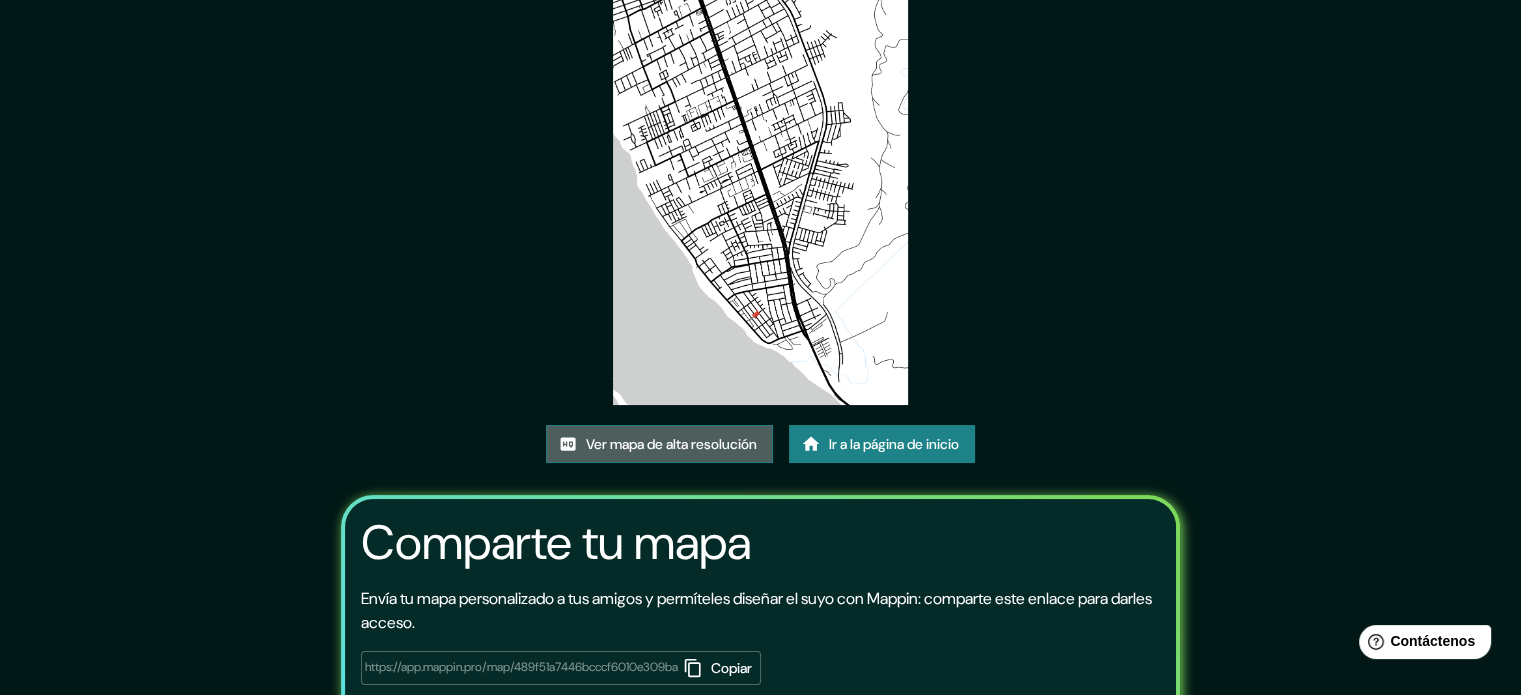 click on "Ver mapa de alta resolución" at bounding box center [671, 444] 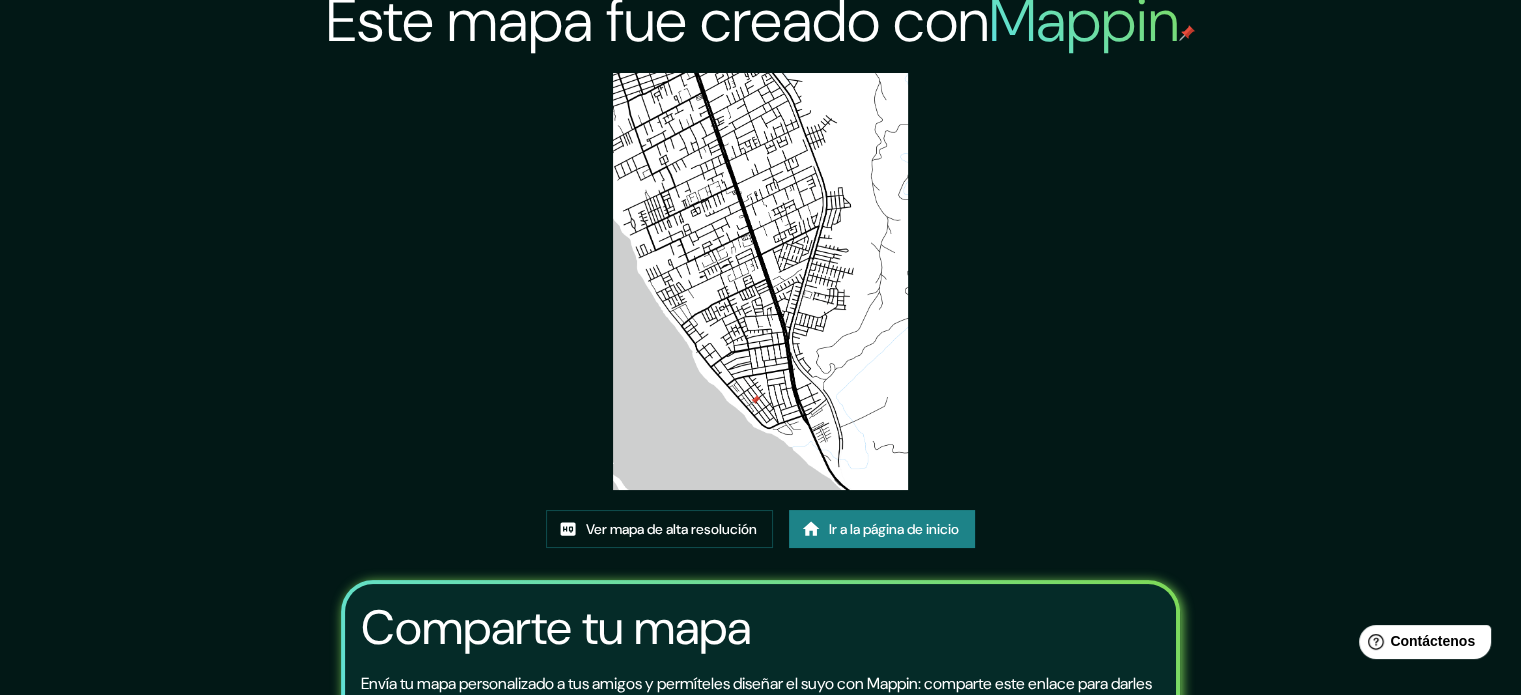 scroll, scrollTop: 0, scrollLeft: 0, axis: both 